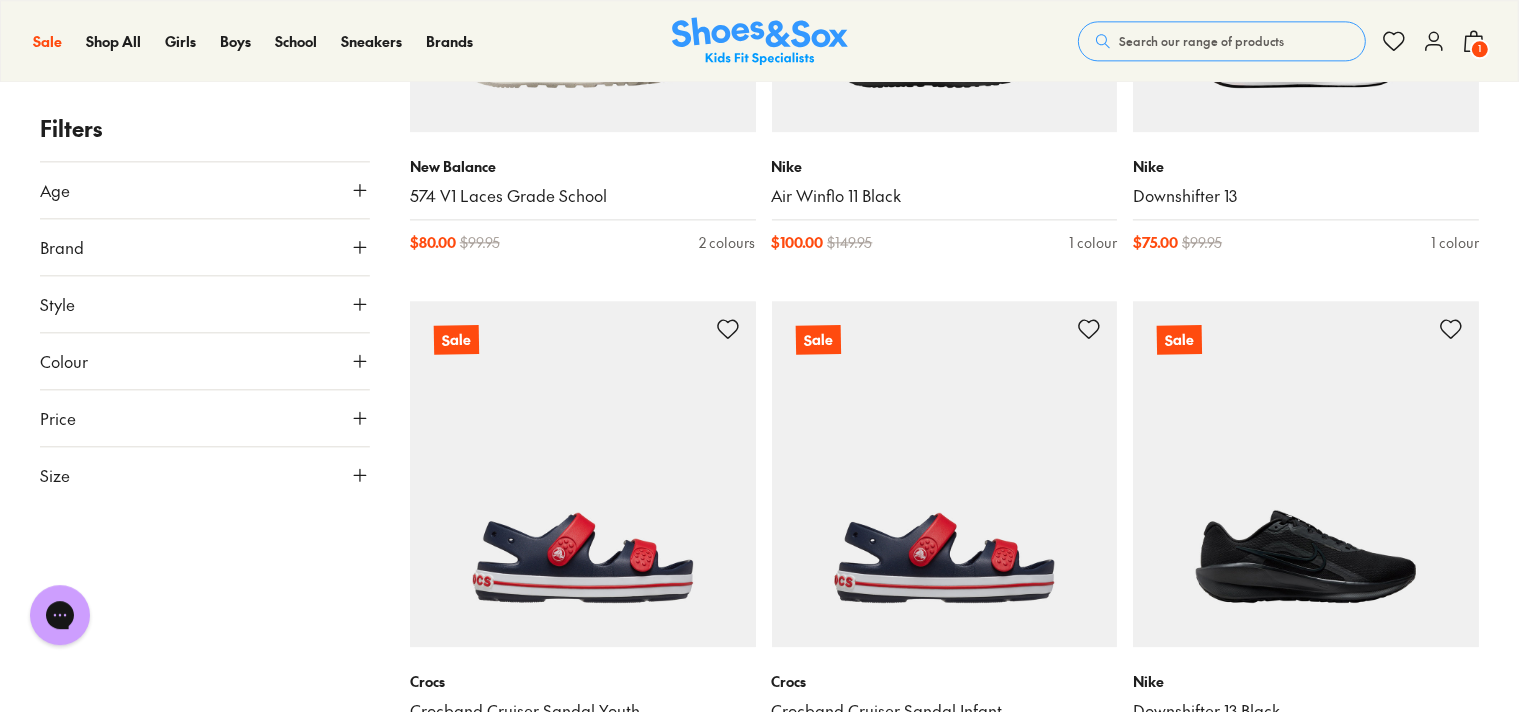 scroll, scrollTop: 4857, scrollLeft: 0, axis: vertical 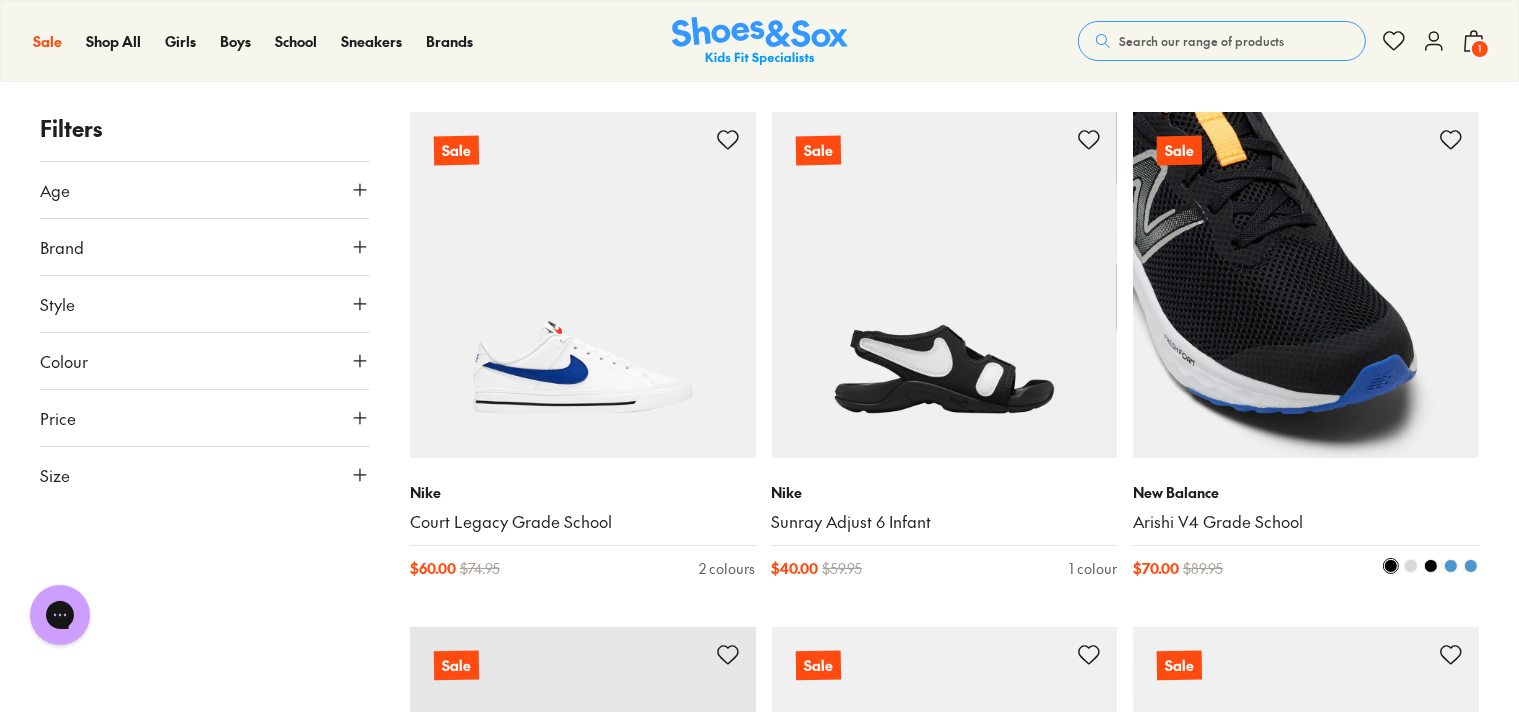click at bounding box center [1306, 285] 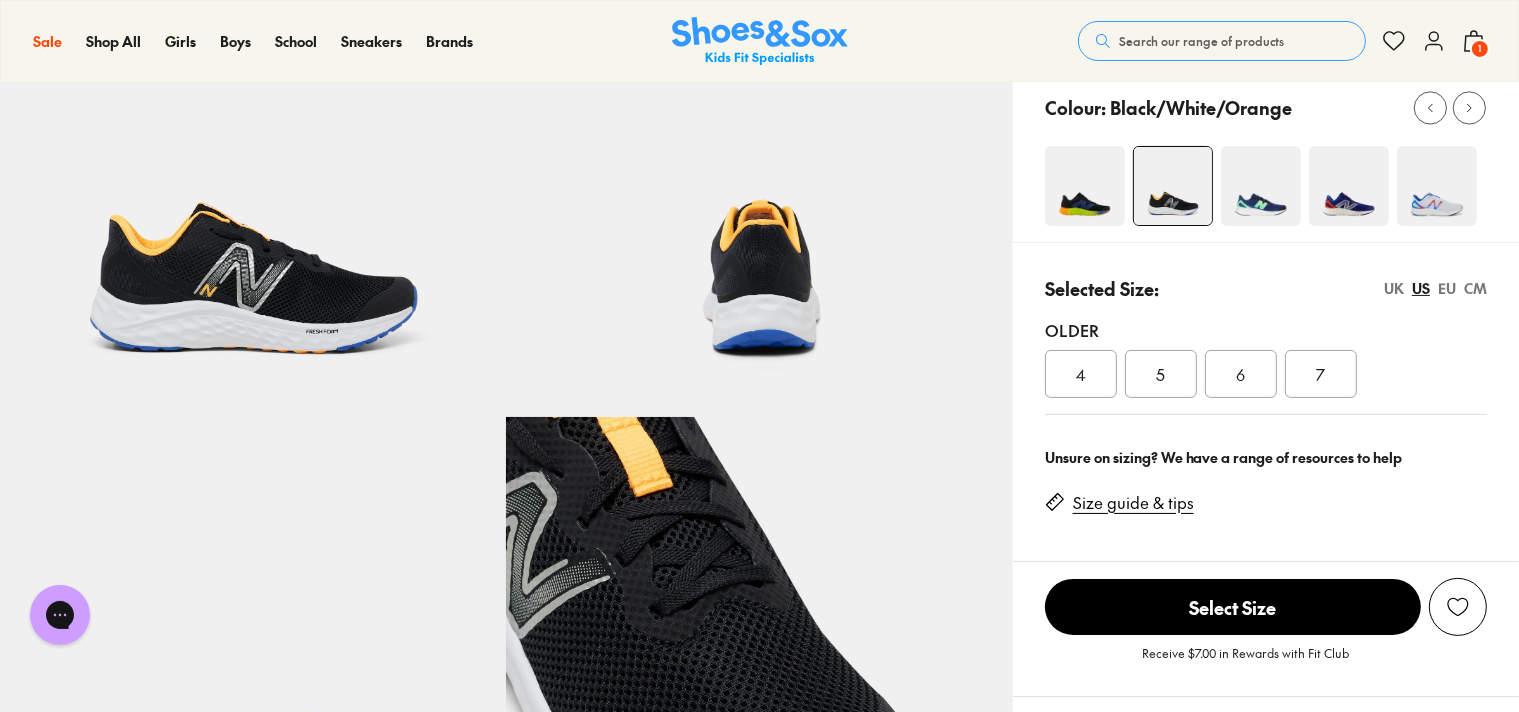scroll, scrollTop: 0, scrollLeft: 0, axis: both 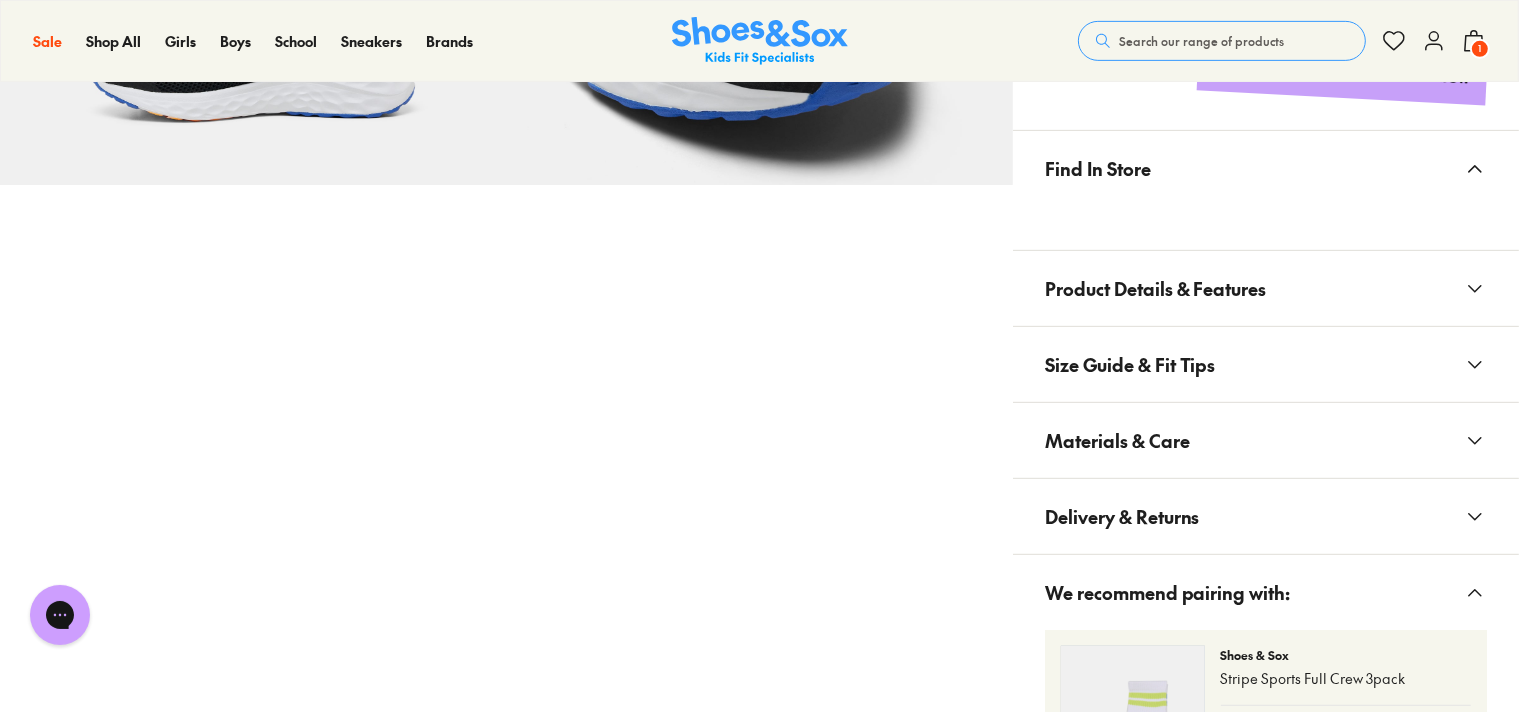 click 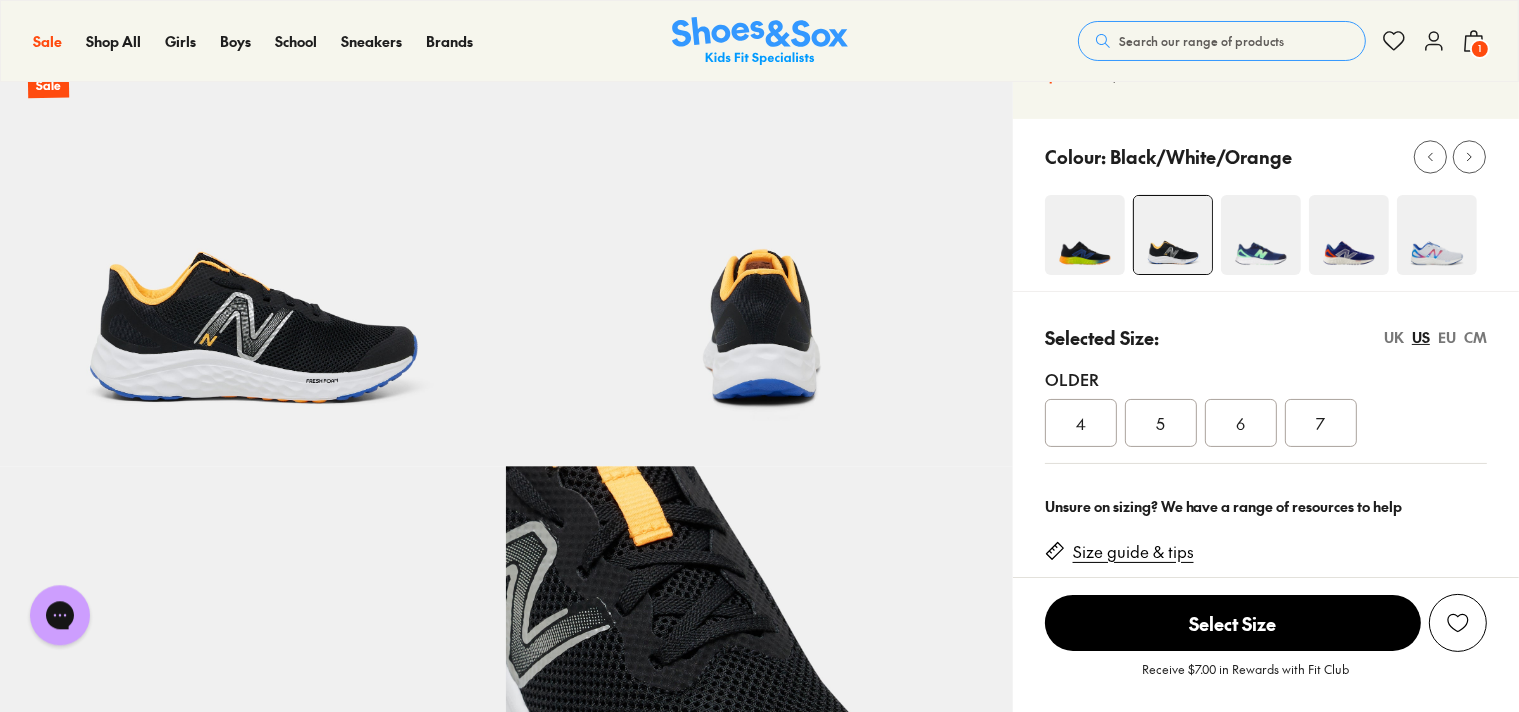 scroll, scrollTop: 105, scrollLeft: 0, axis: vertical 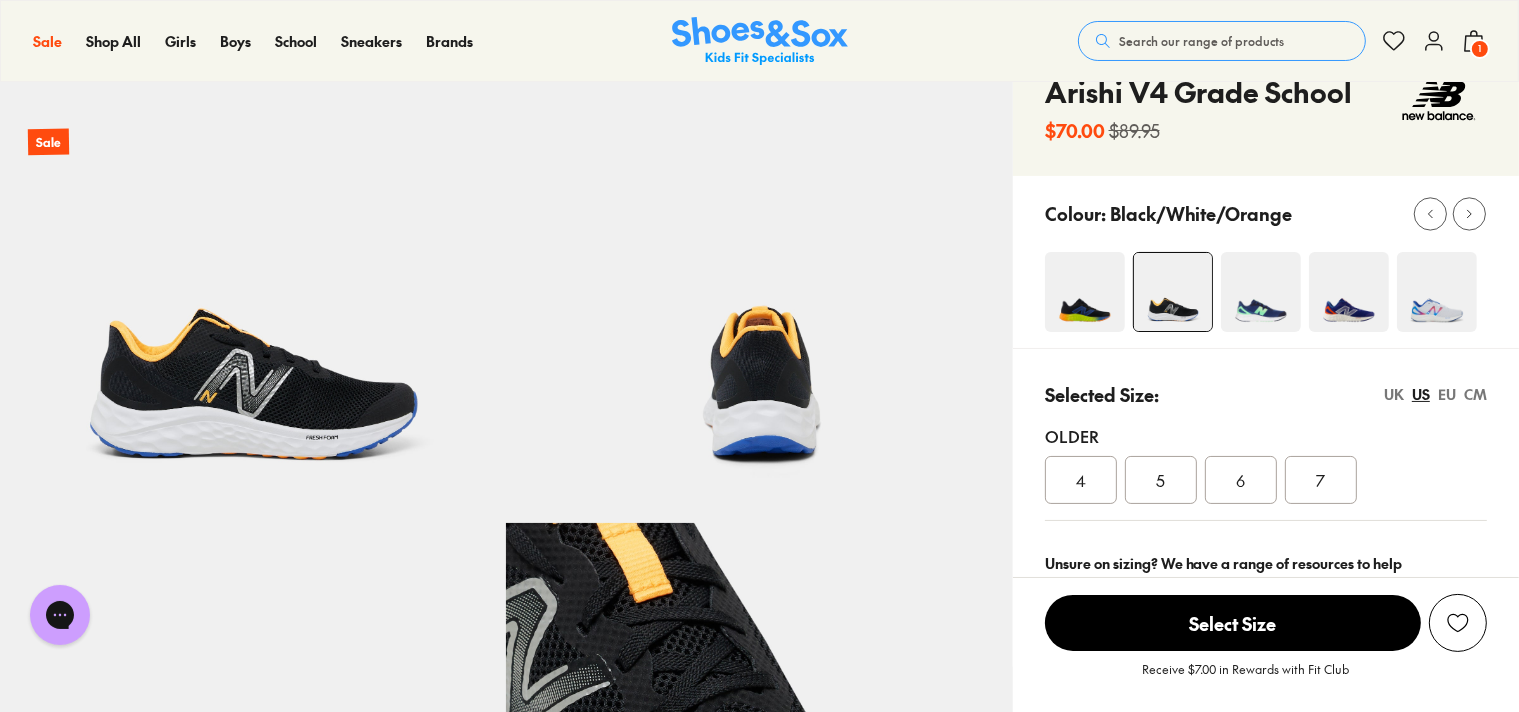 click at bounding box center (1349, 292) 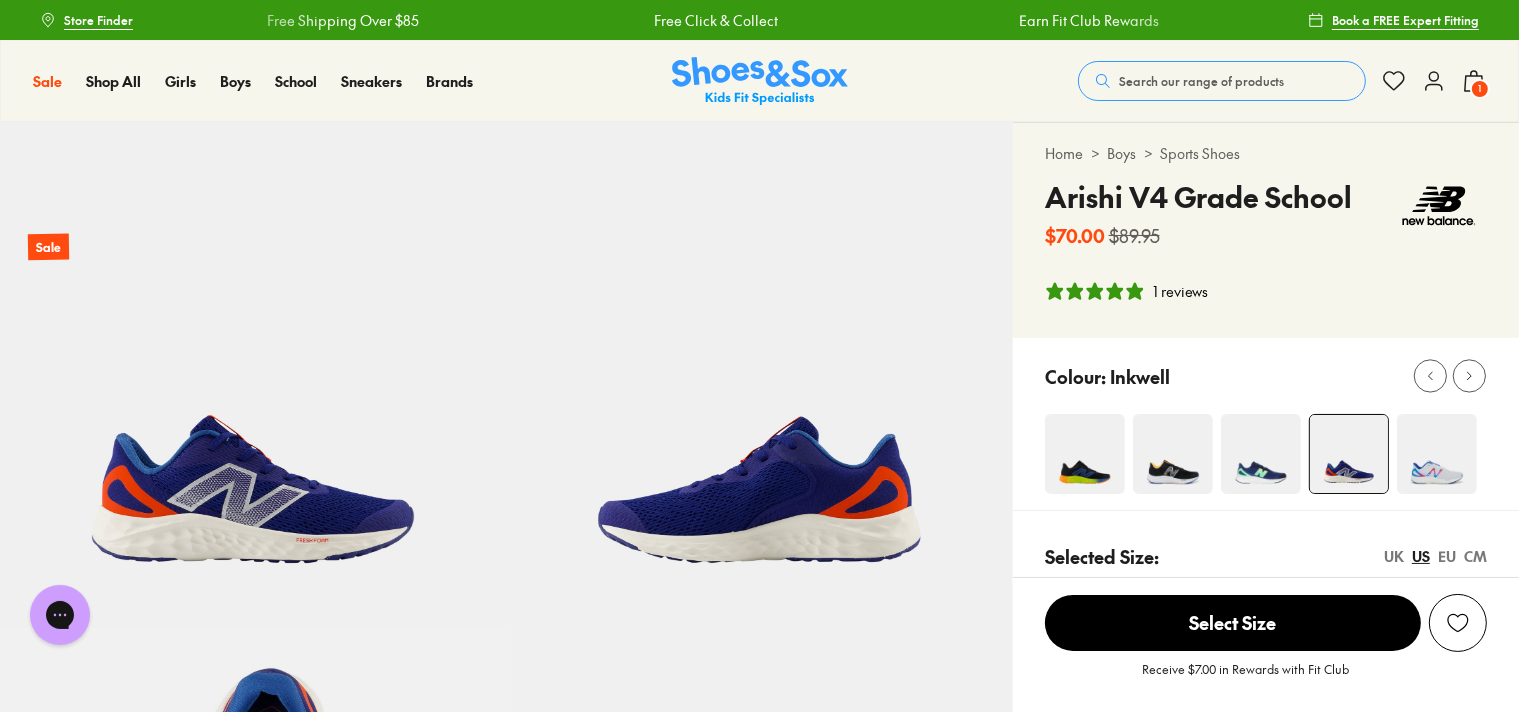 scroll, scrollTop: 0, scrollLeft: 0, axis: both 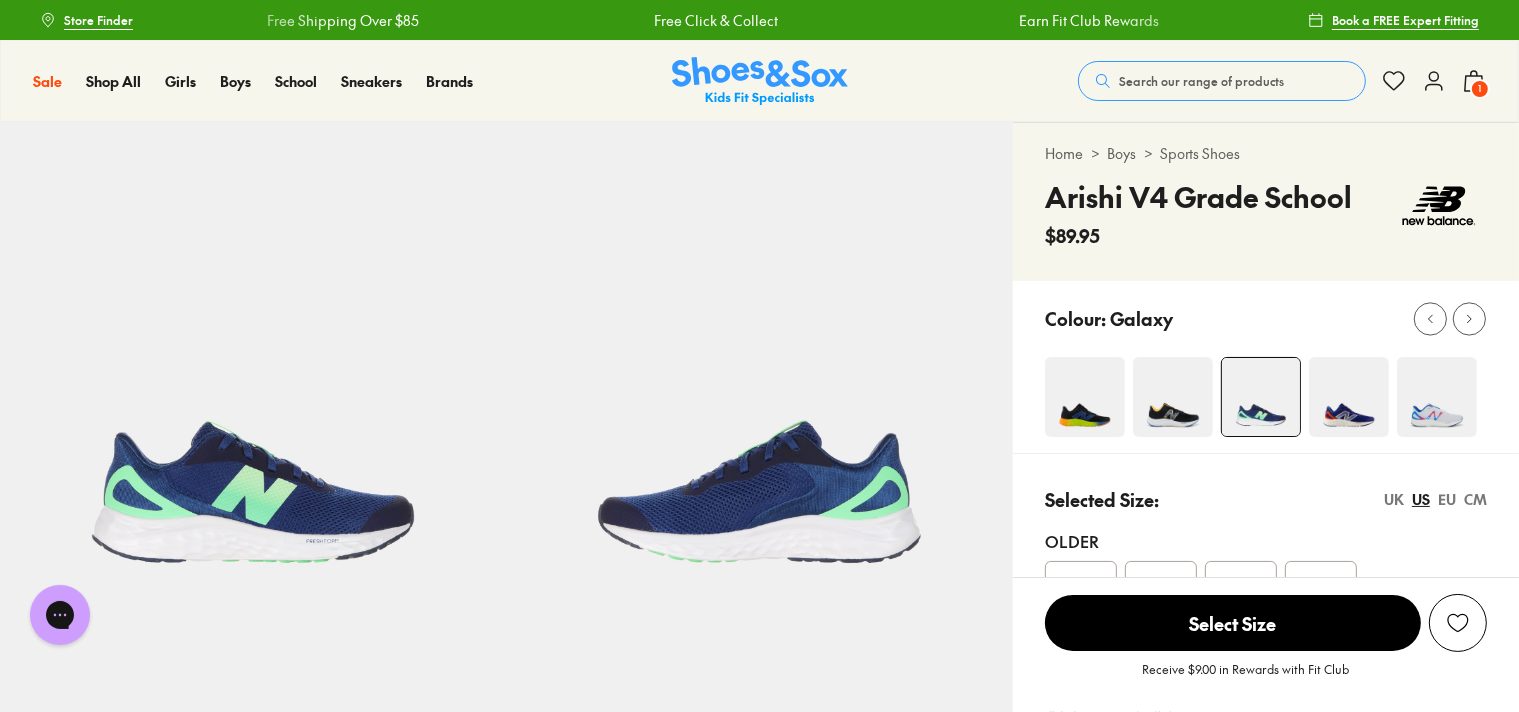 select on "*" 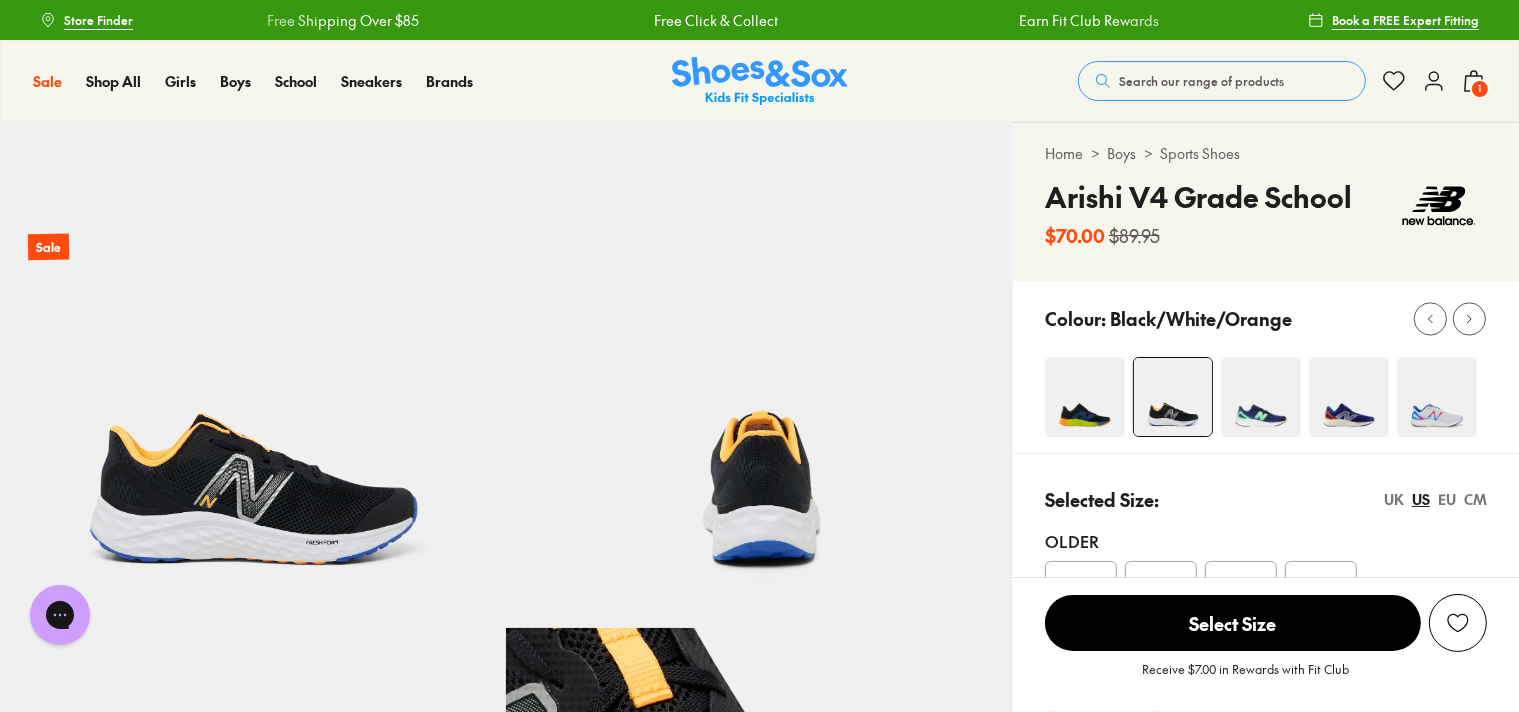 scroll, scrollTop: 0, scrollLeft: 0, axis: both 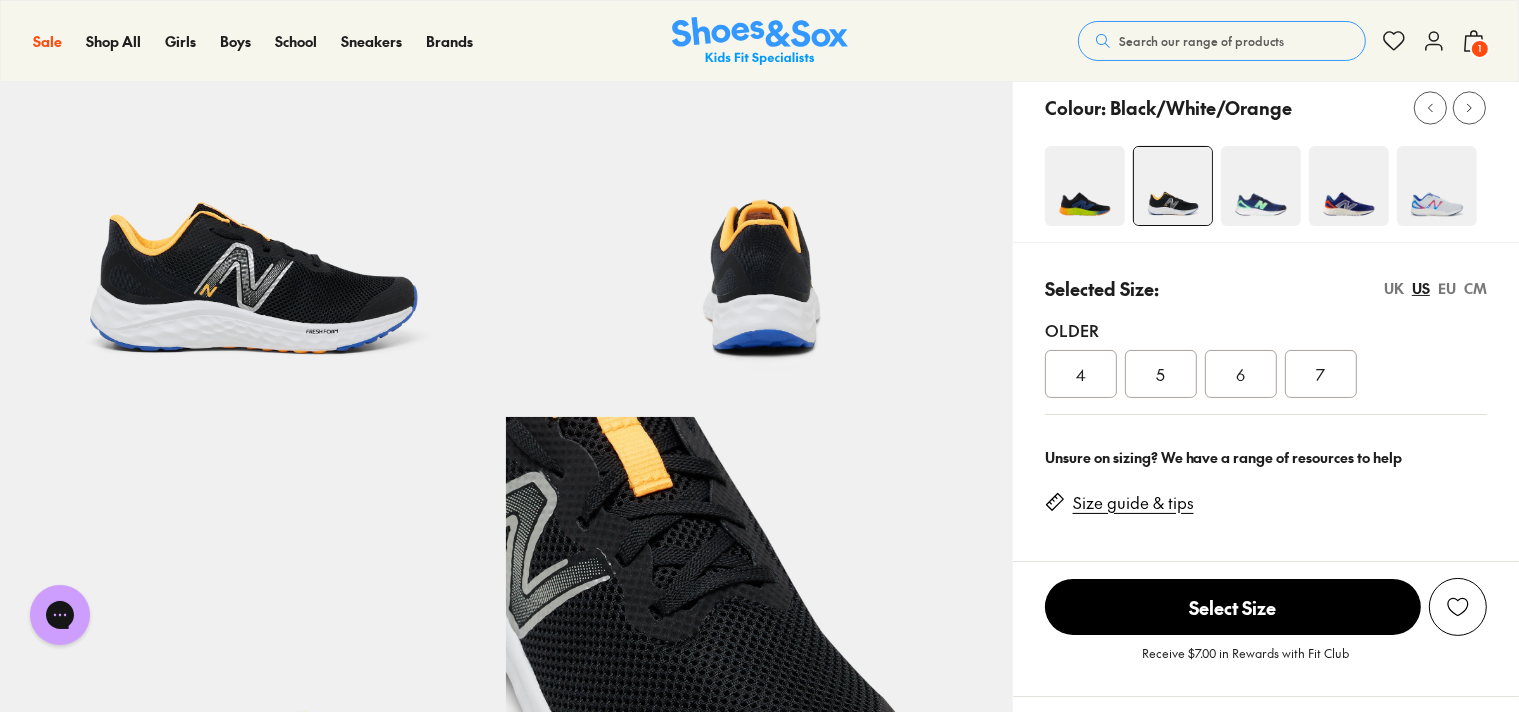 click on "6" at bounding box center [1240, 374] 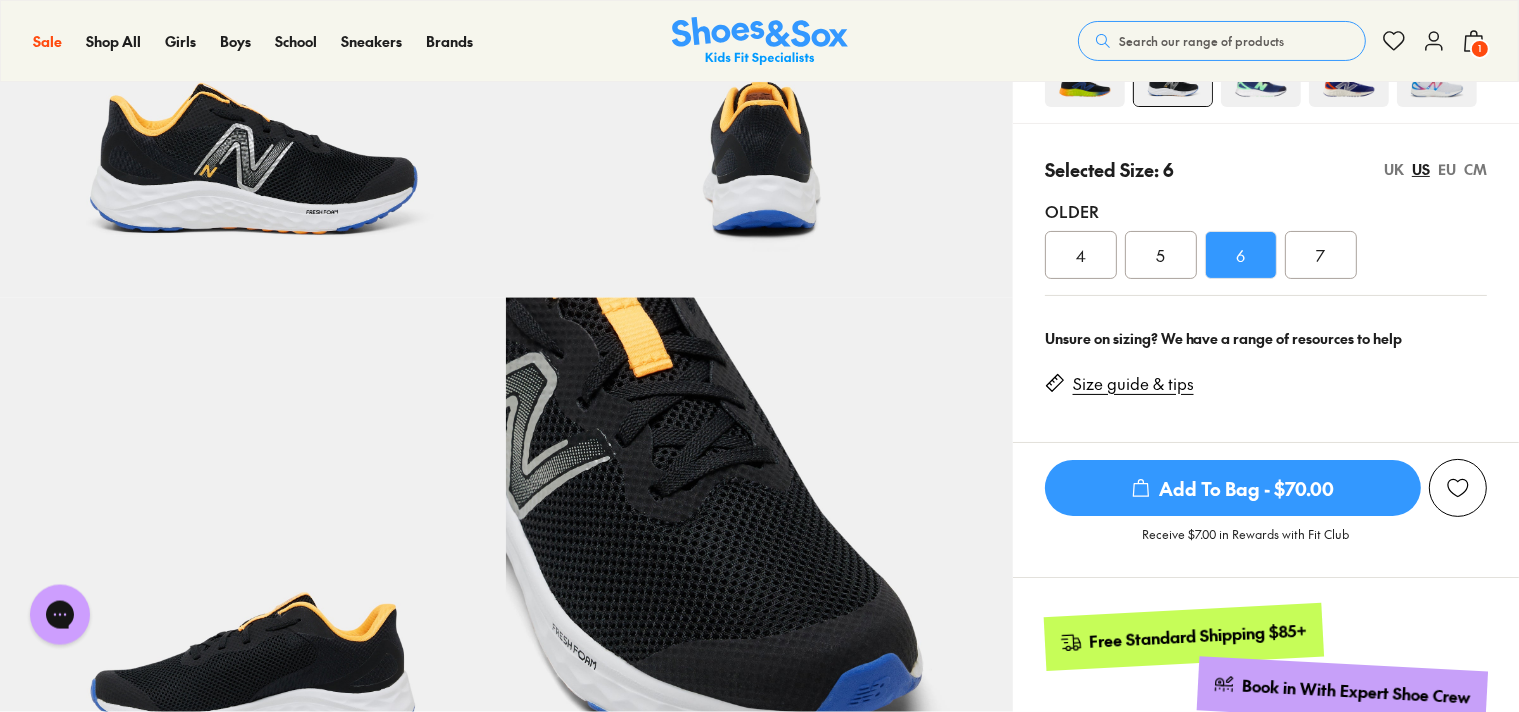 scroll, scrollTop: 422, scrollLeft: 0, axis: vertical 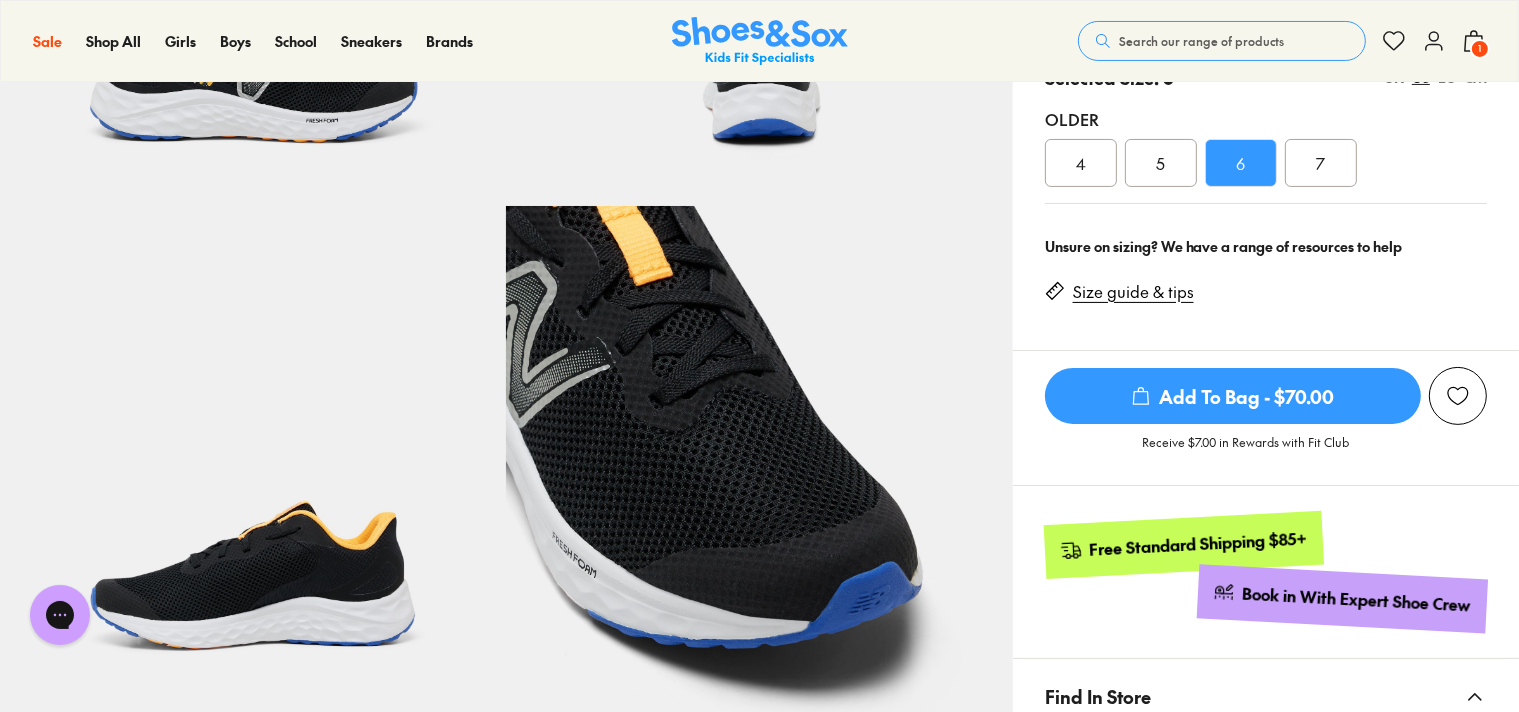 click on "Add To Bag - $70.00" at bounding box center [1233, 396] 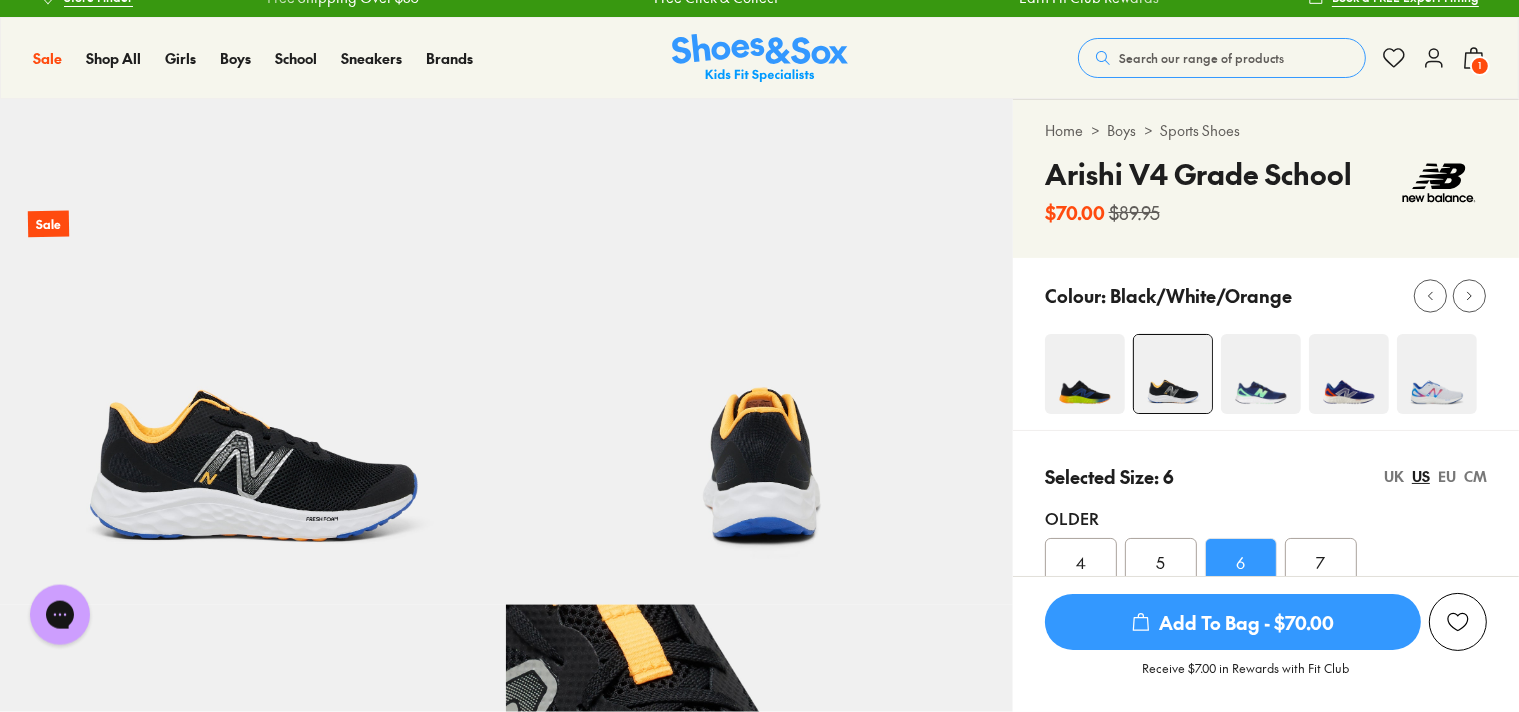 scroll, scrollTop: 0, scrollLeft: 0, axis: both 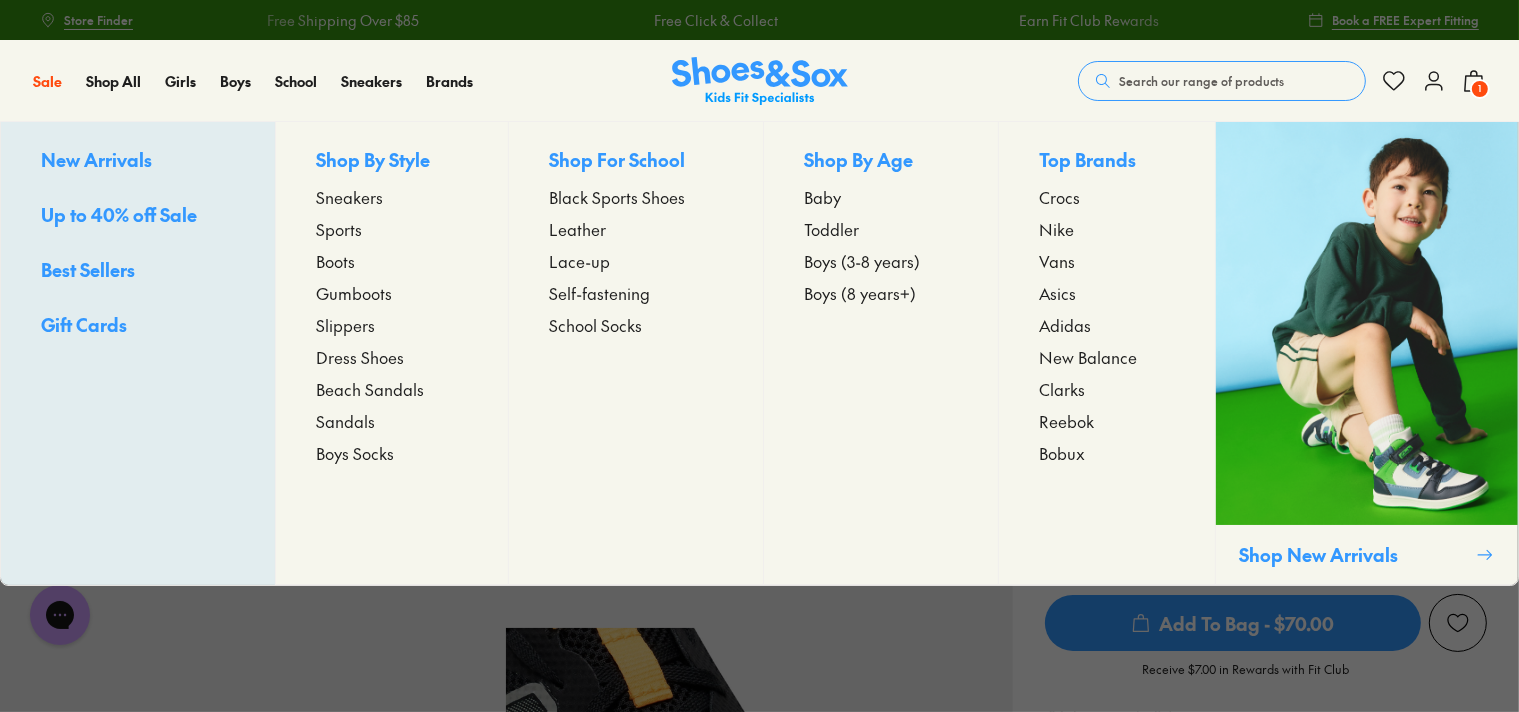 click on "Boys Socks" at bounding box center [355, 453] 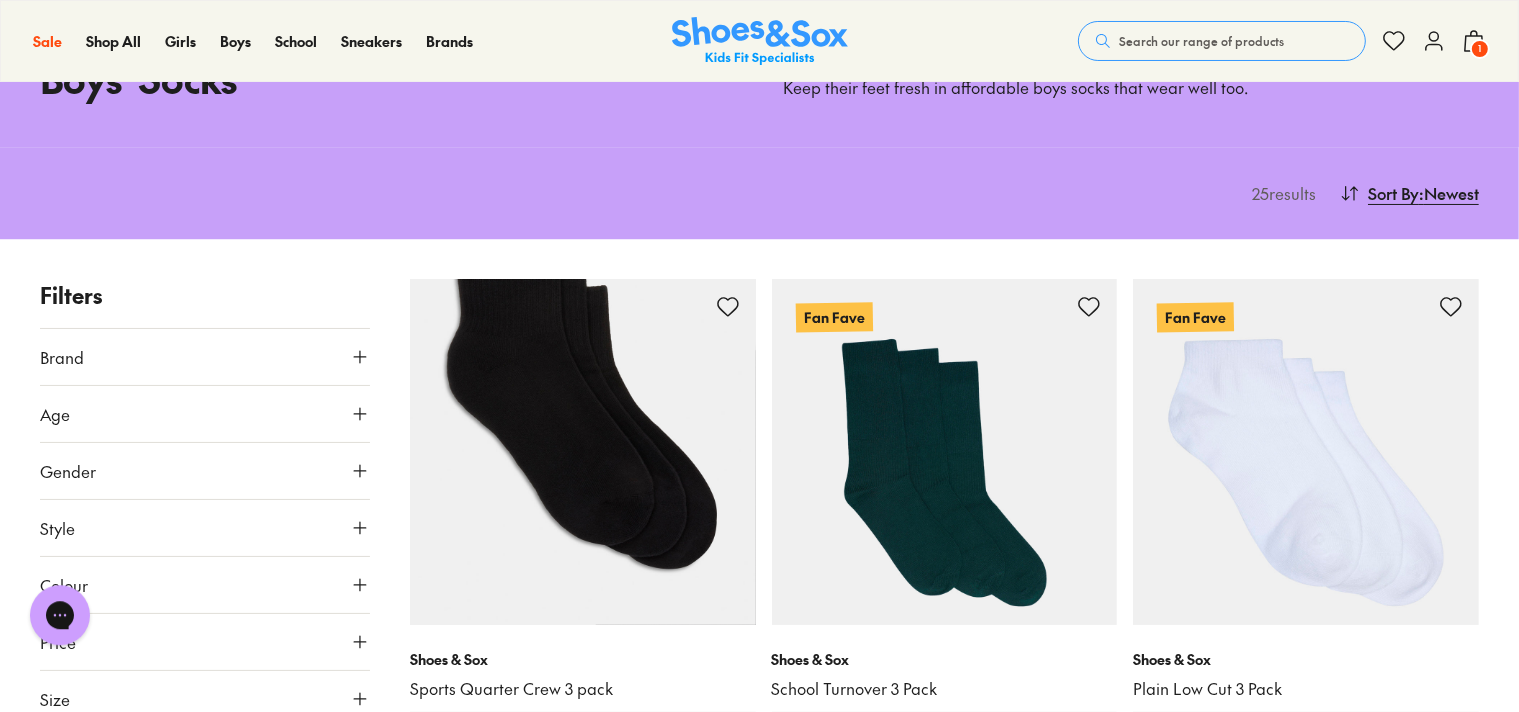 scroll, scrollTop: 0, scrollLeft: 0, axis: both 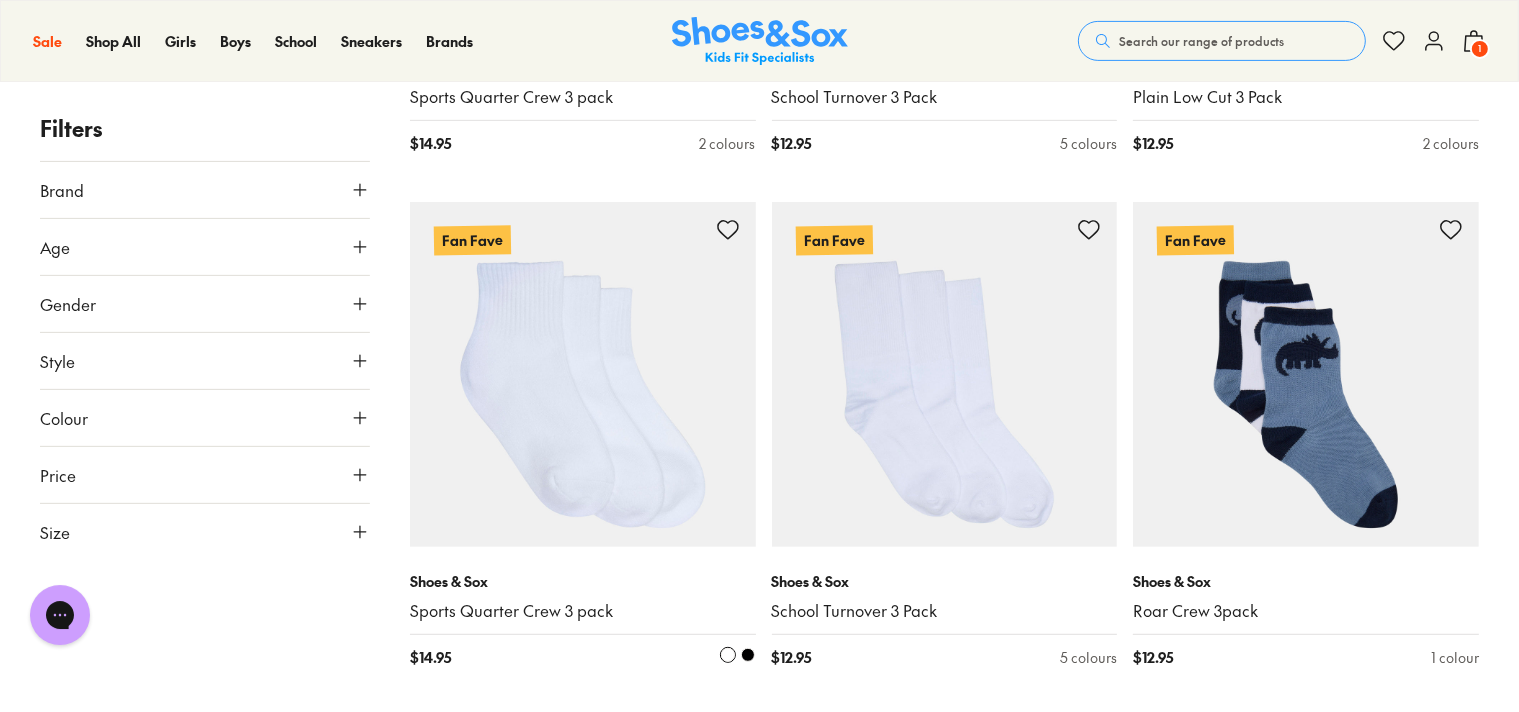 click at bounding box center (583, 375) 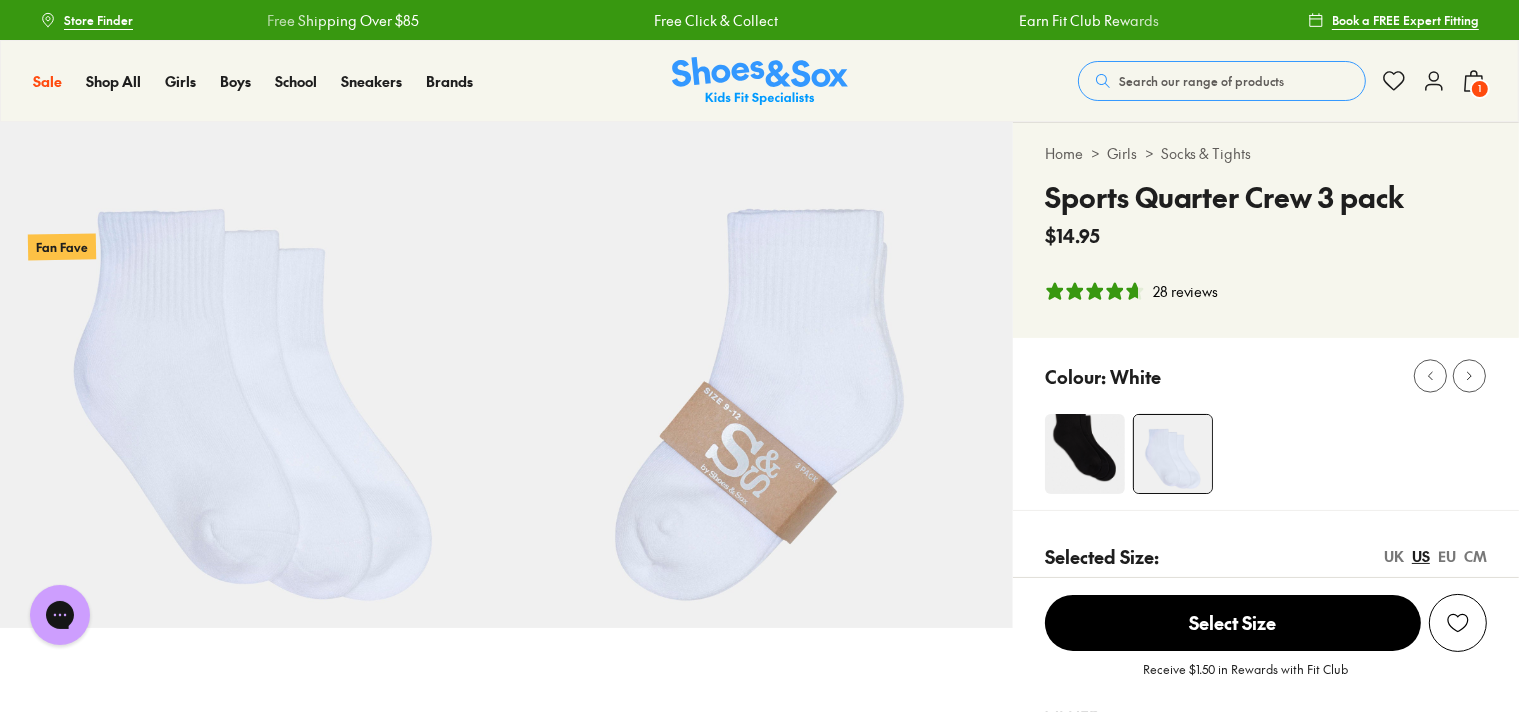 scroll, scrollTop: 0, scrollLeft: 0, axis: both 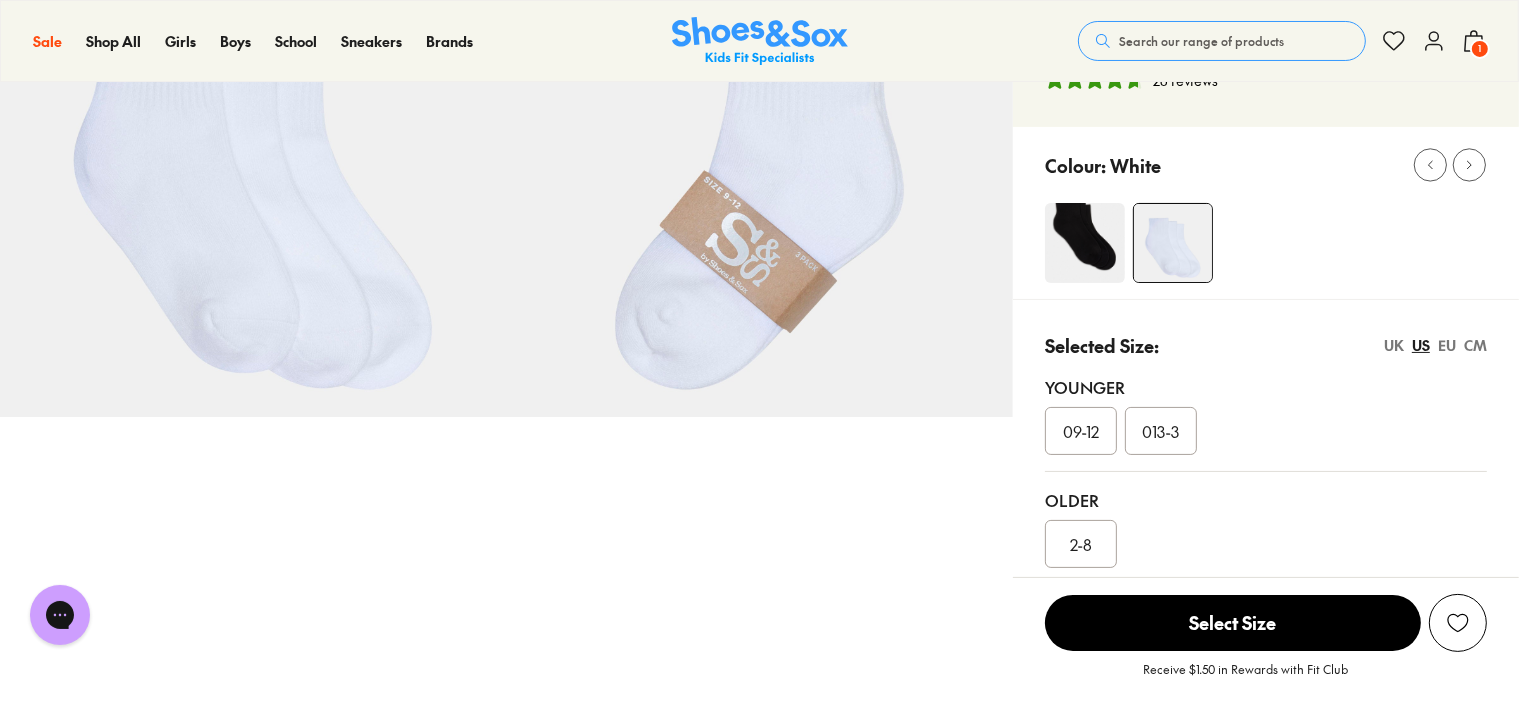 click on "2-8" at bounding box center (1081, 544) 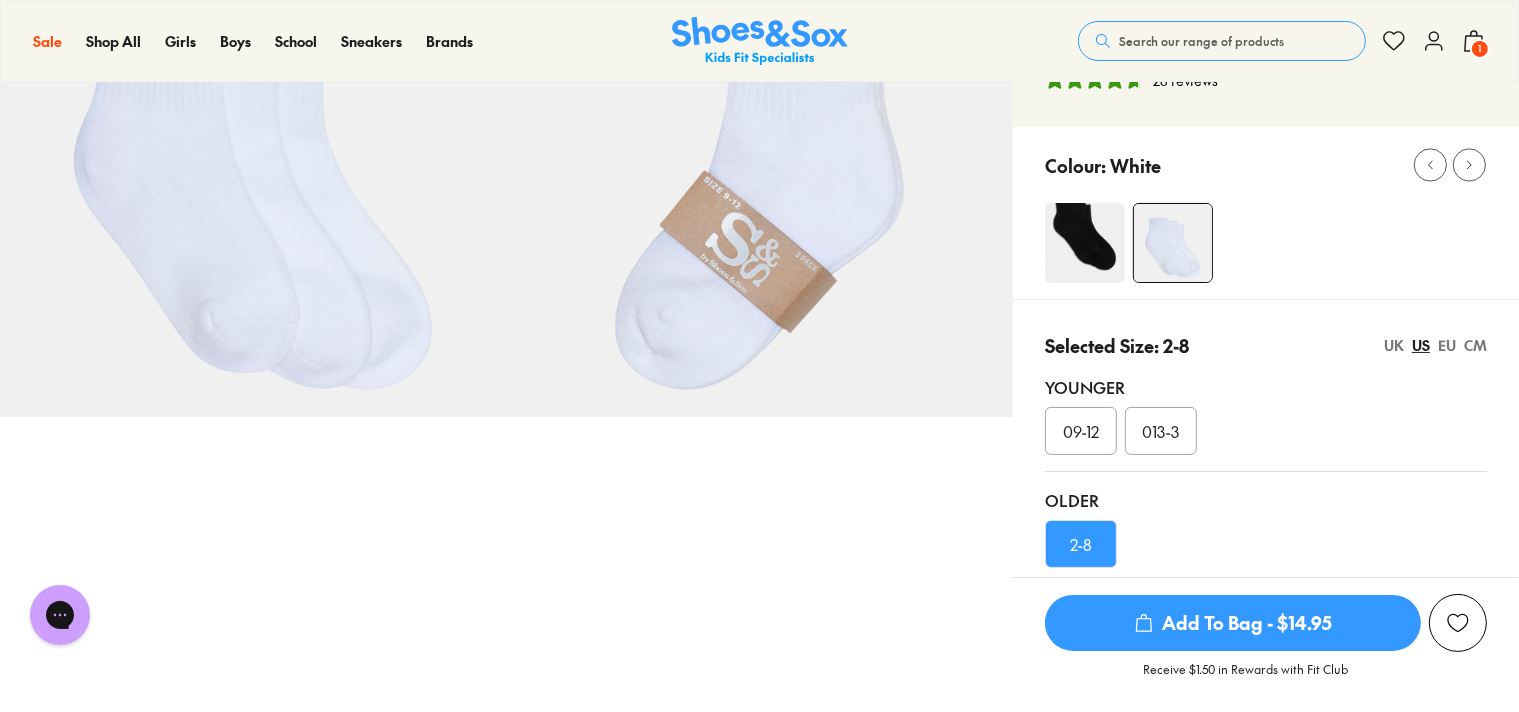 click on "Add To Bag - $14.95" at bounding box center (1233, 623) 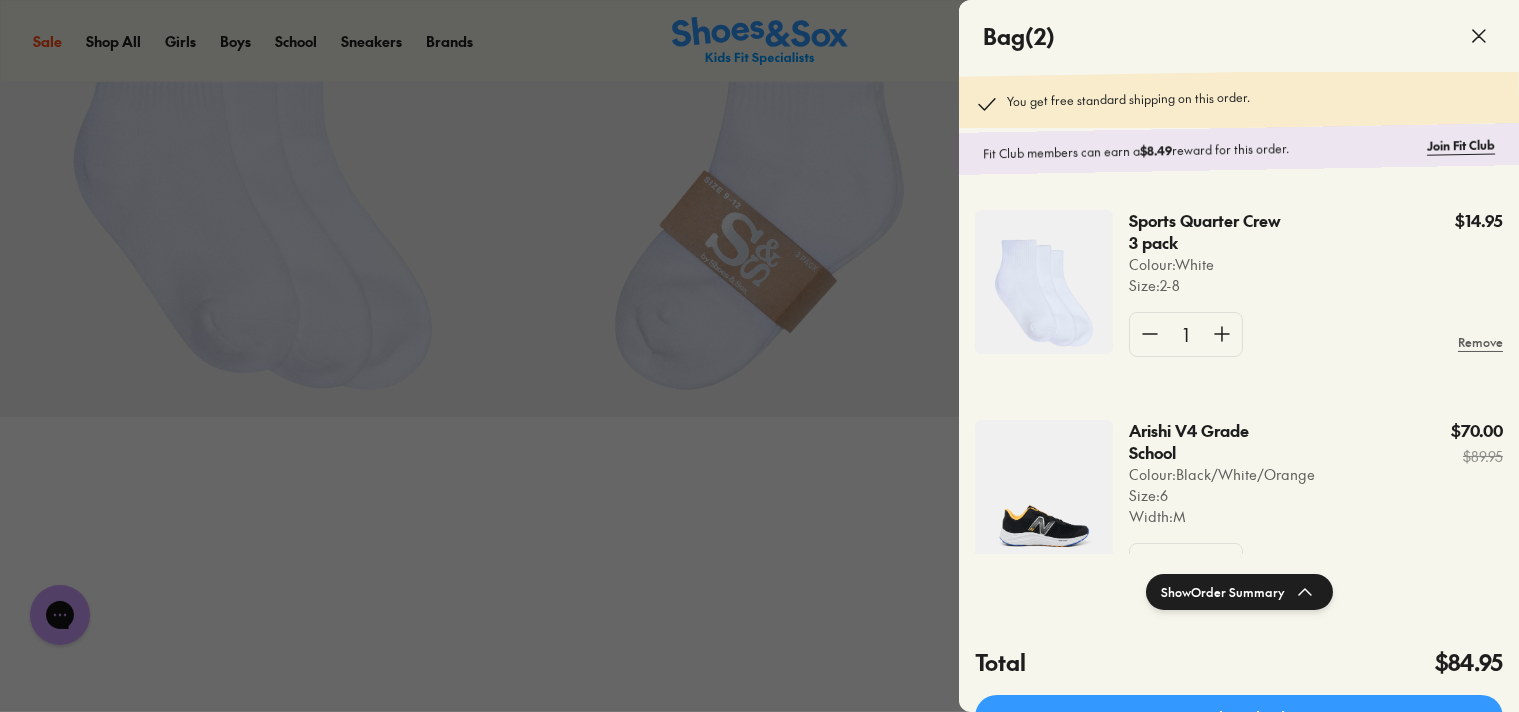 scroll, scrollTop: 90, scrollLeft: 0, axis: vertical 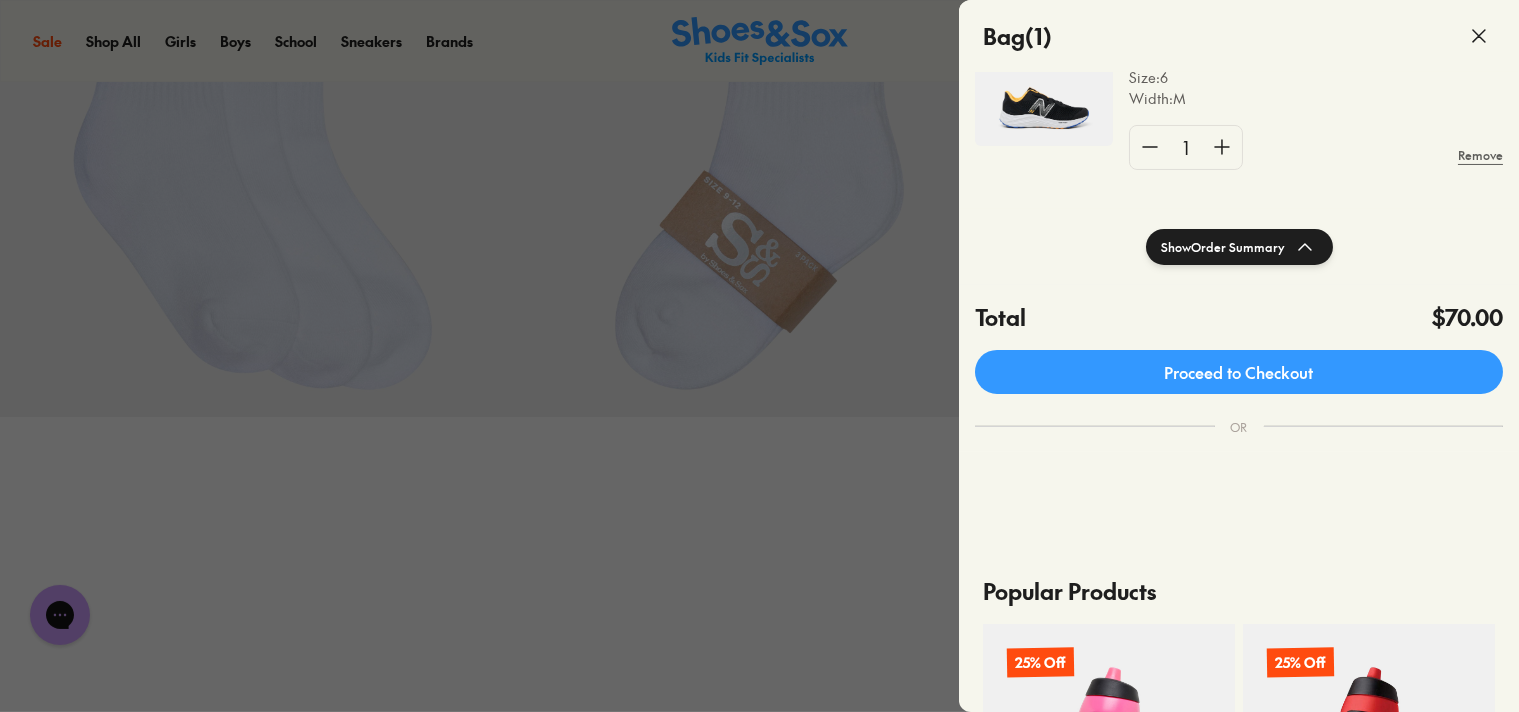 click on "Show  Order Summary" 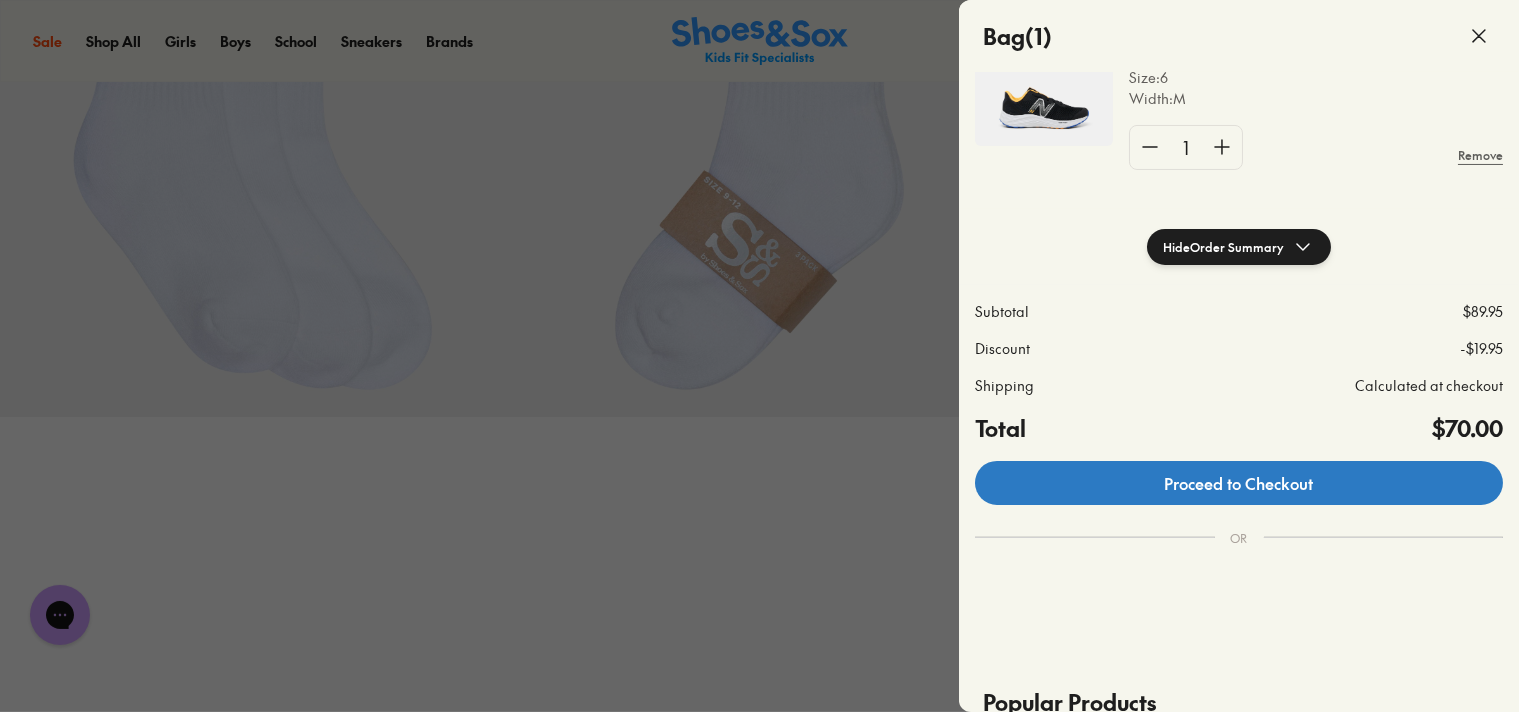 click on "Proceed to Checkout" 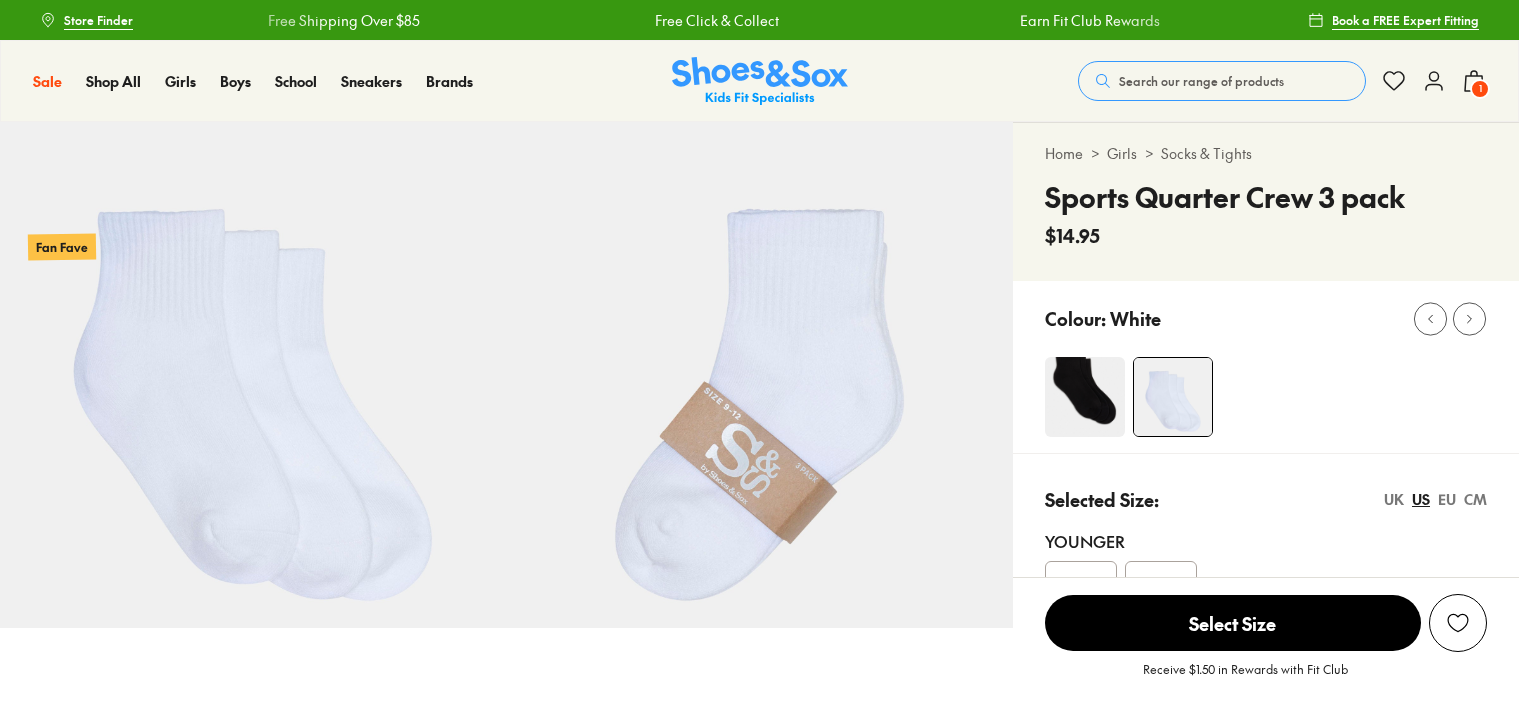 scroll, scrollTop: 0, scrollLeft: 0, axis: both 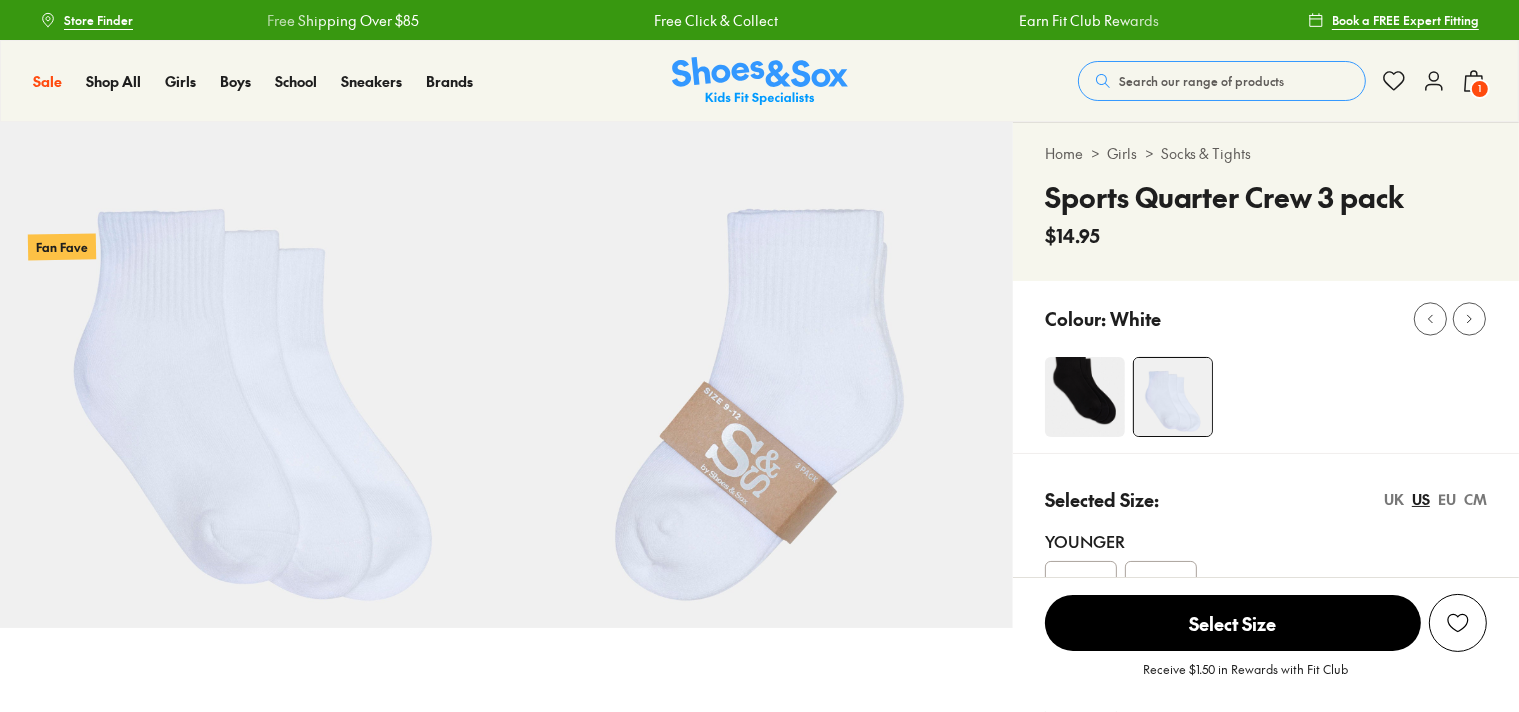 select on "*" 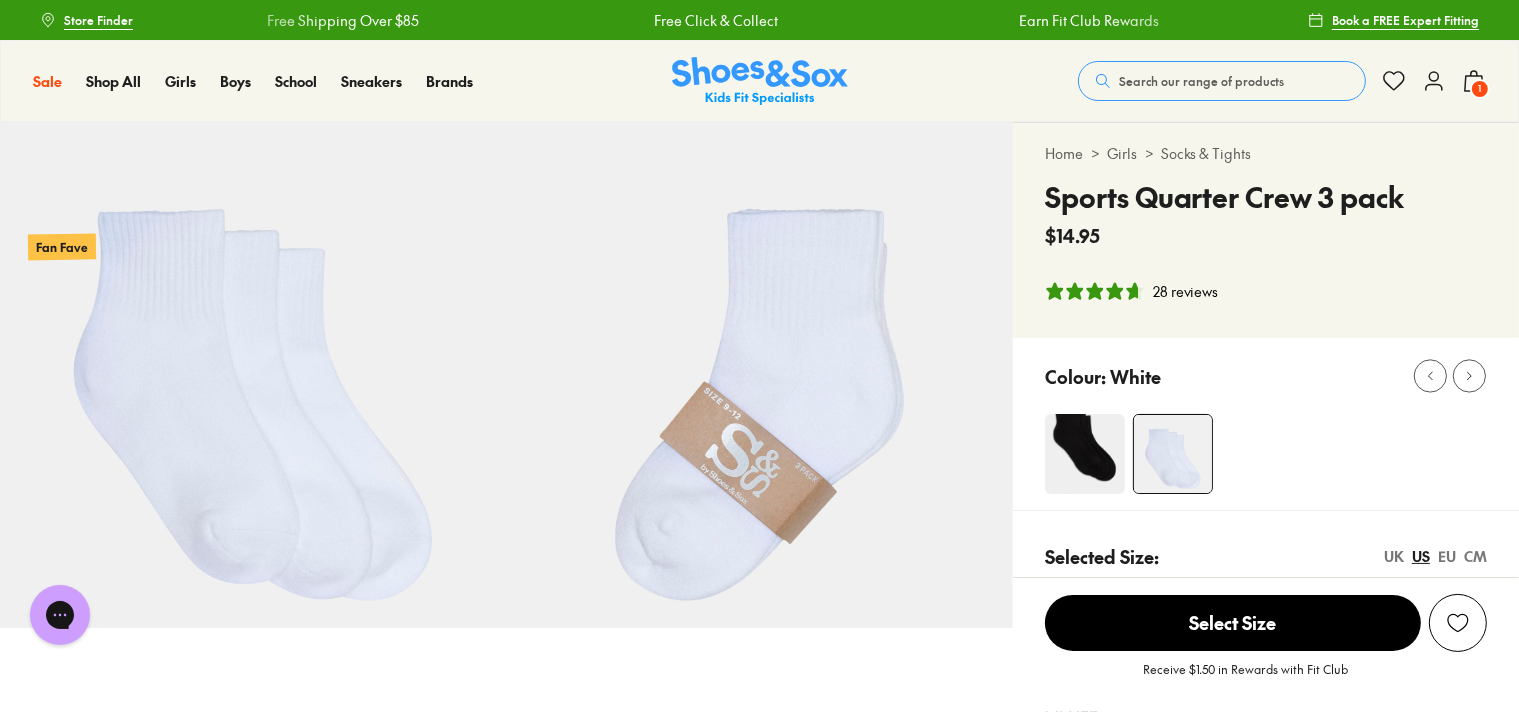 scroll, scrollTop: 0, scrollLeft: 0, axis: both 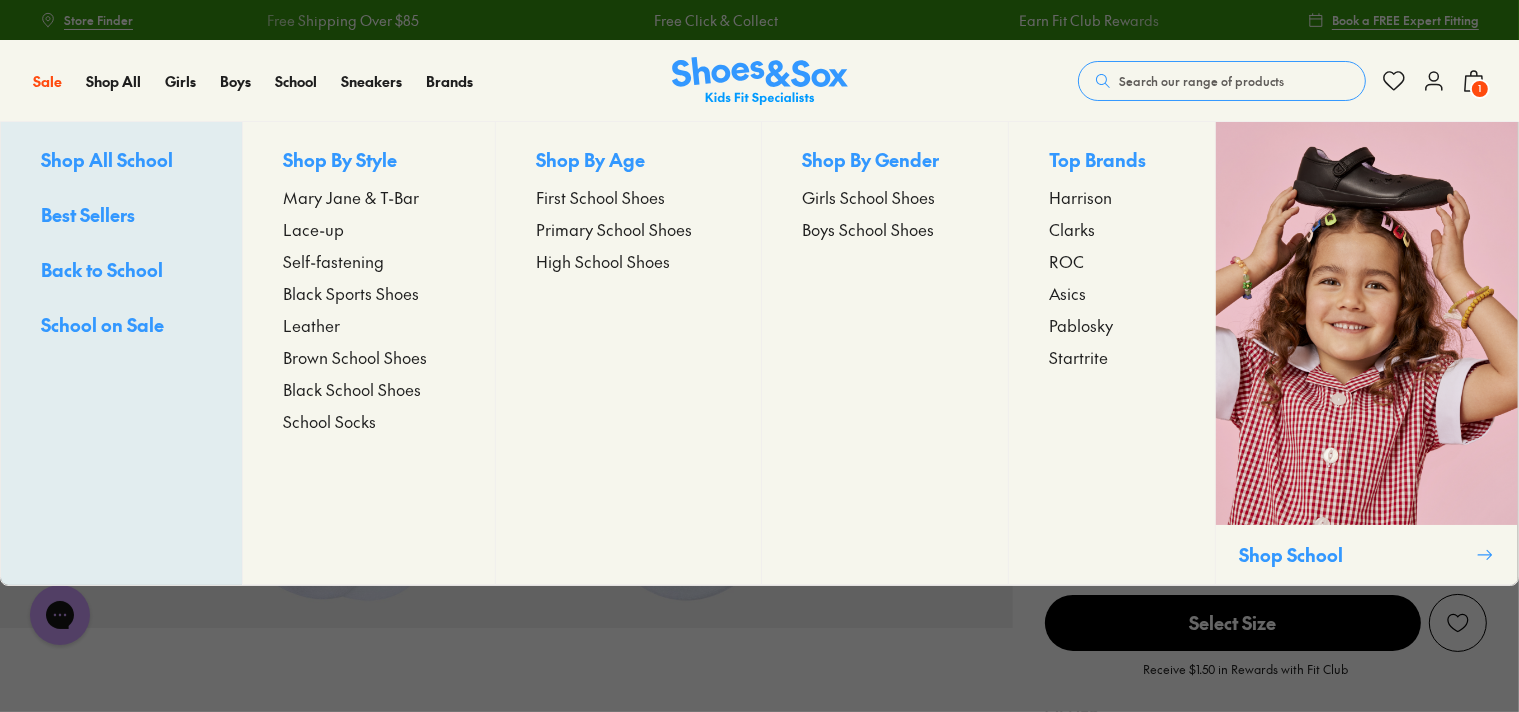 click on "Shop All School" at bounding box center [107, 159] 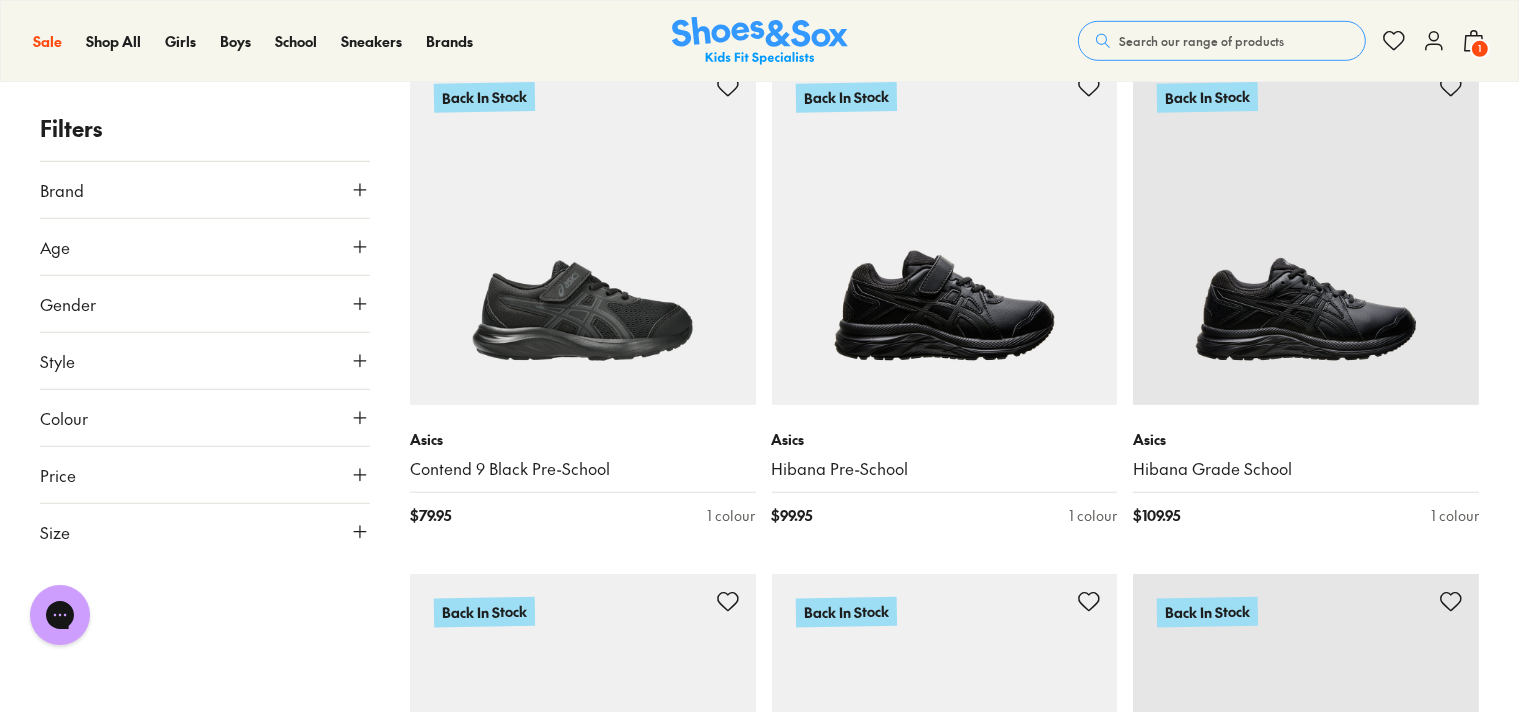 scroll, scrollTop: 1372, scrollLeft: 0, axis: vertical 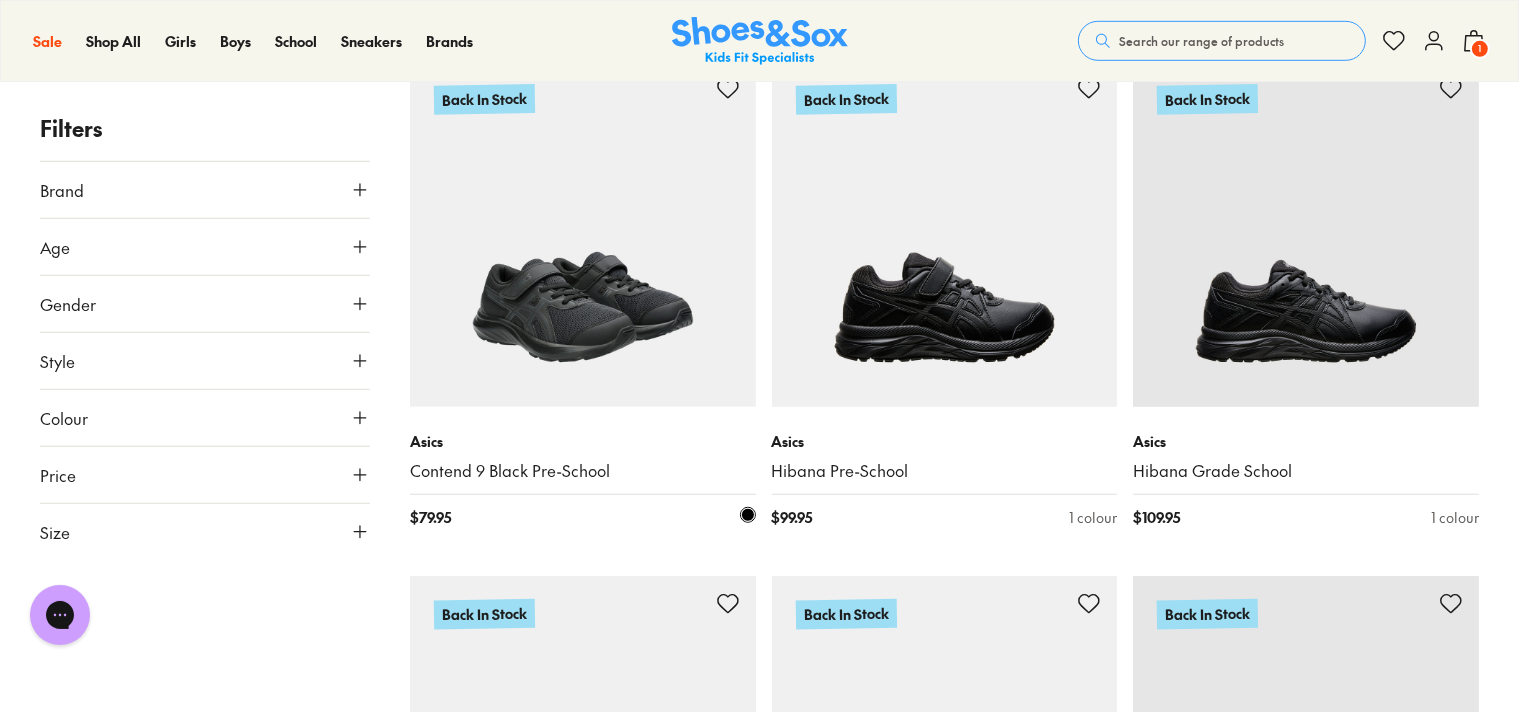 click at bounding box center [583, 234] 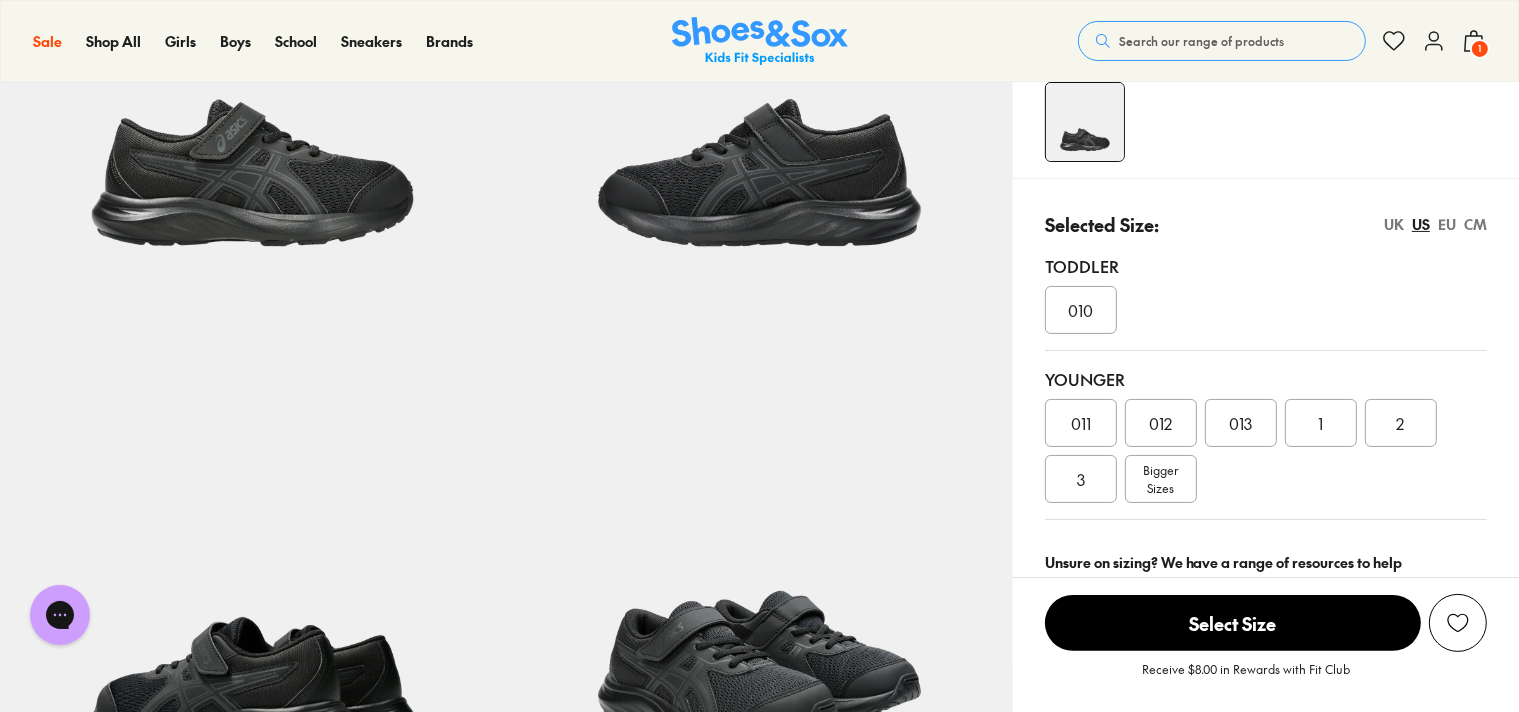 scroll, scrollTop: 528, scrollLeft: 0, axis: vertical 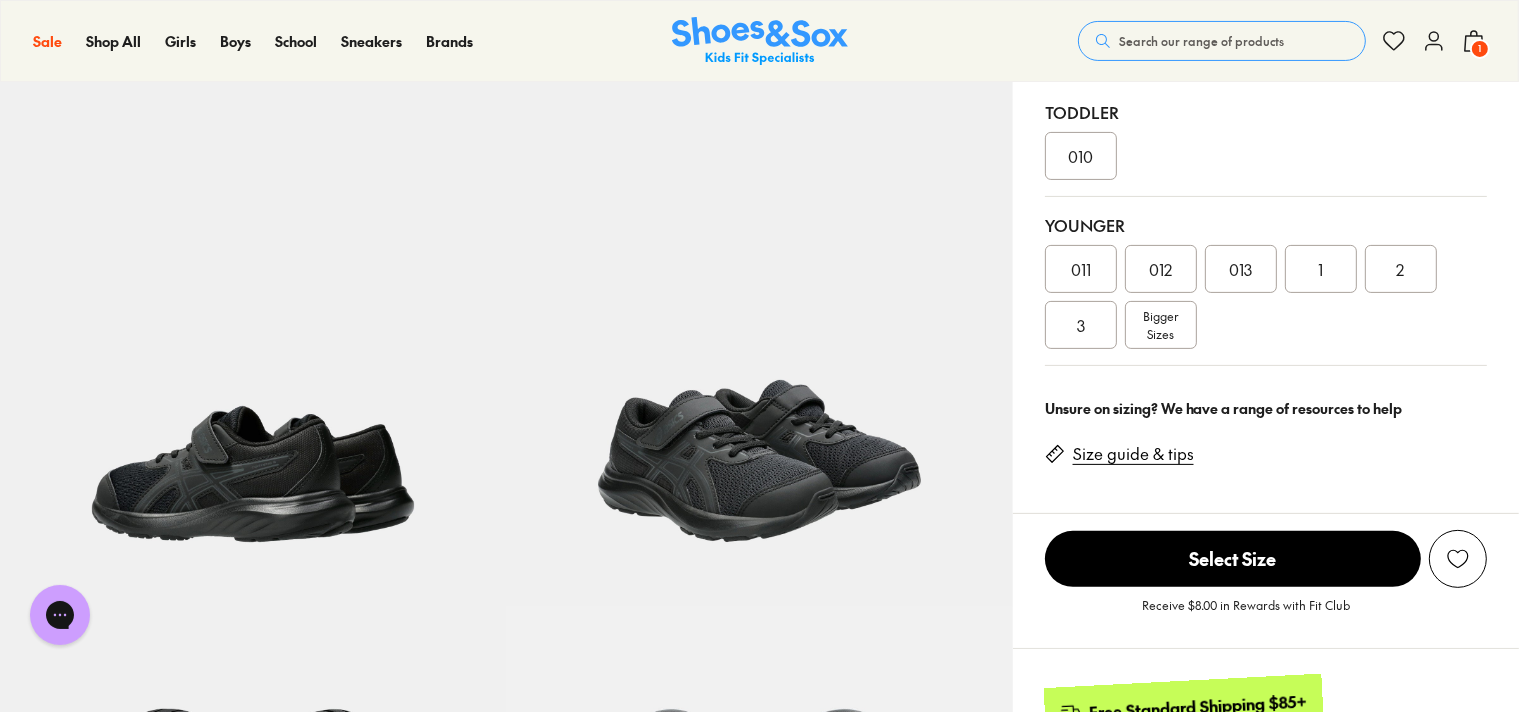 select on "*" 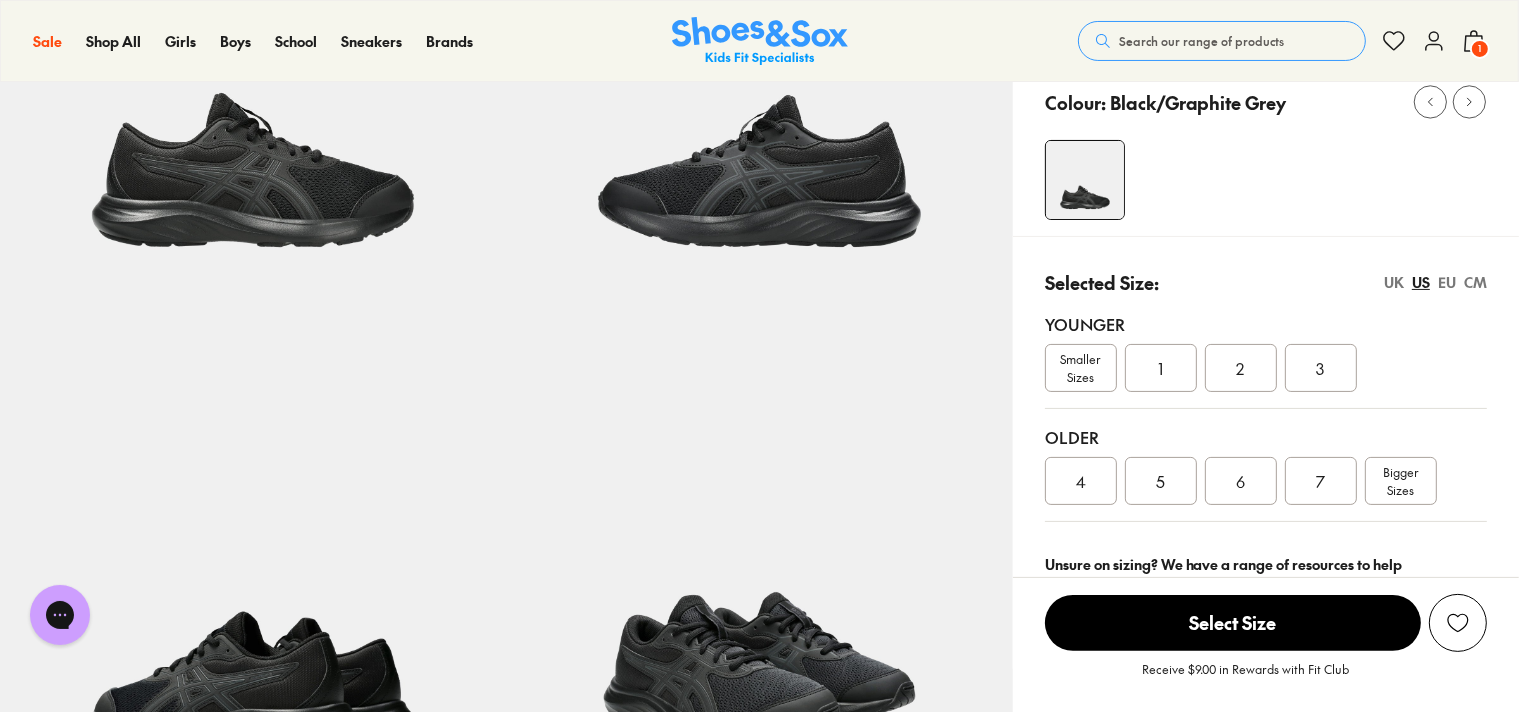 scroll, scrollTop: 0, scrollLeft: 0, axis: both 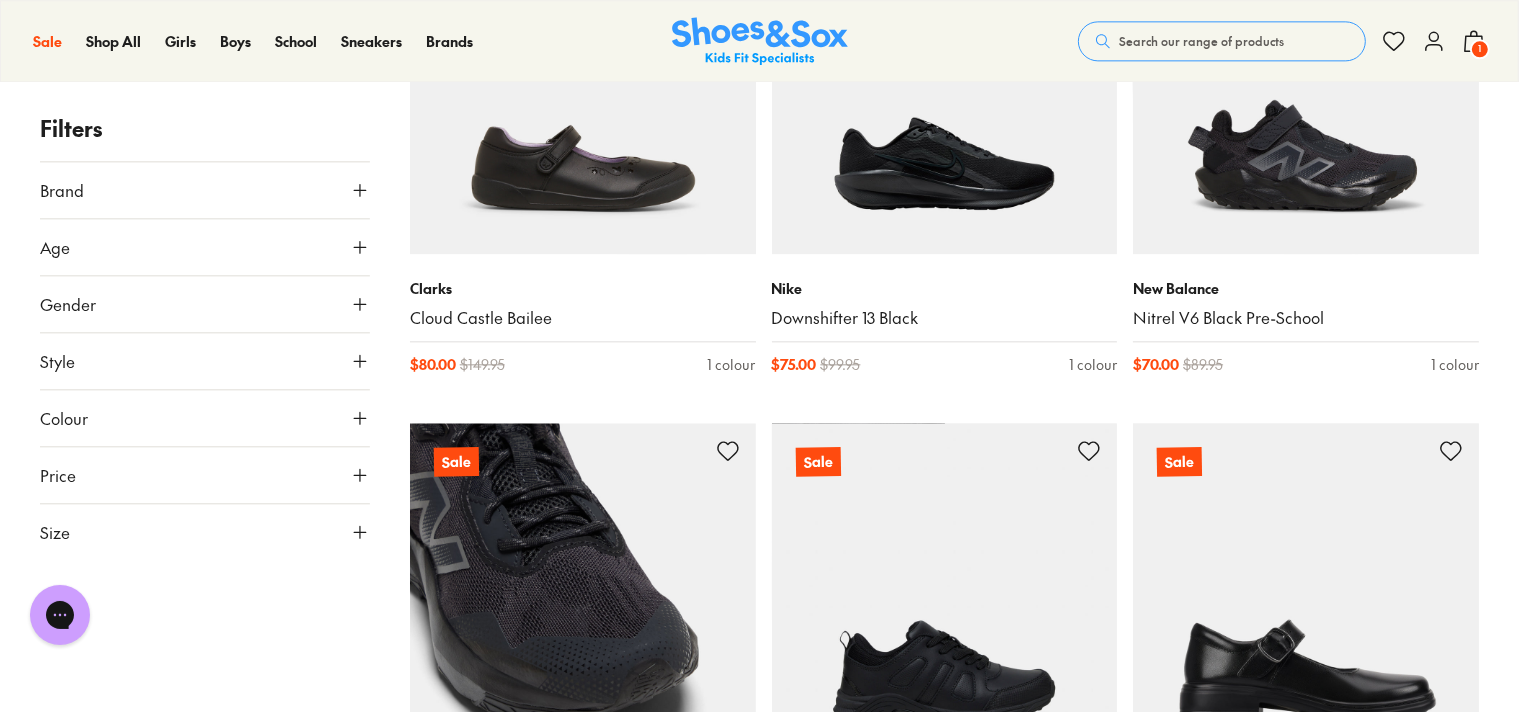 click at bounding box center (583, 596) 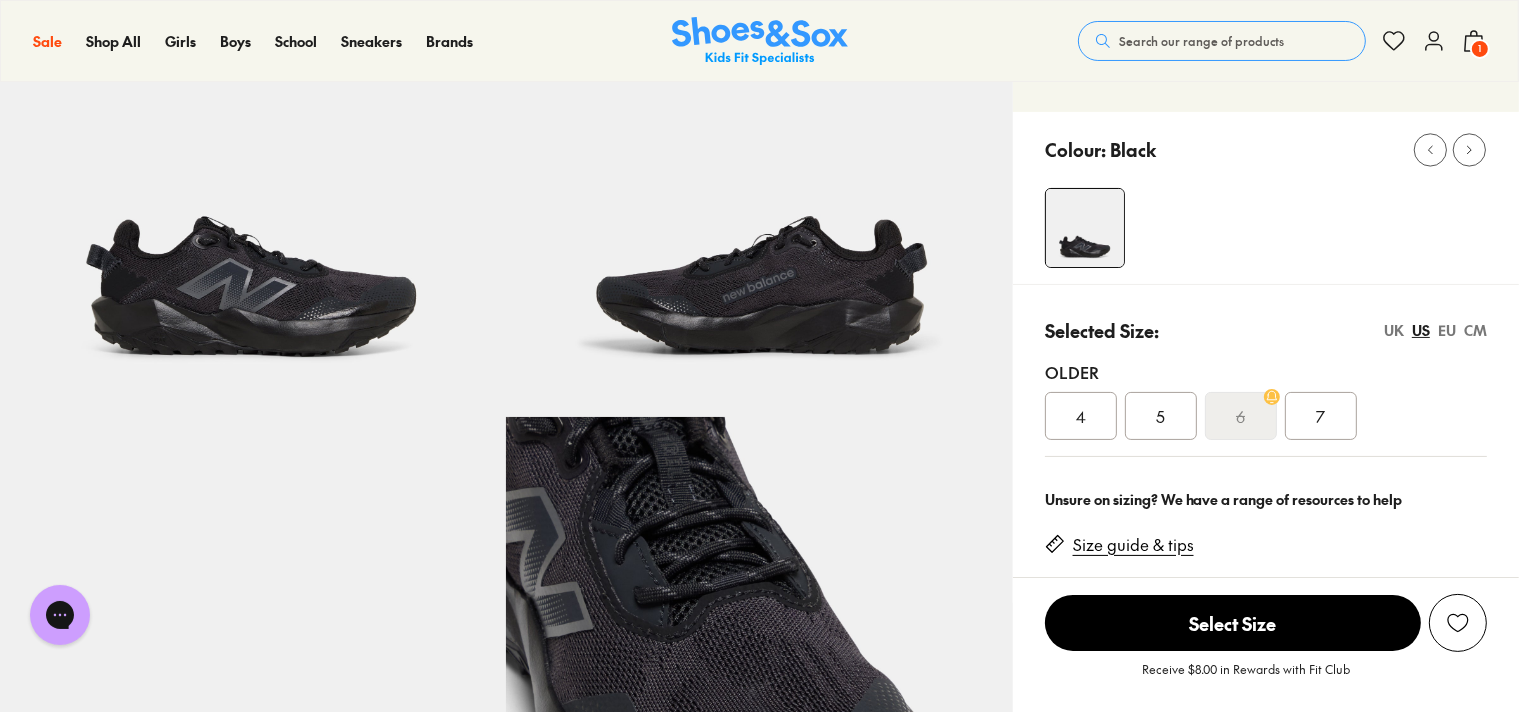 scroll, scrollTop: 0, scrollLeft: 0, axis: both 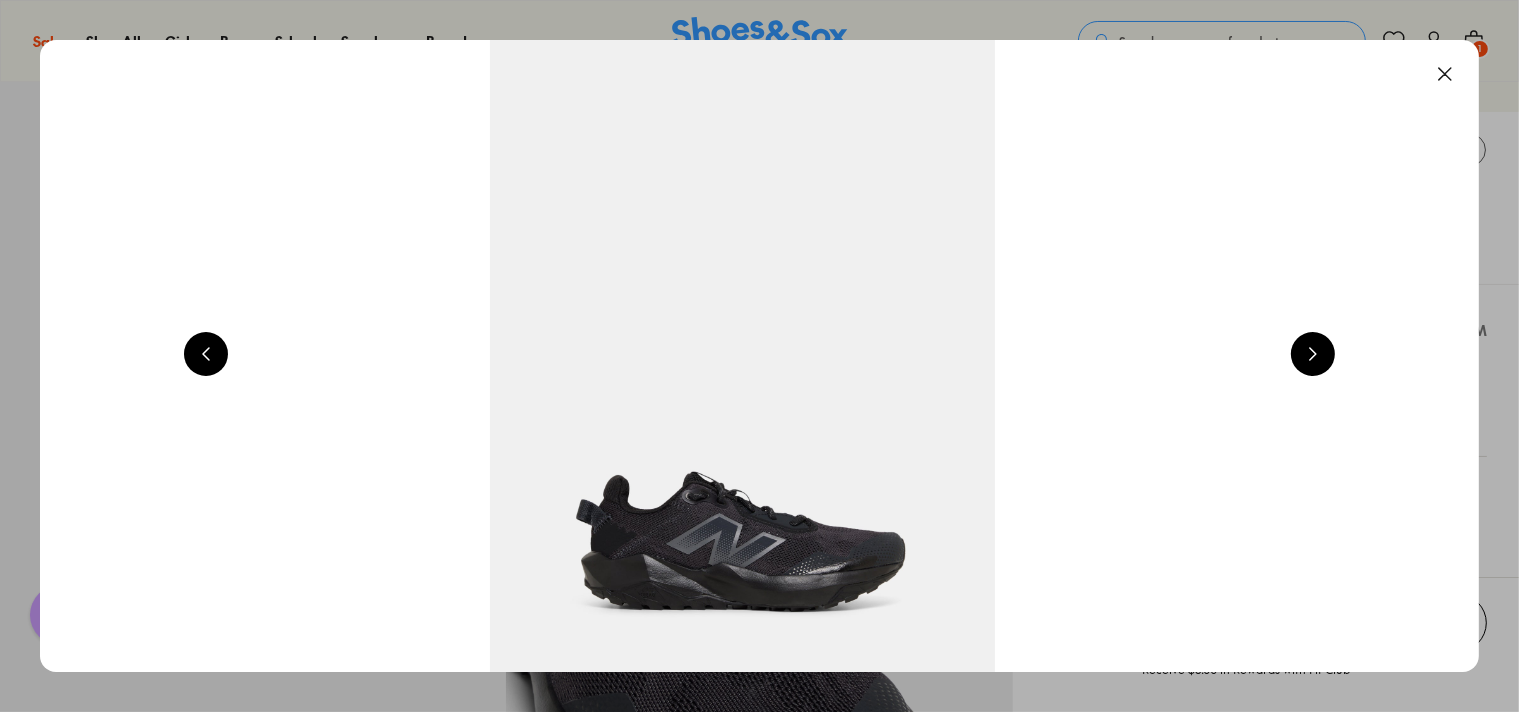click at bounding box center (1313, 354) 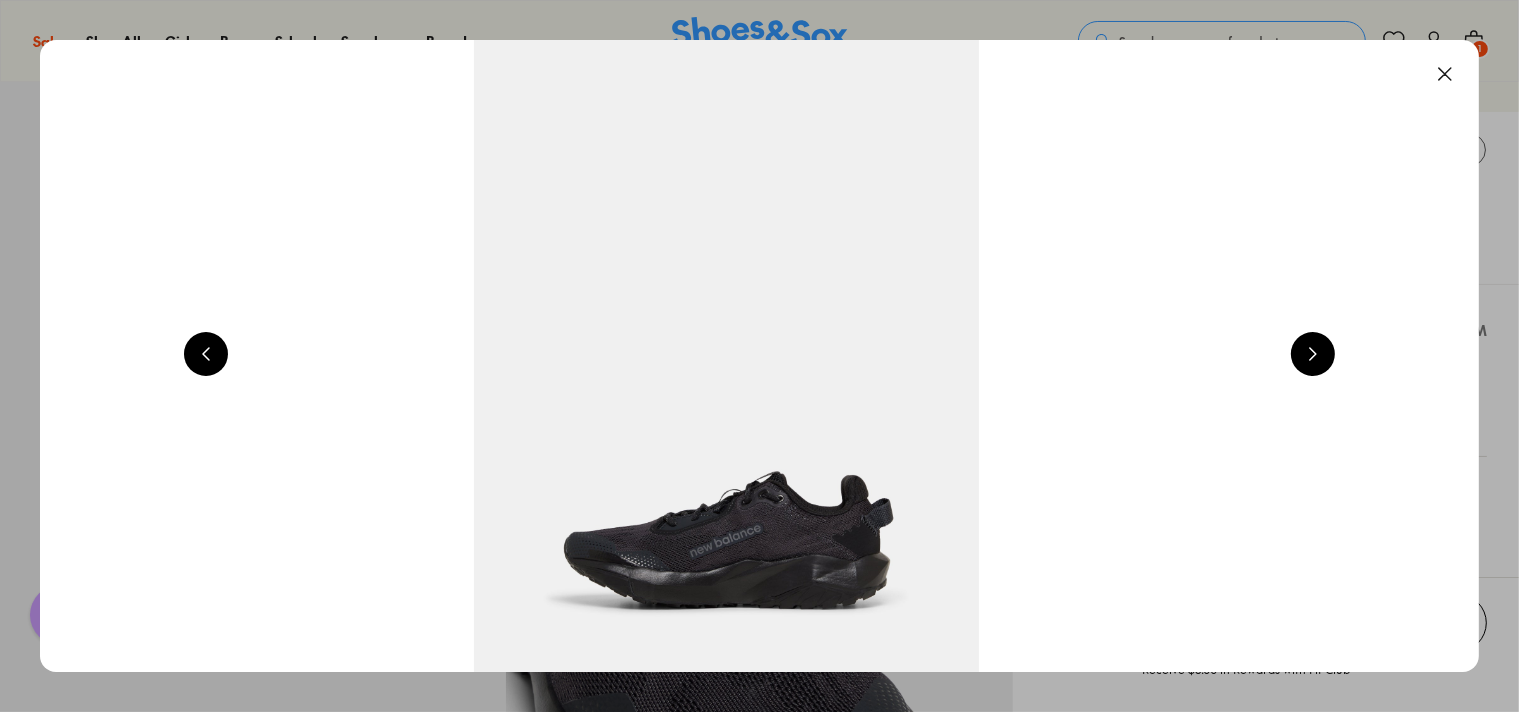 scroll, scrollTop: 0, scrollLeft: 2912, axis: horizontal 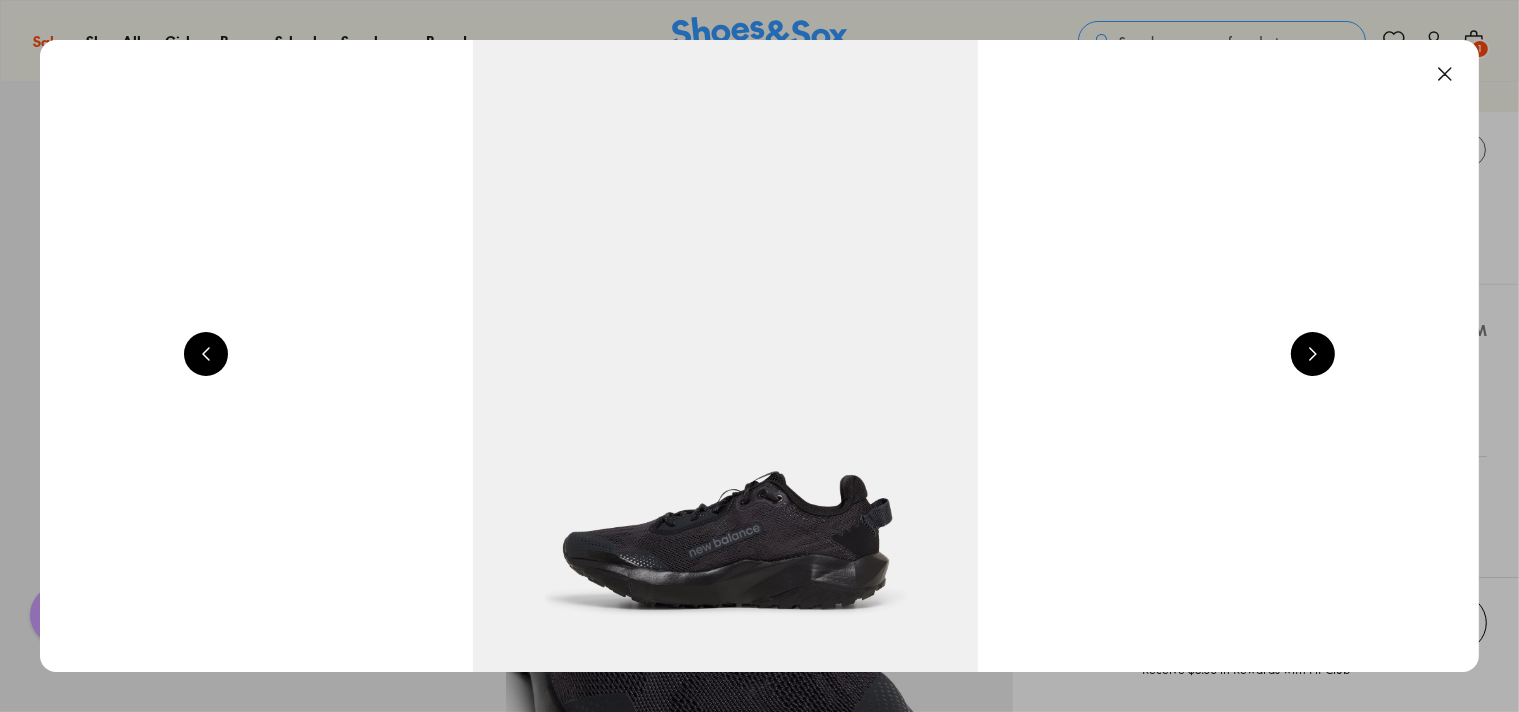 click at bounding box center (1313, 354) 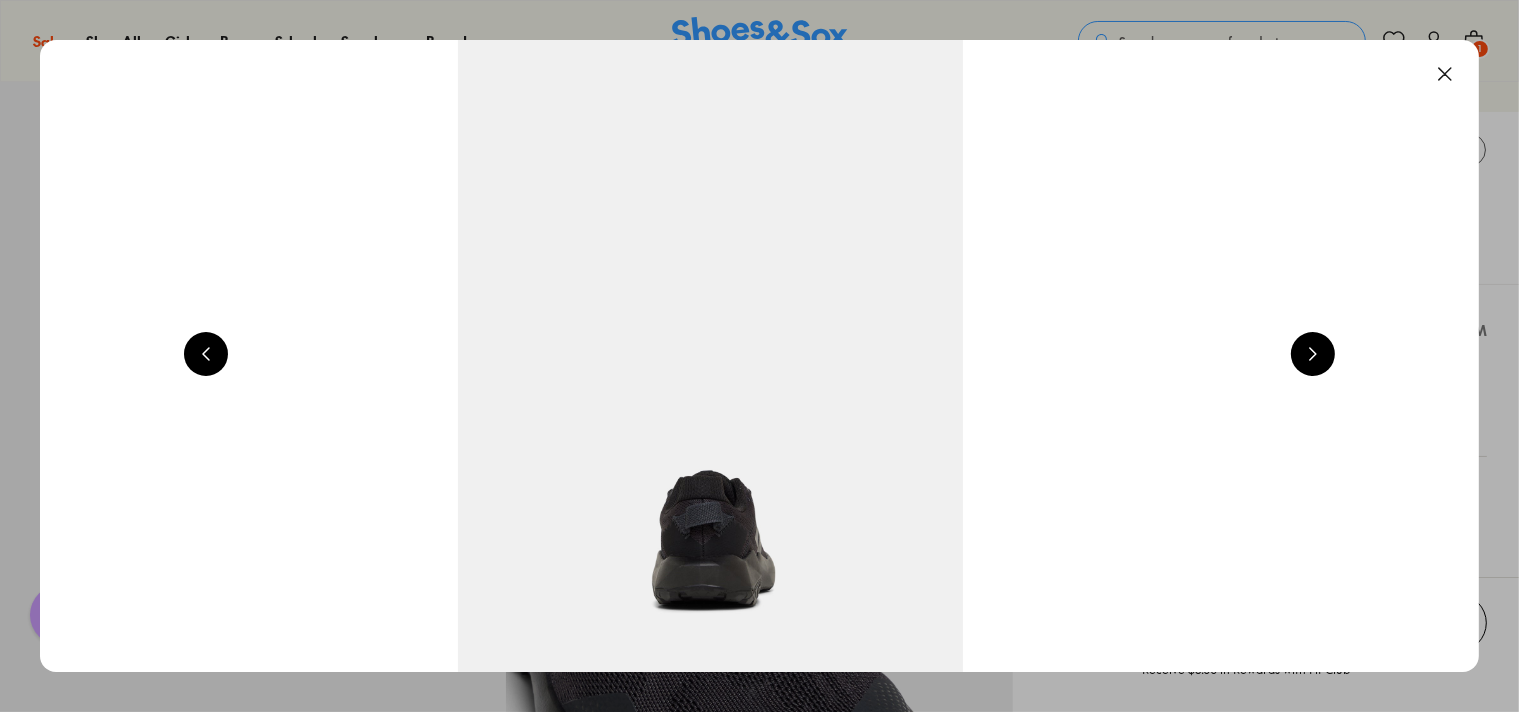 scroll, scrollTop: 0, scrollLeft: 4368, axis: horizontal 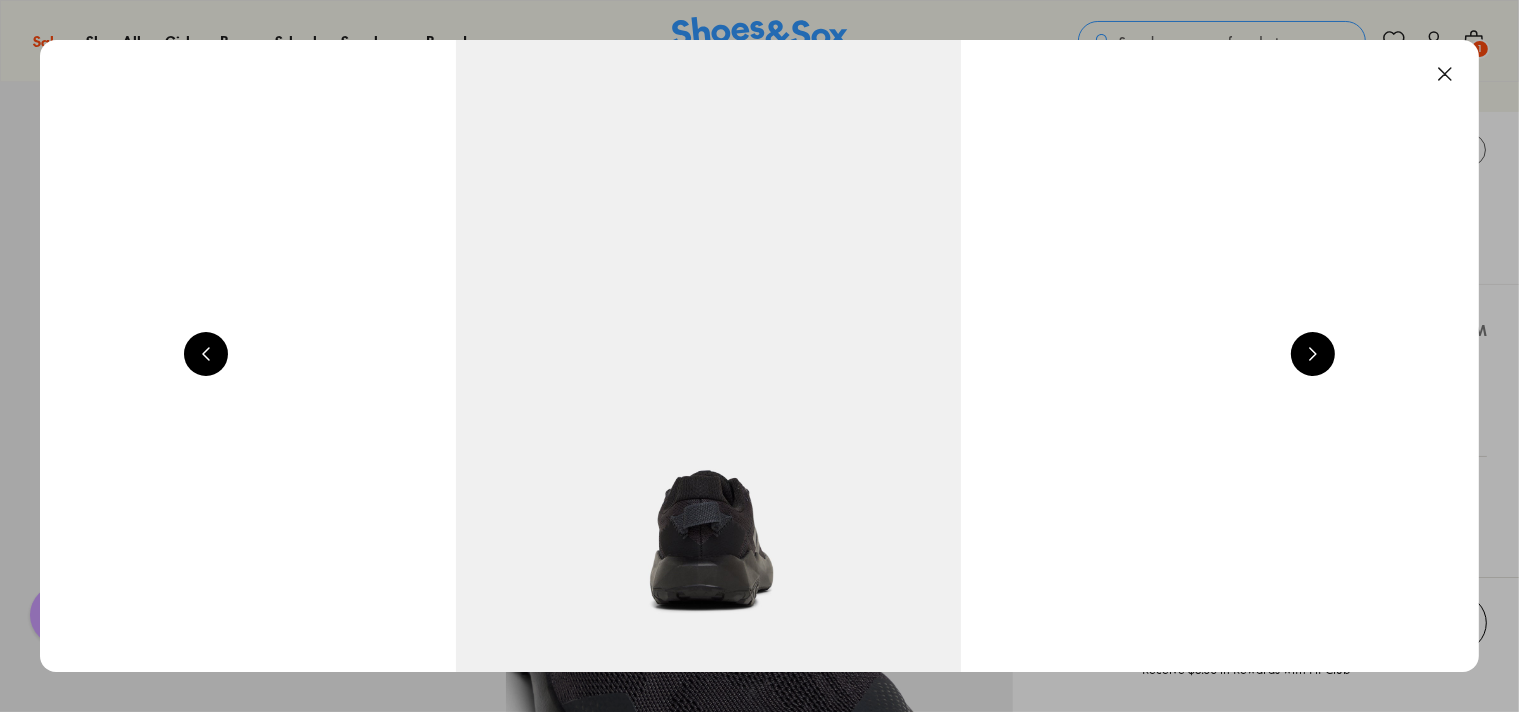 click at bounding box center [1313, 354] 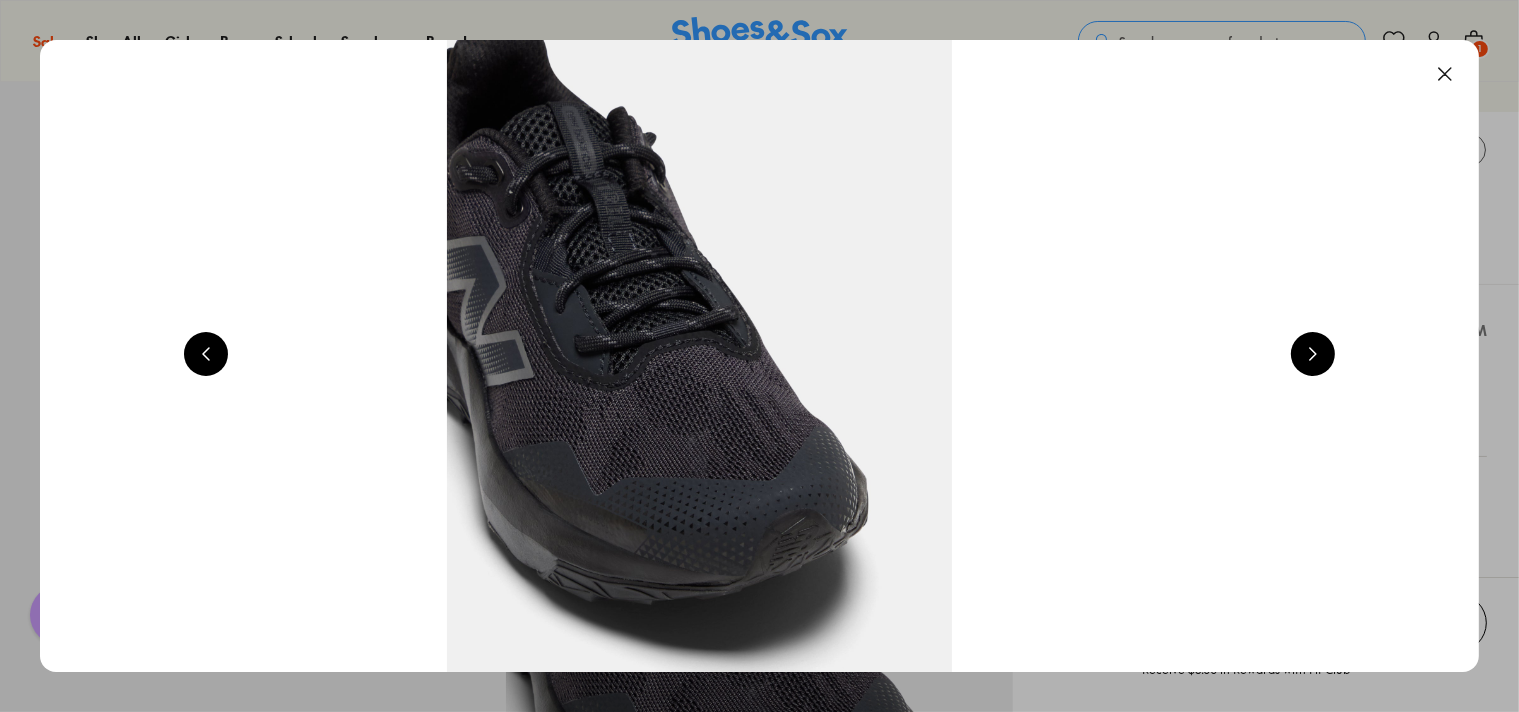 scroll, scrollTop: 0, scrollLeft: 5824, axis: horizontal 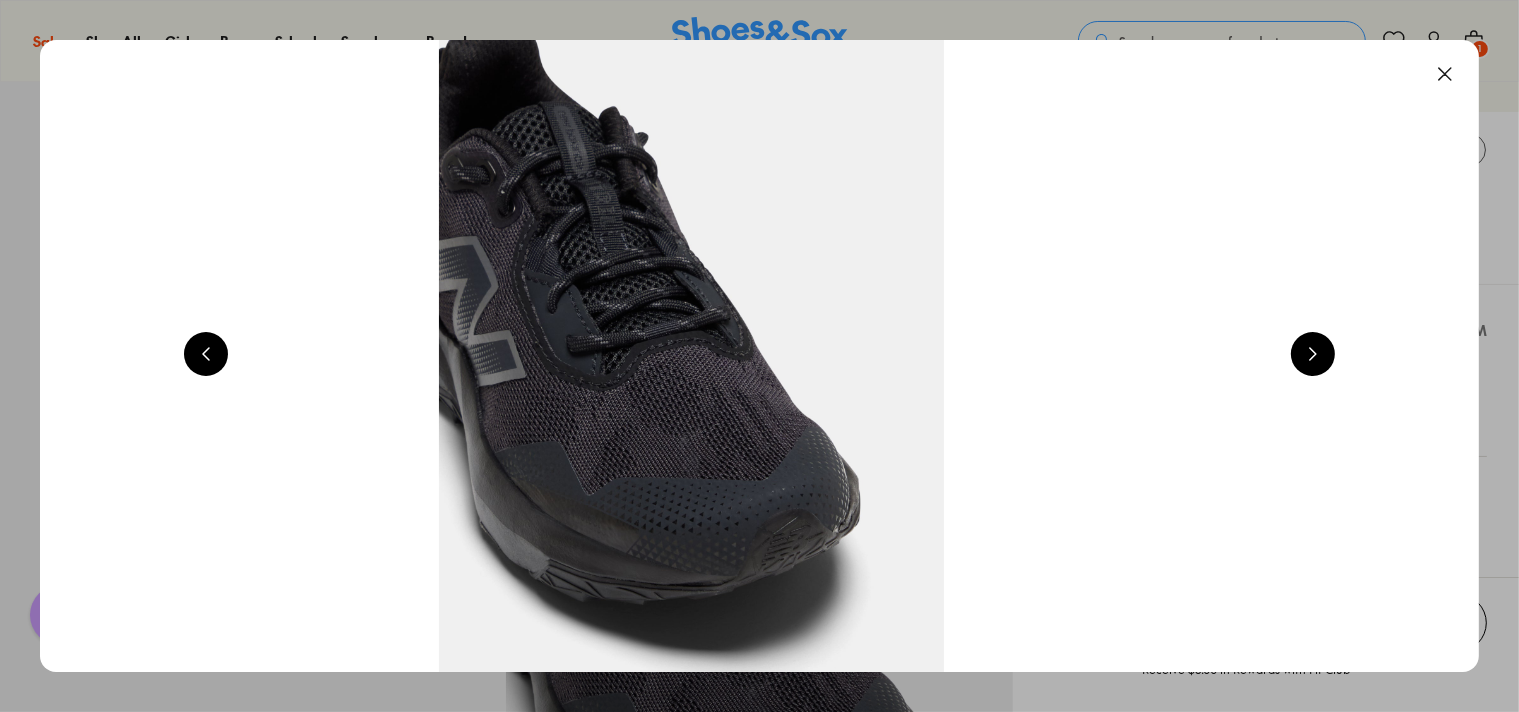 click at bounding box center [1313, 354] 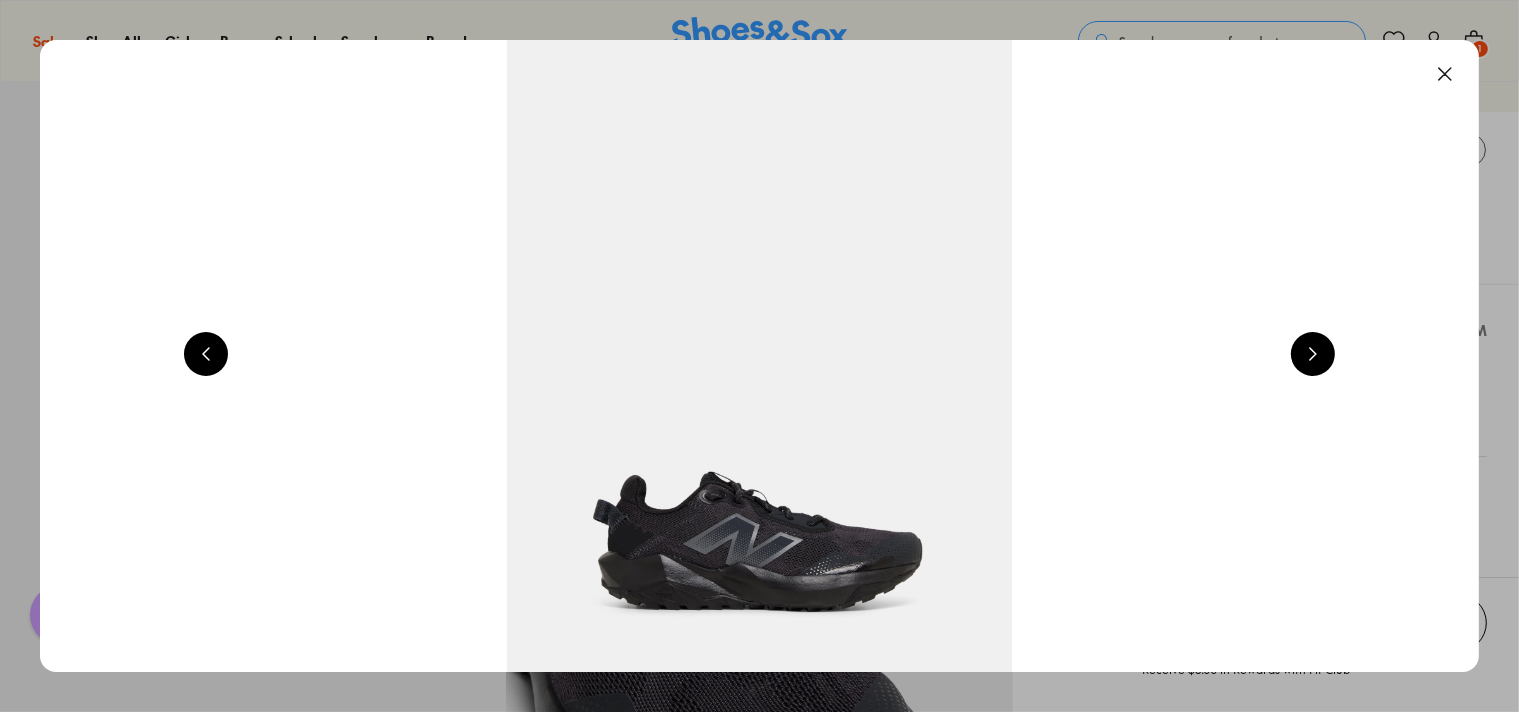 scroll, scrollTop: 0, scrollLeft: 1456, axis: horizontal 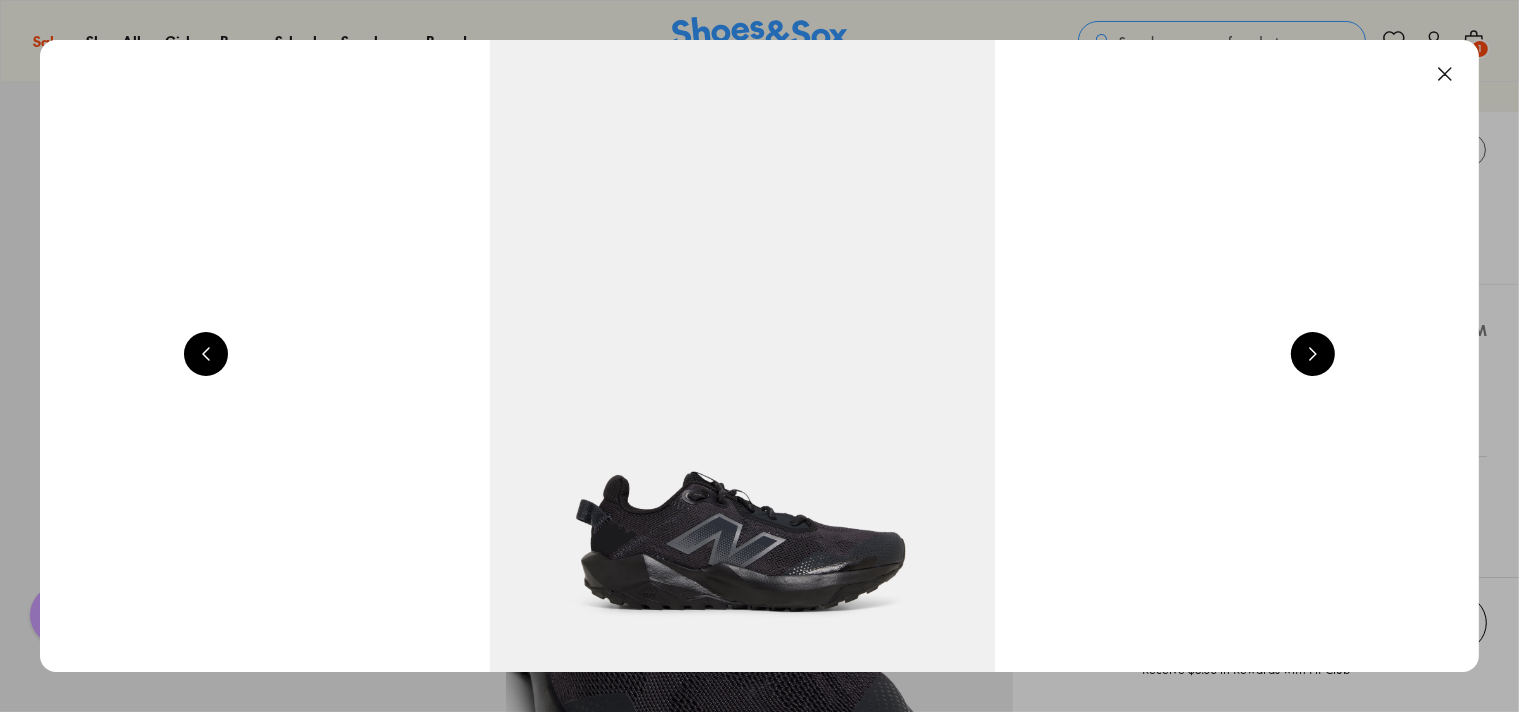 click at bounding box center [1445, 74] 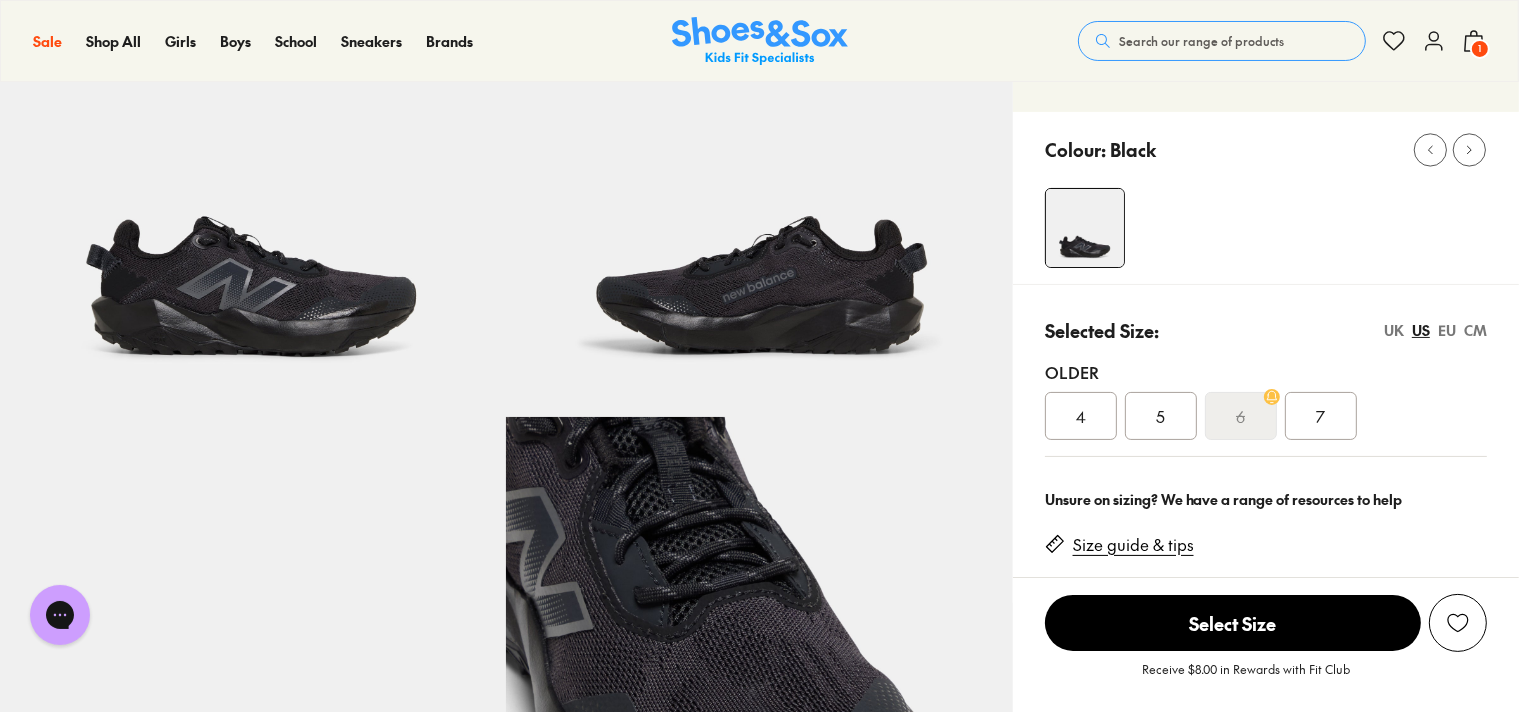 click on "6" at bounding box center (1241, 416) 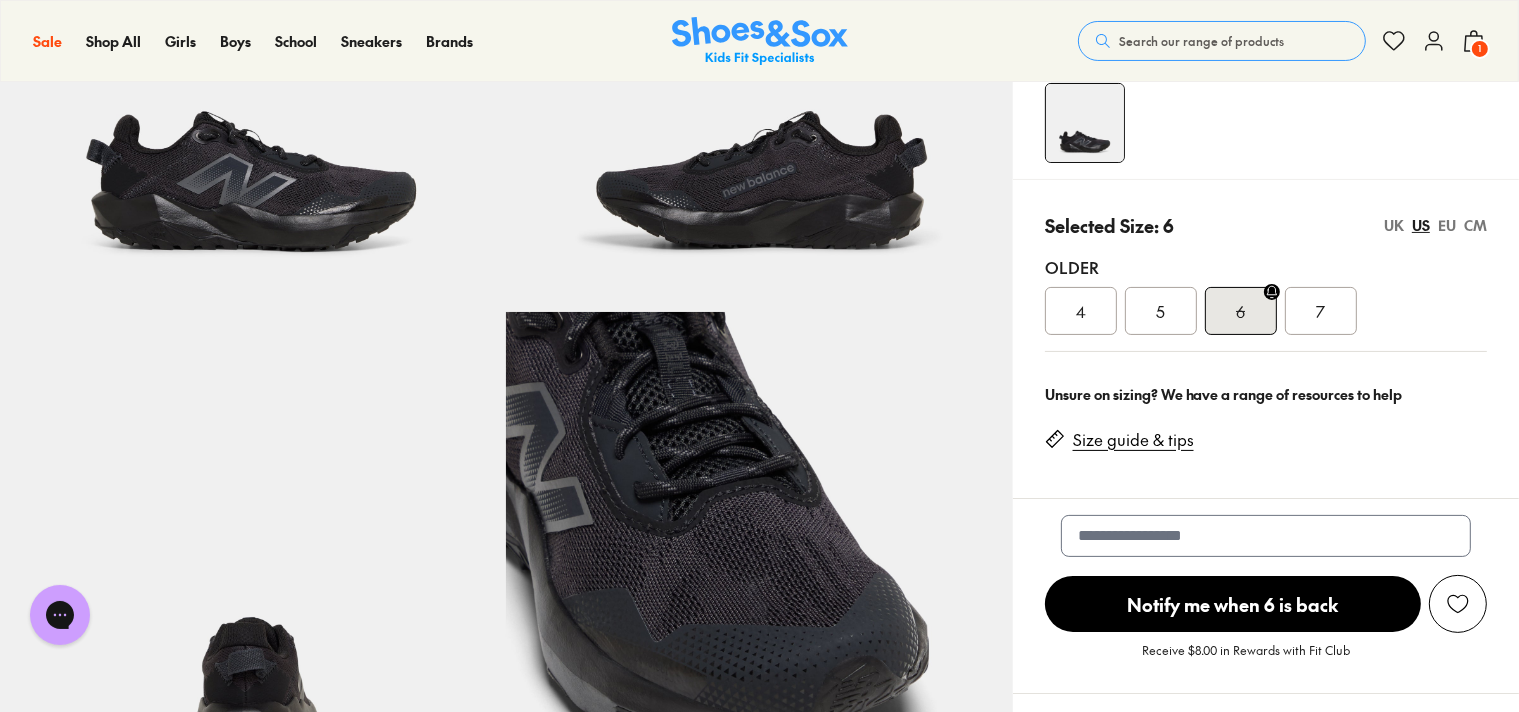 scroll, scrollTop: 105, scrollLeft: 0, axis: vertical 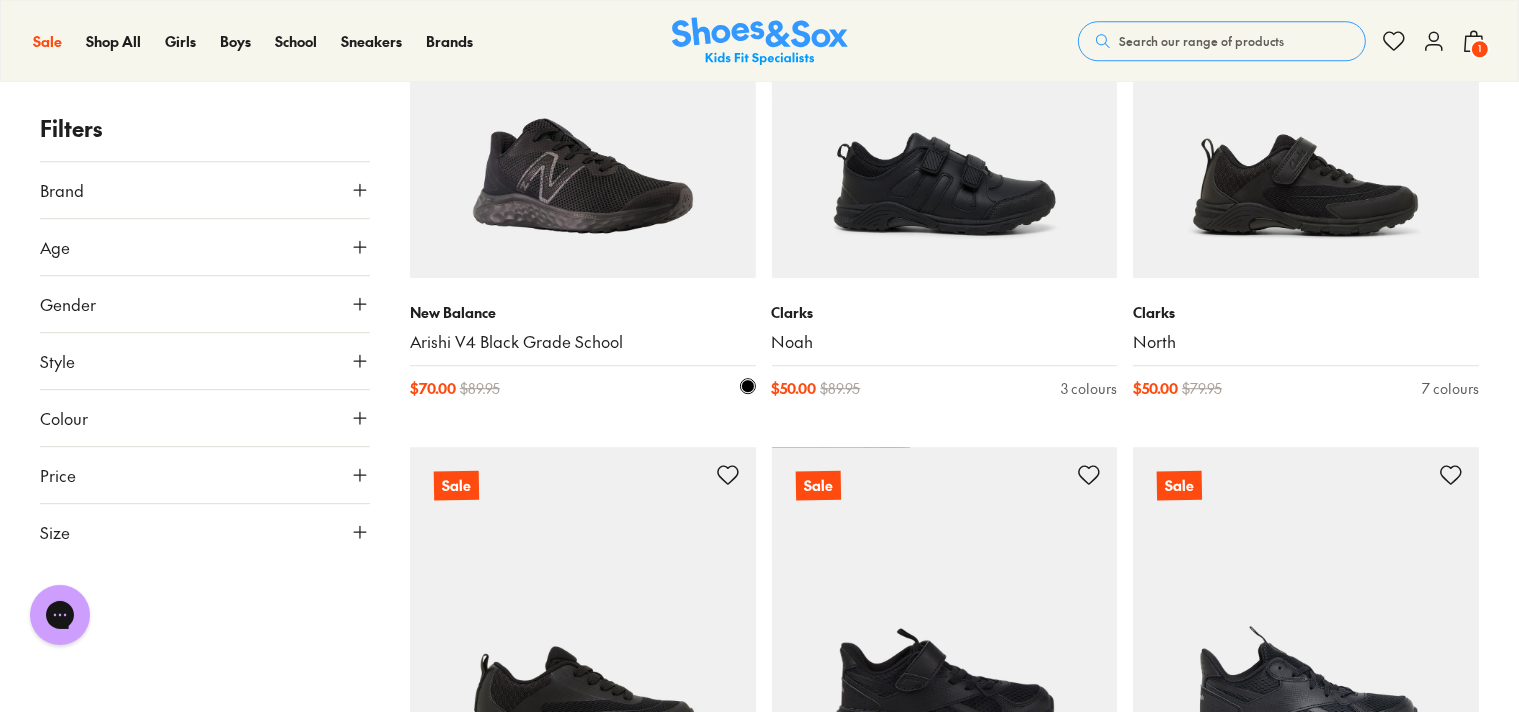 click at bounding box center [583, 106] 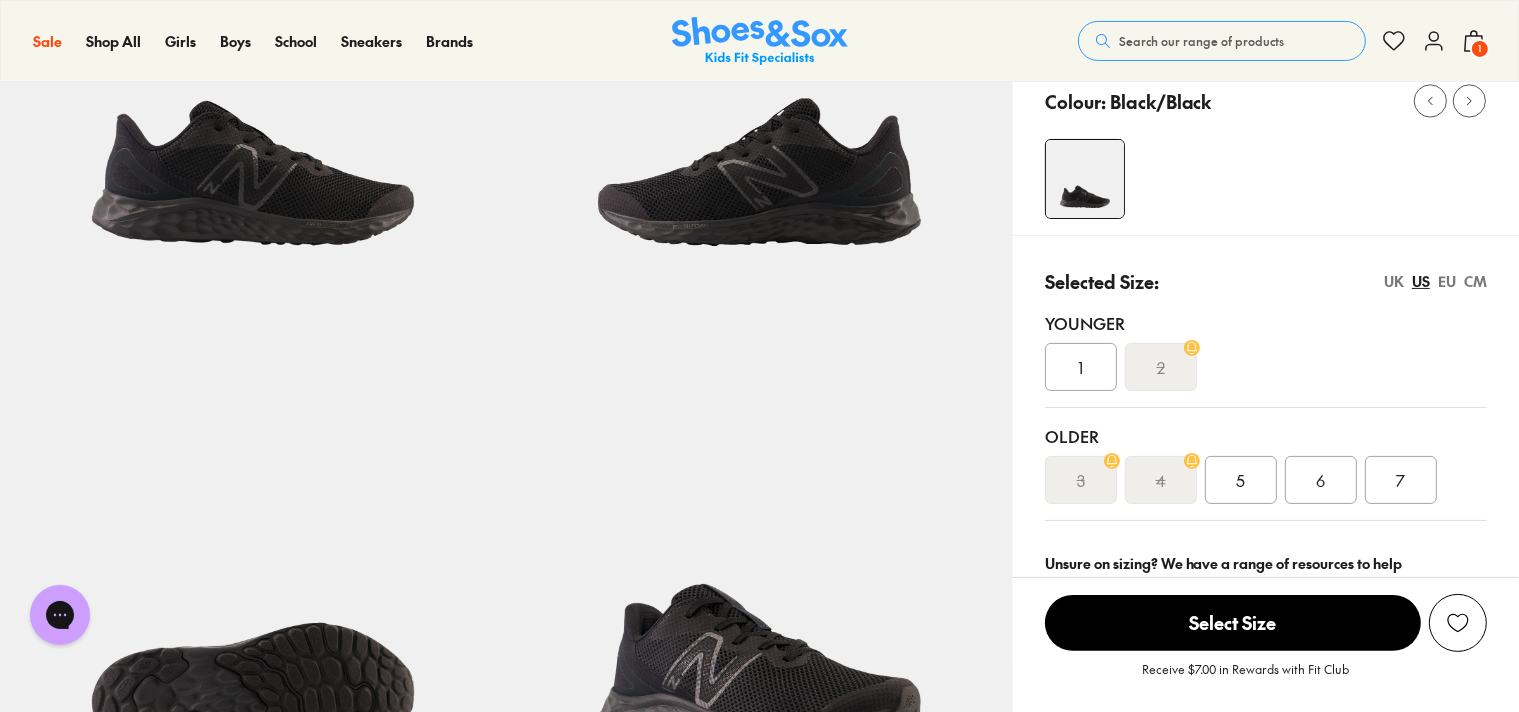 scroll, scrollTop: 0, scrollLeft: 0, axis: both 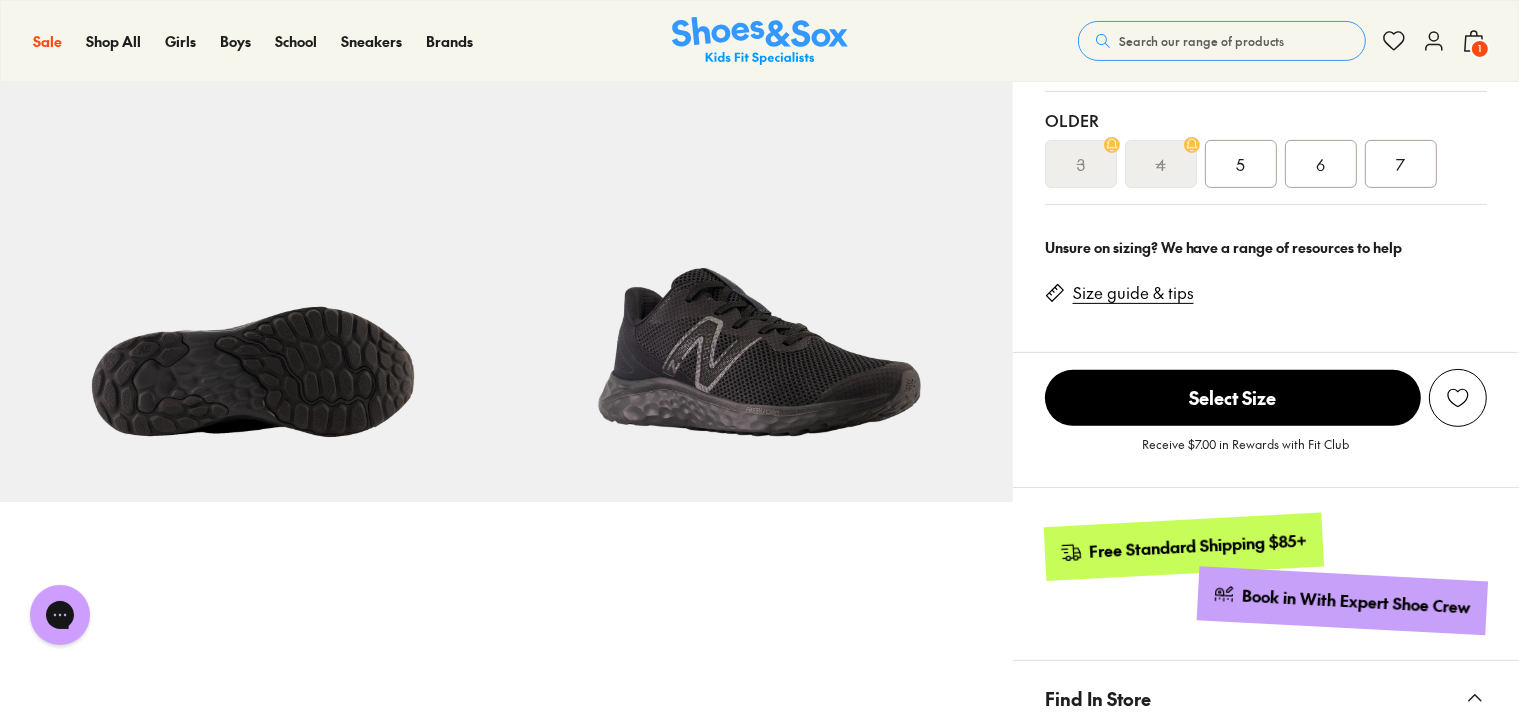 click 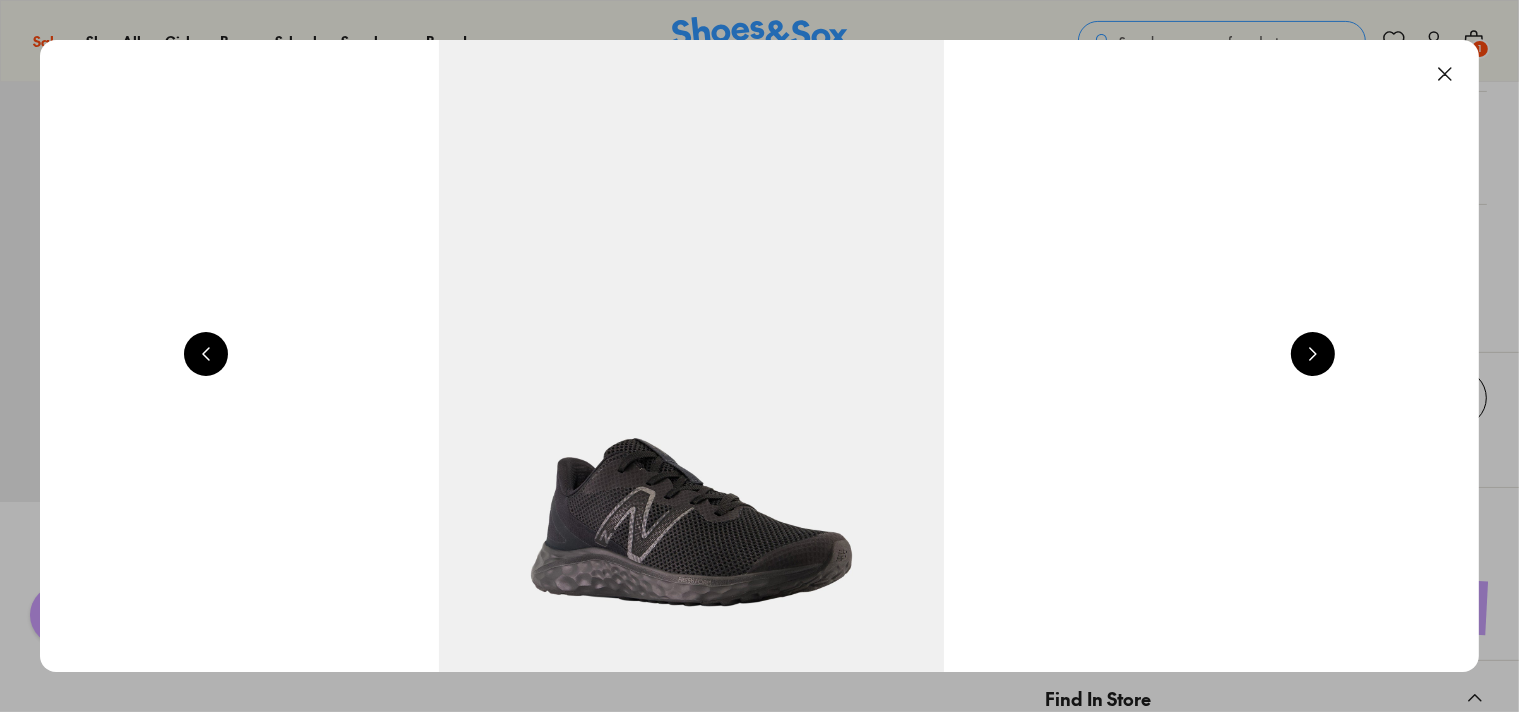 click at bounding box center (1313, 354) 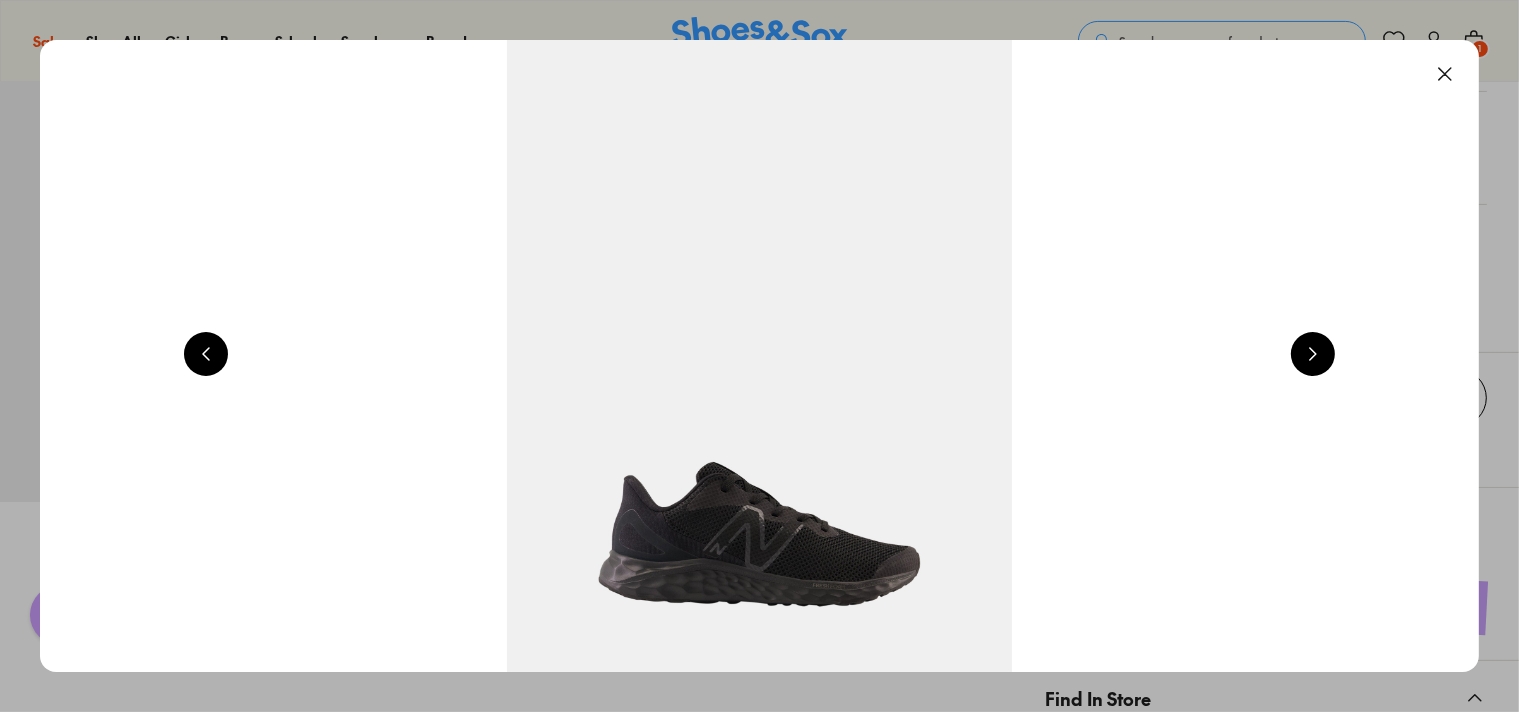 scroll, scrollTop: 0, scrollLeft: 1456, axis: horizontal 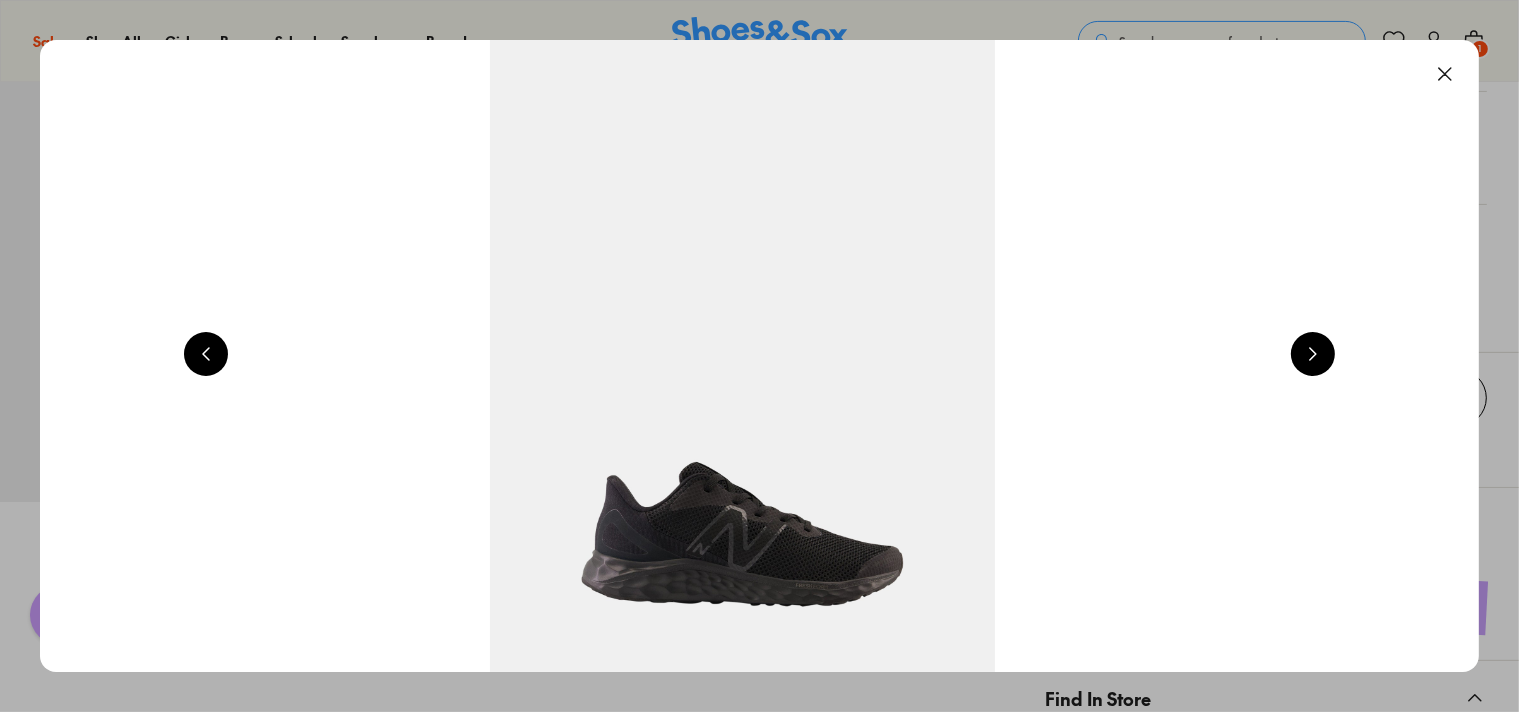 click at bounding box center [1313, 354] 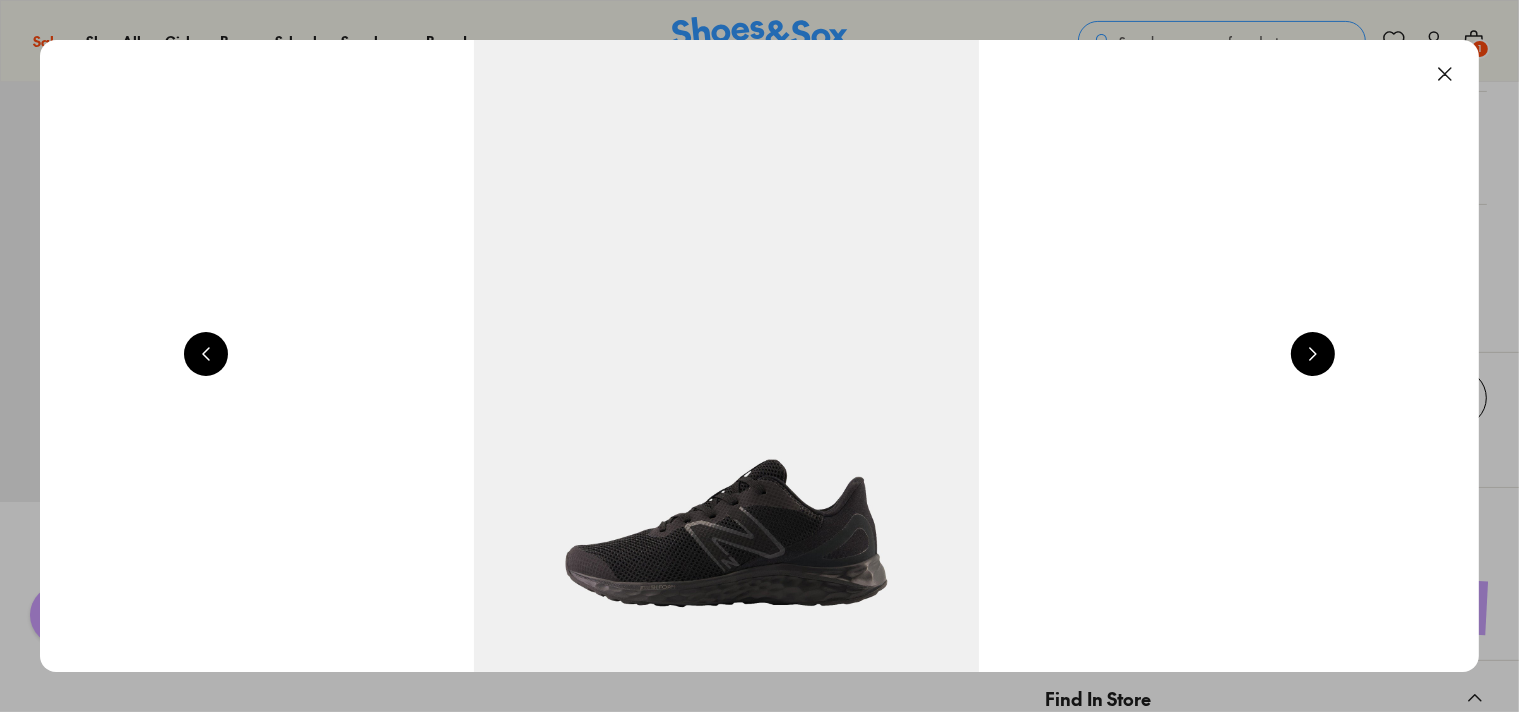 scroll, scrollTop: 0, scrollLeft: 2912, axis: horizontal 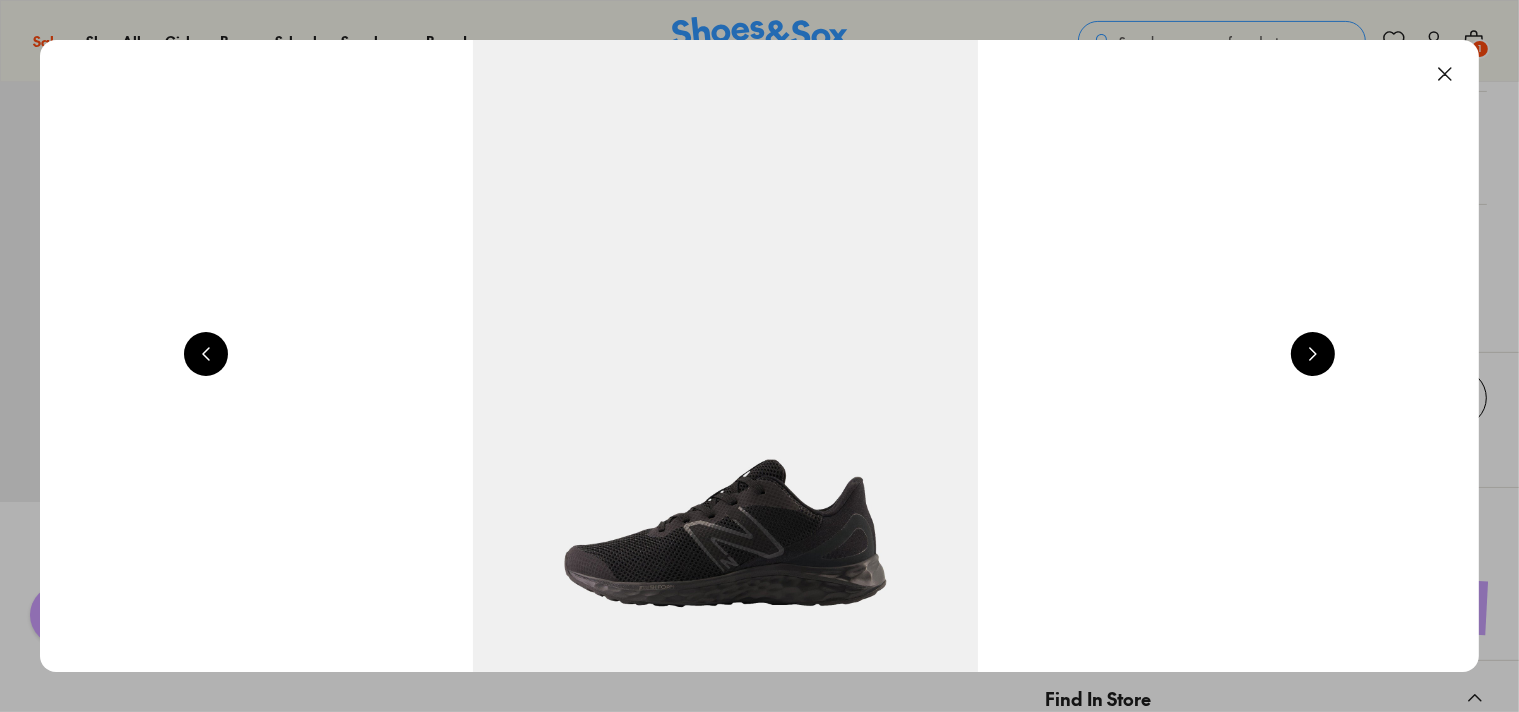 click at bounding box center [1313, 354] 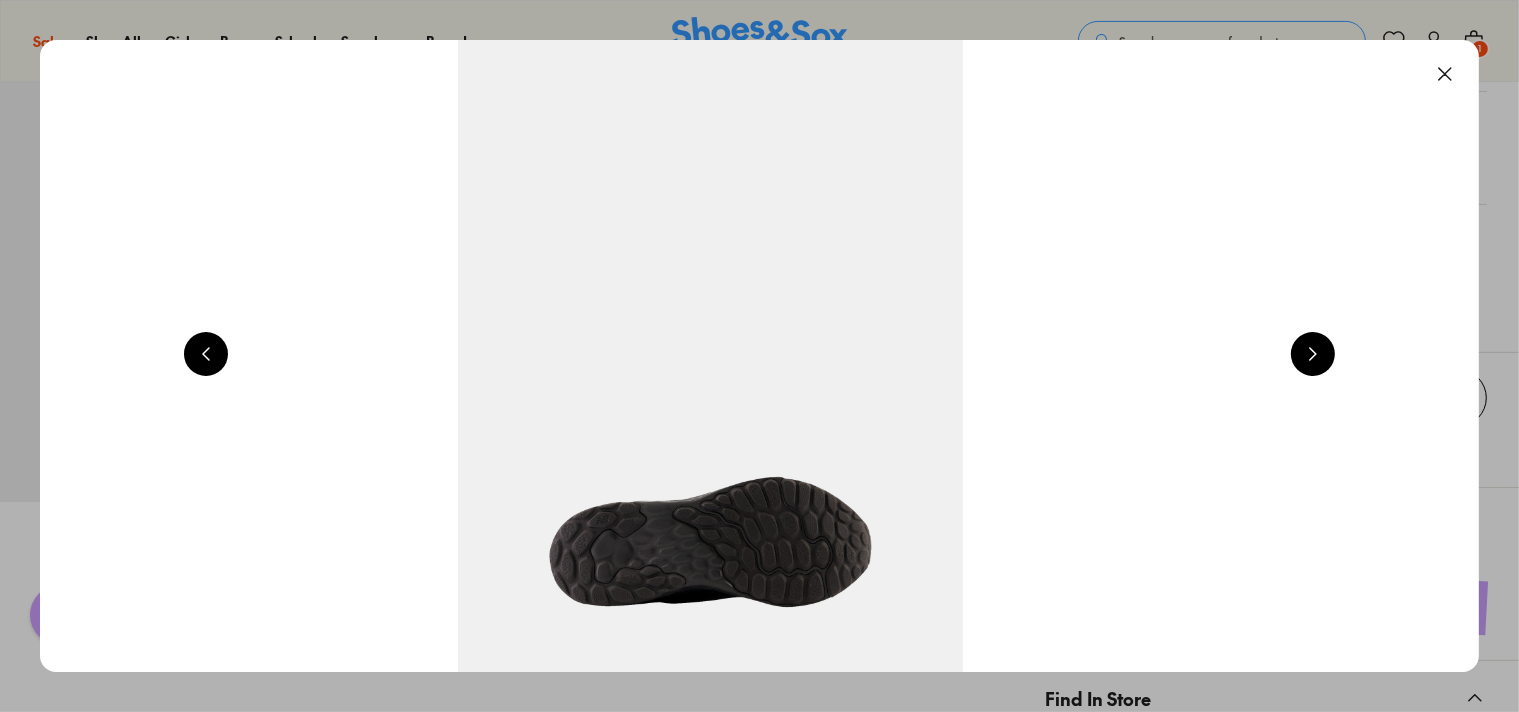 scroll, scrollTop: 0, scrollLeft: 4368, axis: horizontal 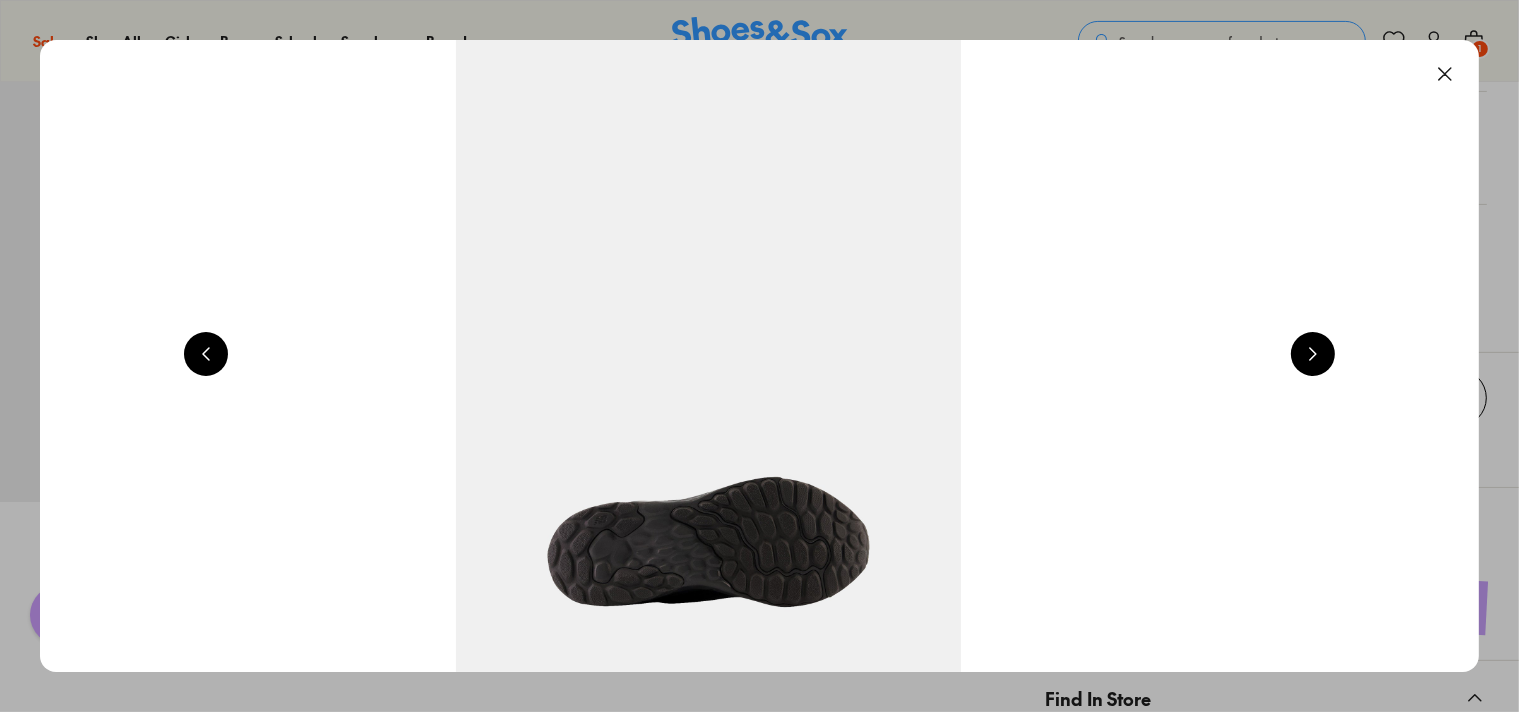 click at bounding box center [1313, 354] 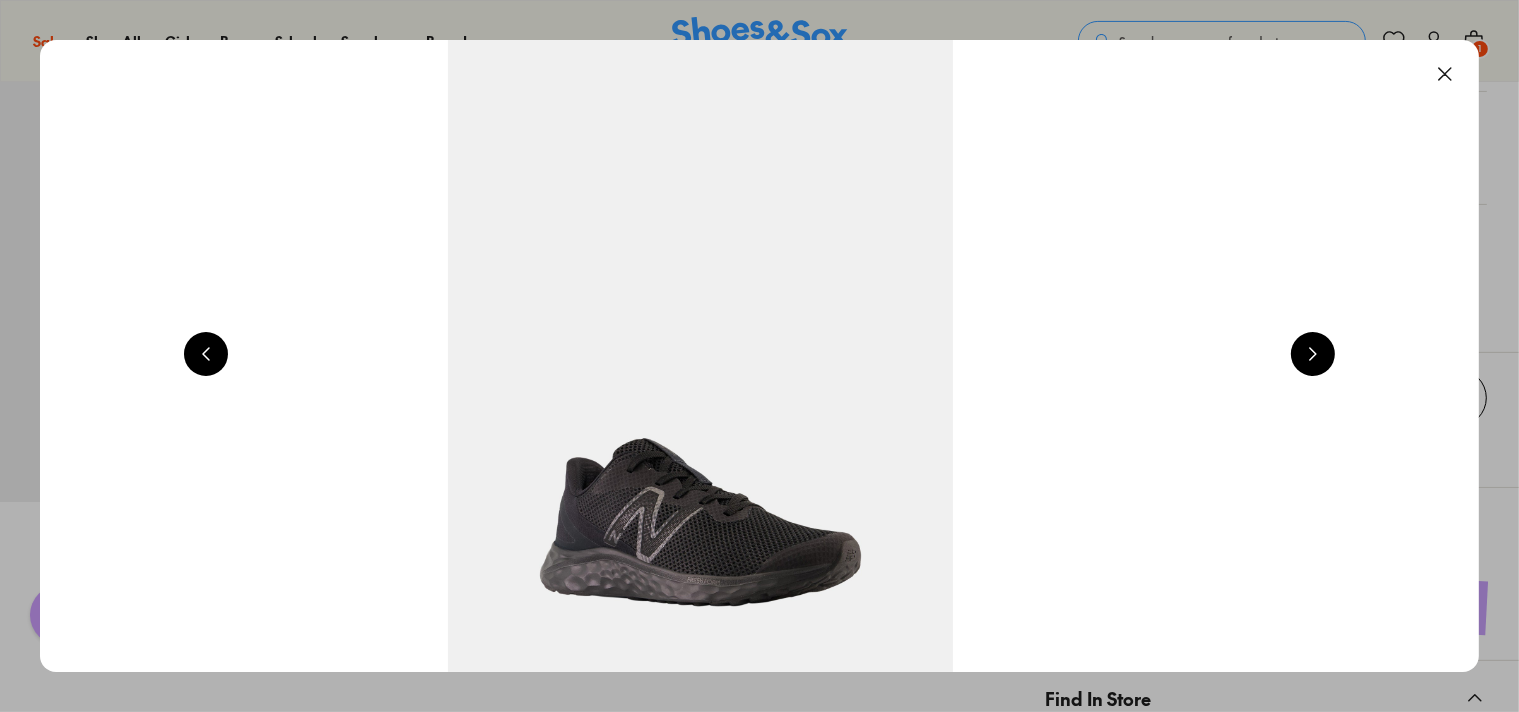 scroll, scrollTop: 0, scrollLeft: 5824, axis: horizontal 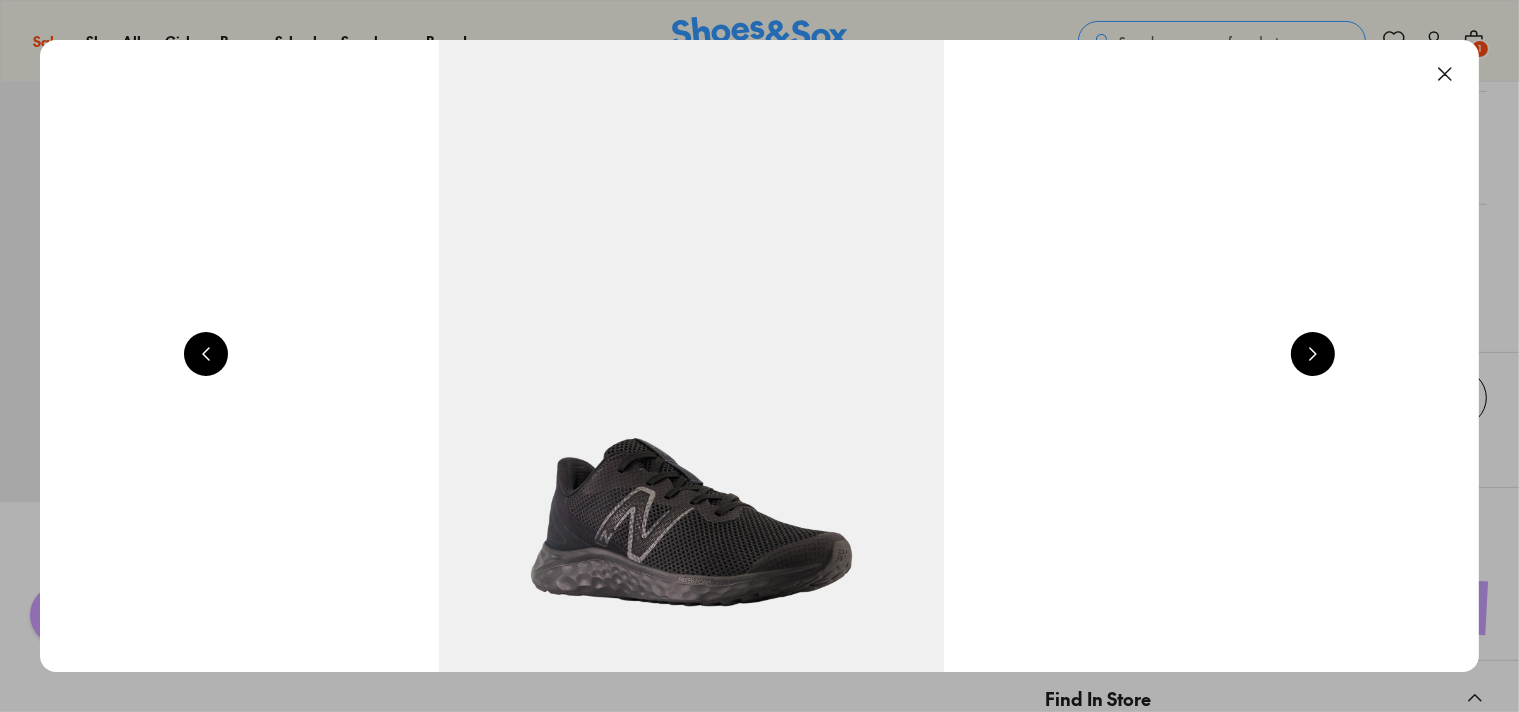 click at bounding box center (1313, 354) 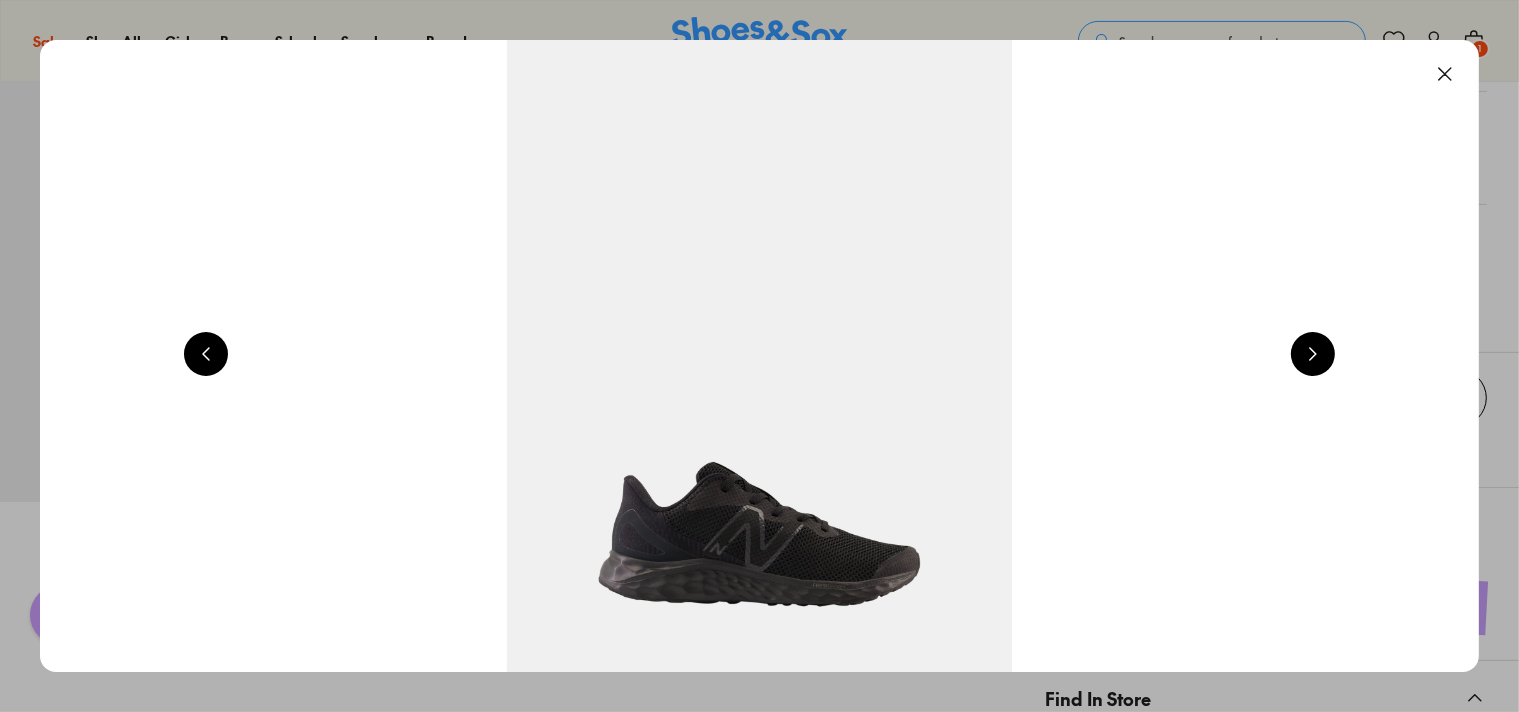 scroll, scrollTop: 0, scrollLeft: 1456, axis: horizontal 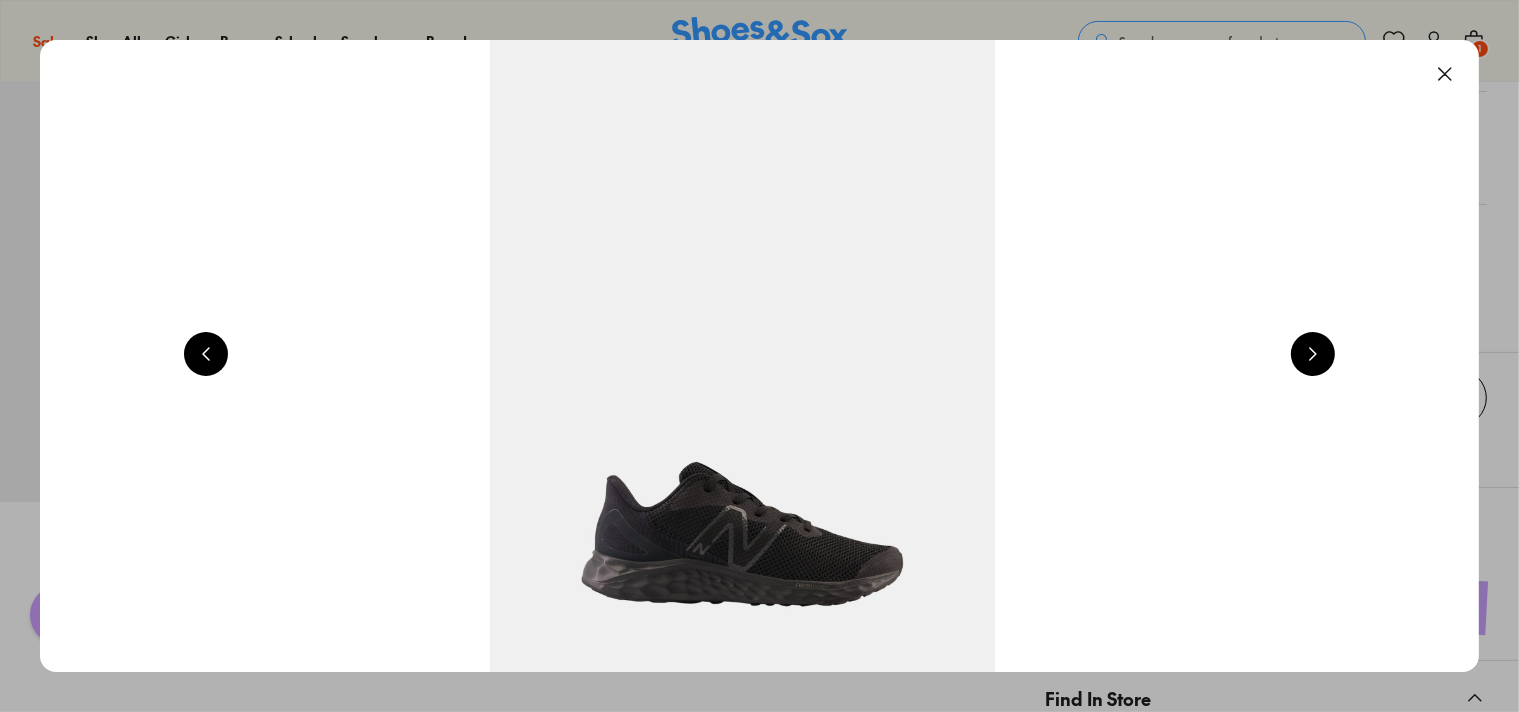 click at bounding box center (1445, 74) 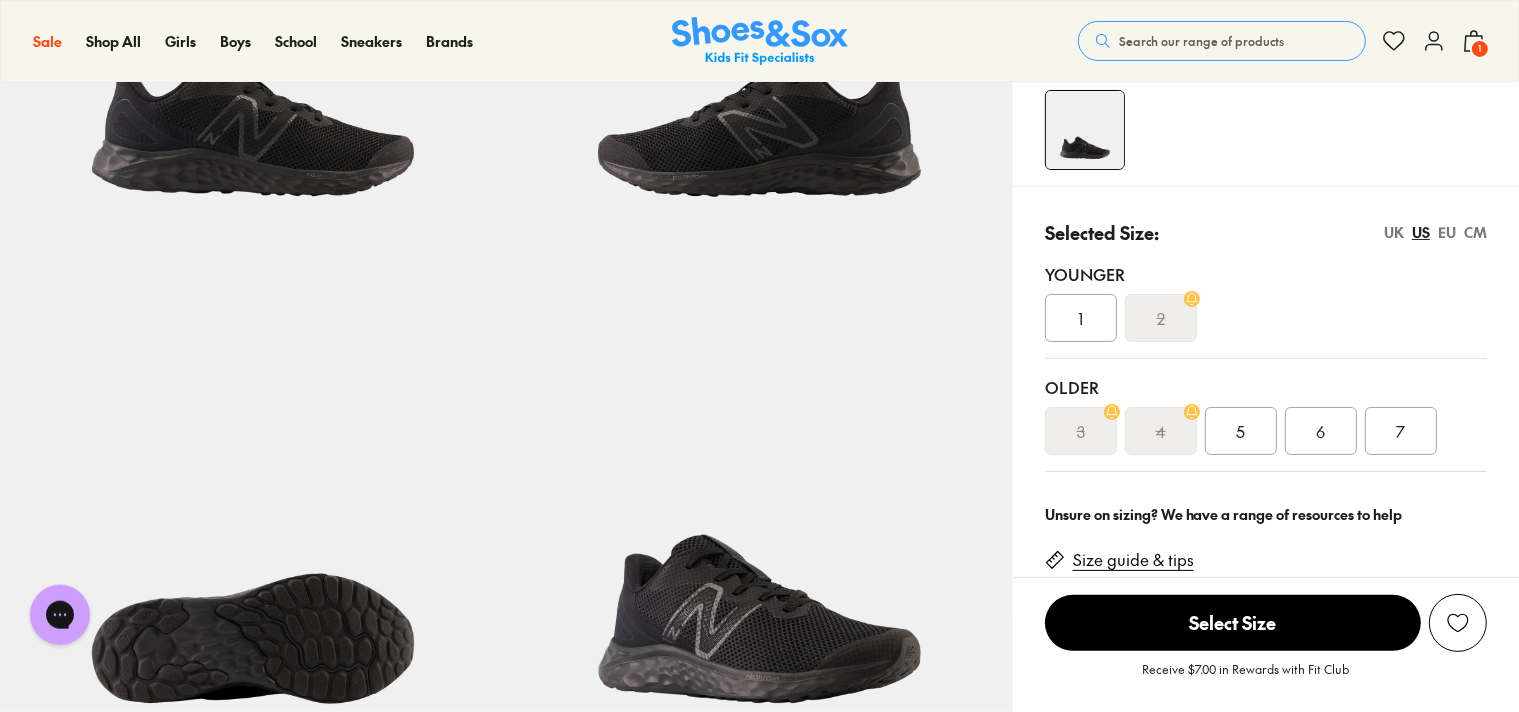 scroll, scrollTop: 105, scrollLeft: 0, axis: vertical 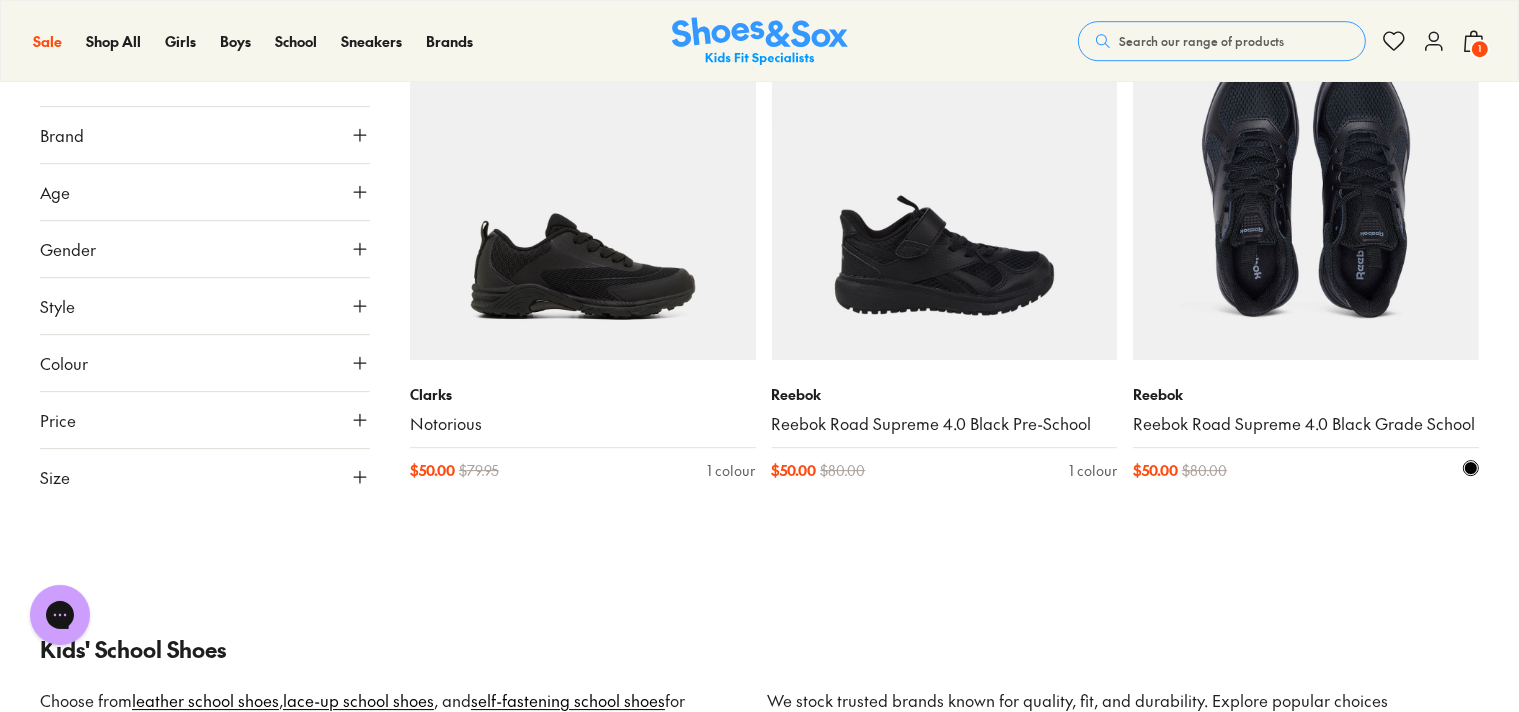 click at bounding box center [1306, 187] 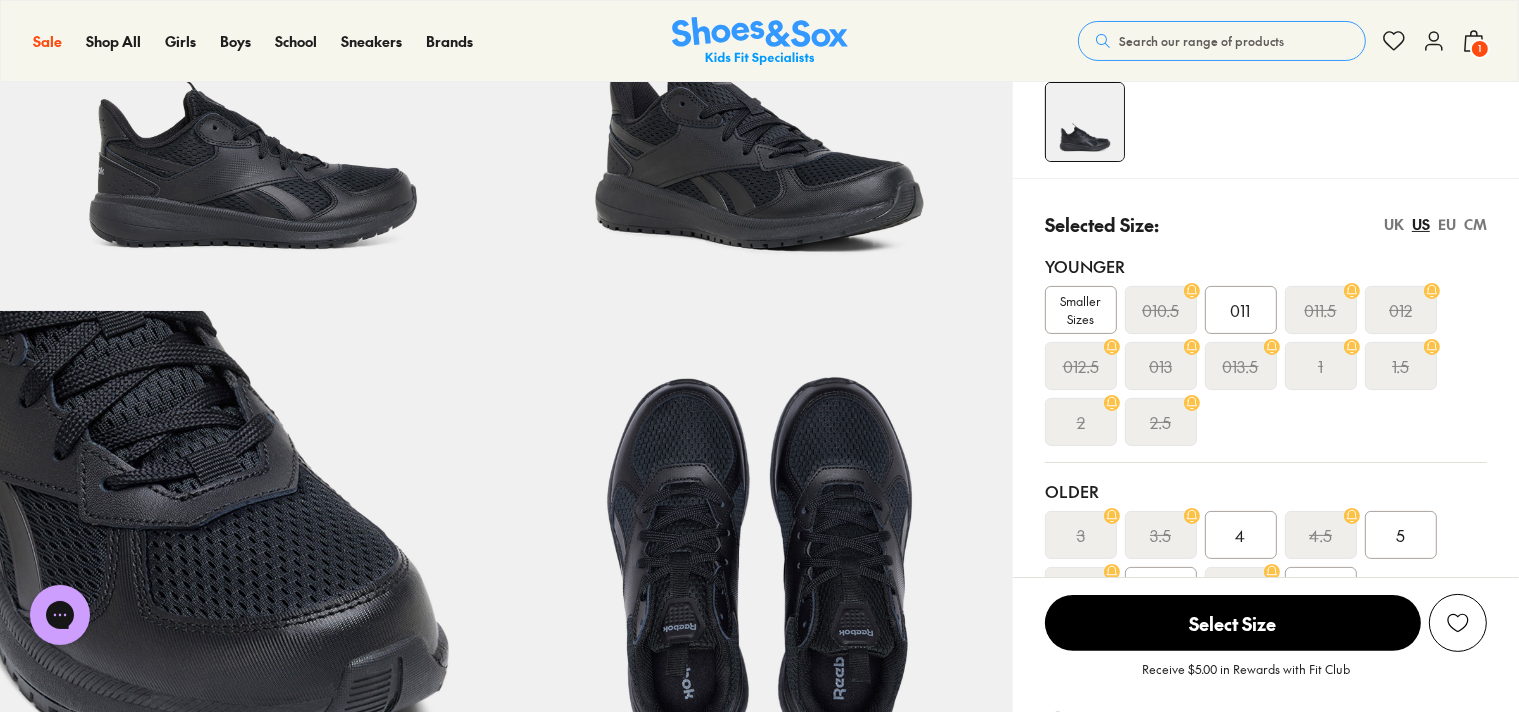 scroll, scrollTop: 0, scrollLeft: 0, axis: both 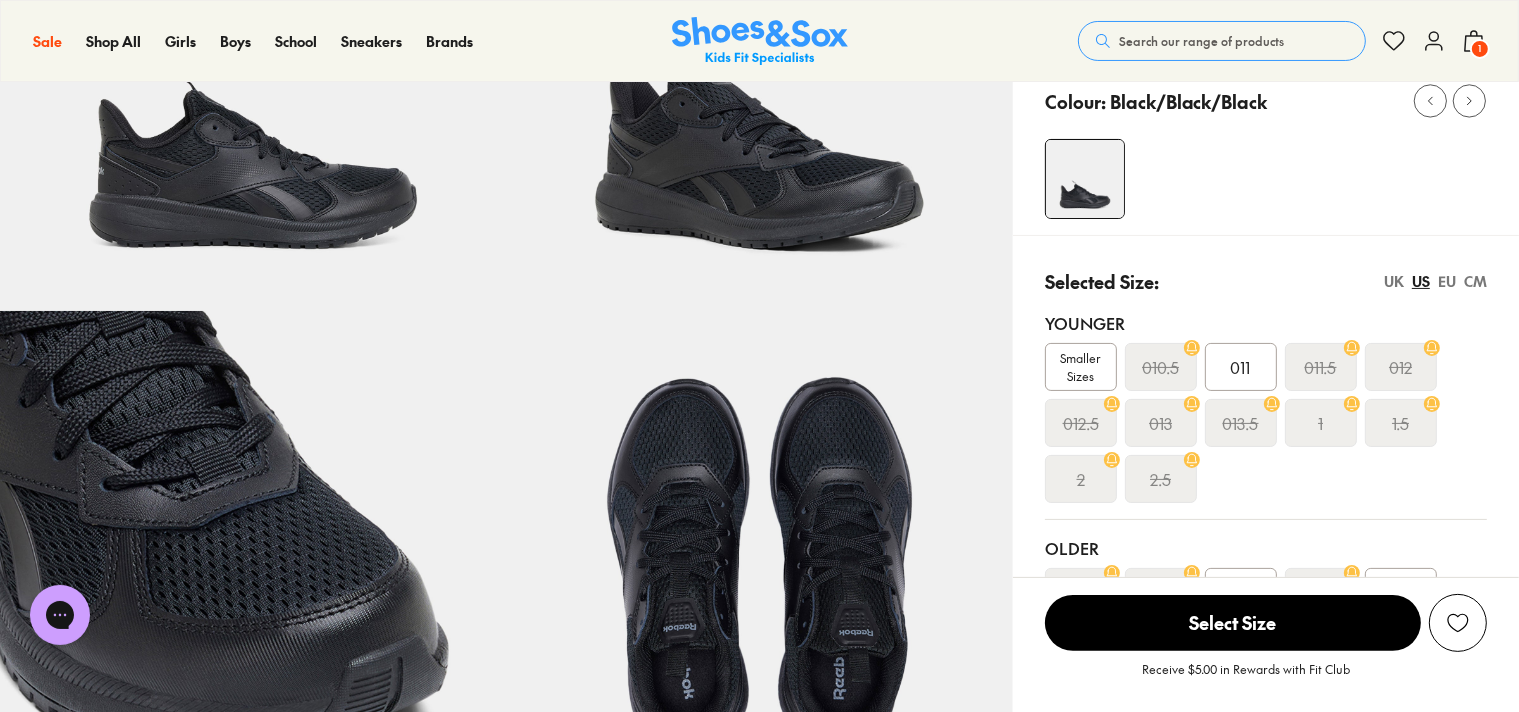 select on "*" 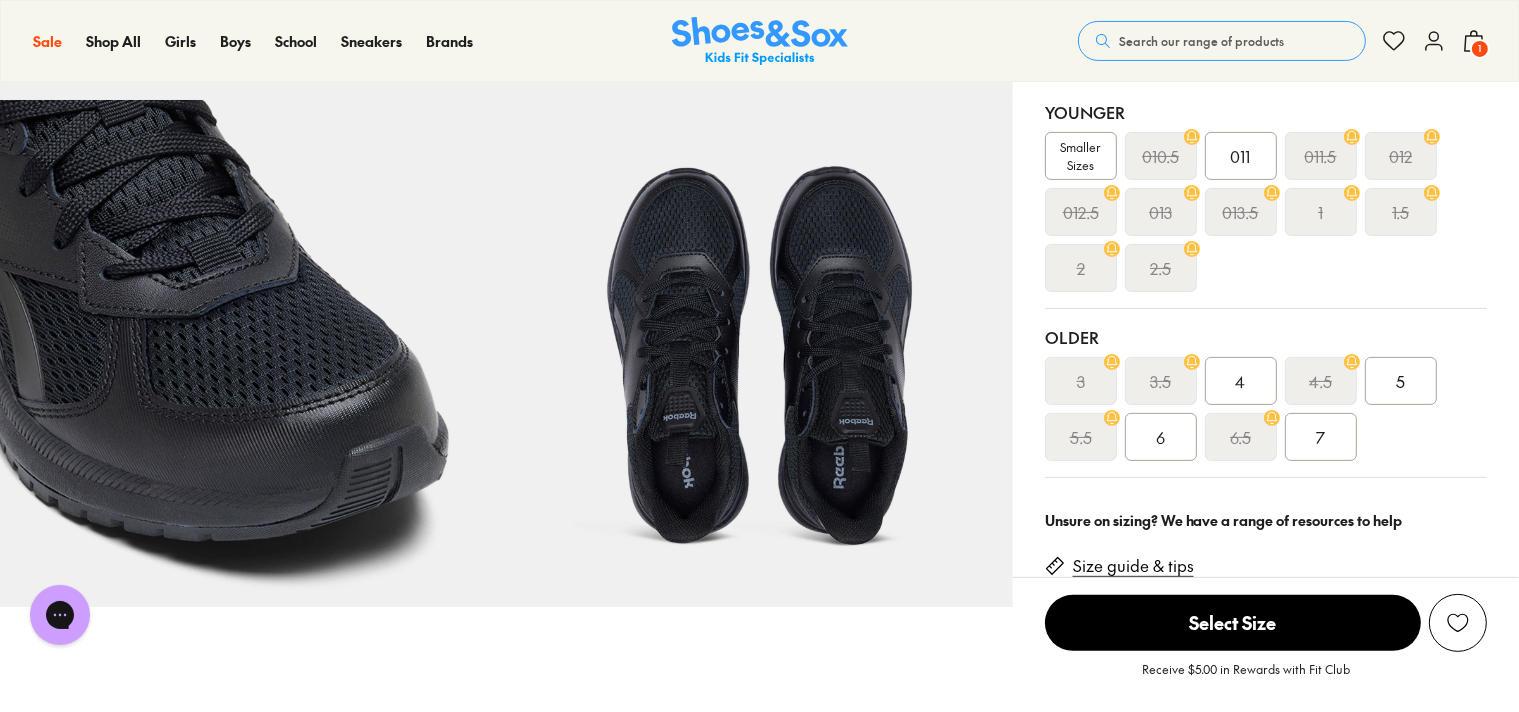 scroll, scrollTop: 633, scrollLeft: 0, axis: vertical 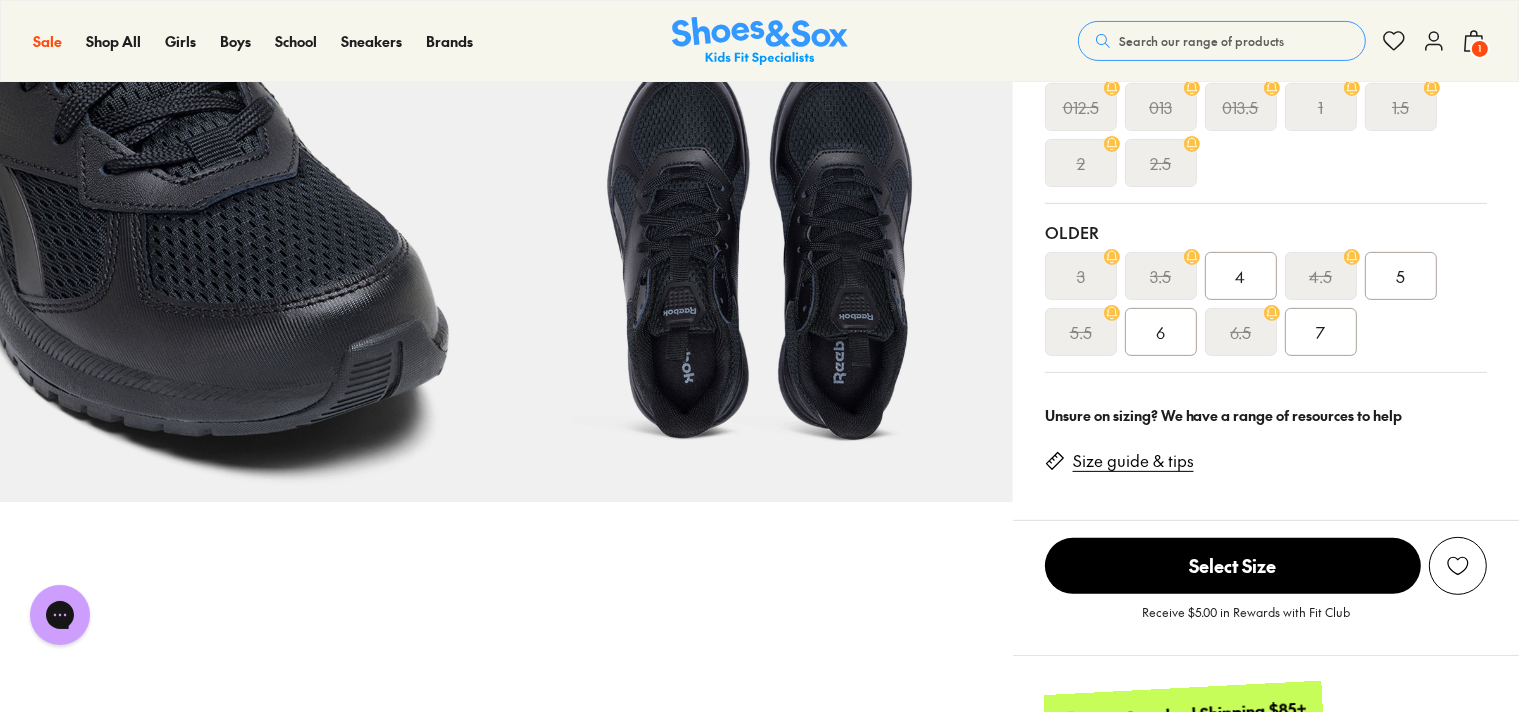 click on "6" at bounding box center [1161, 332] 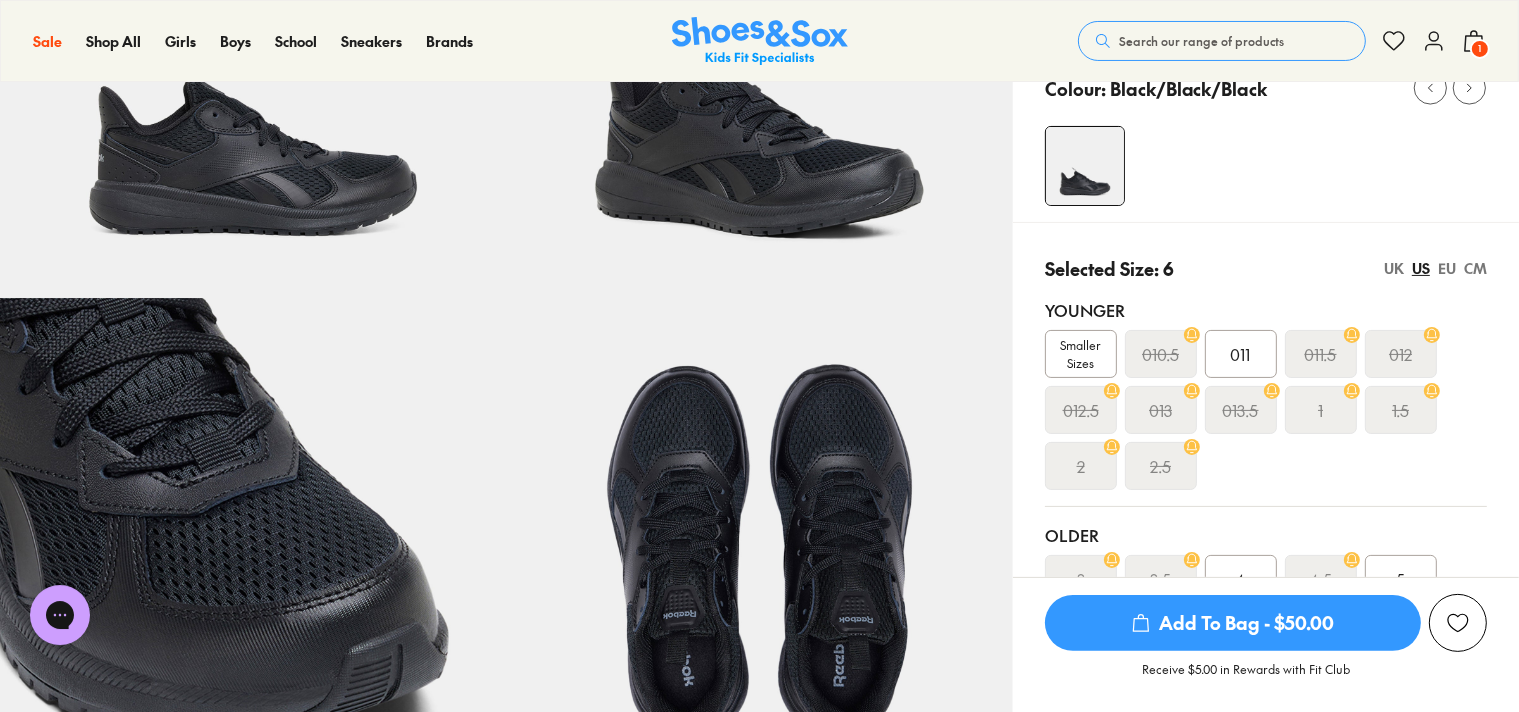 scroll, scrollTop: 316, scrollLeft: 0, axis: vertical 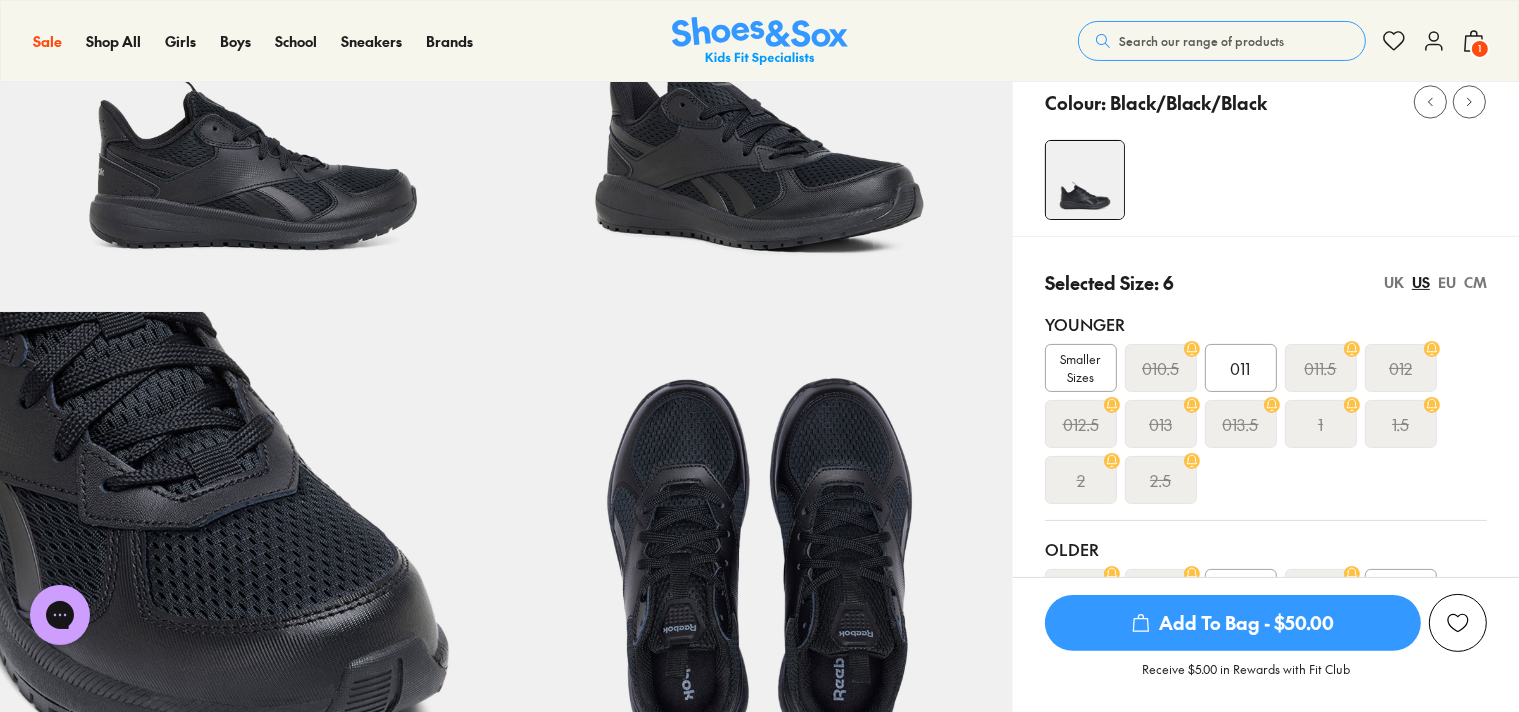 click 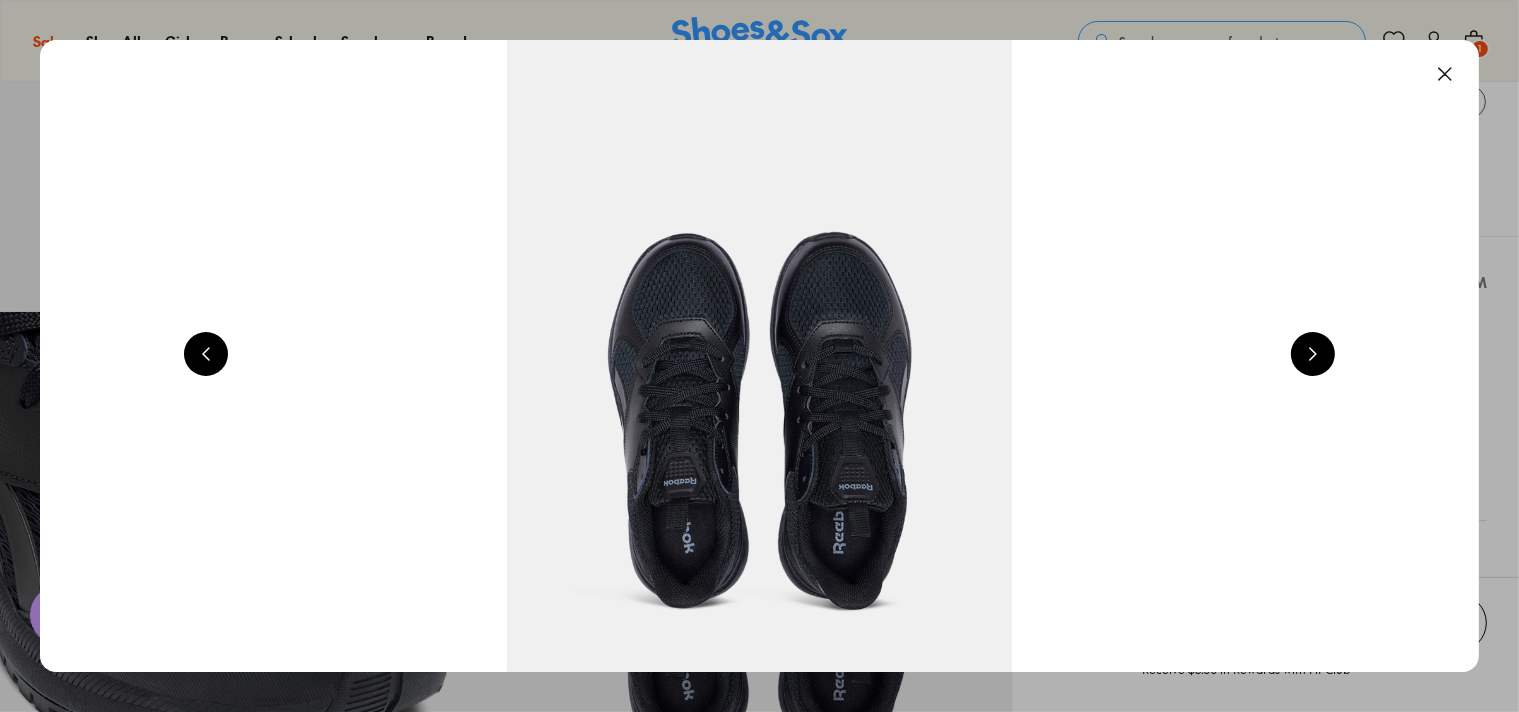 scroll, scrollTop: 0, scrollLeft: 2912, axis: horizontal 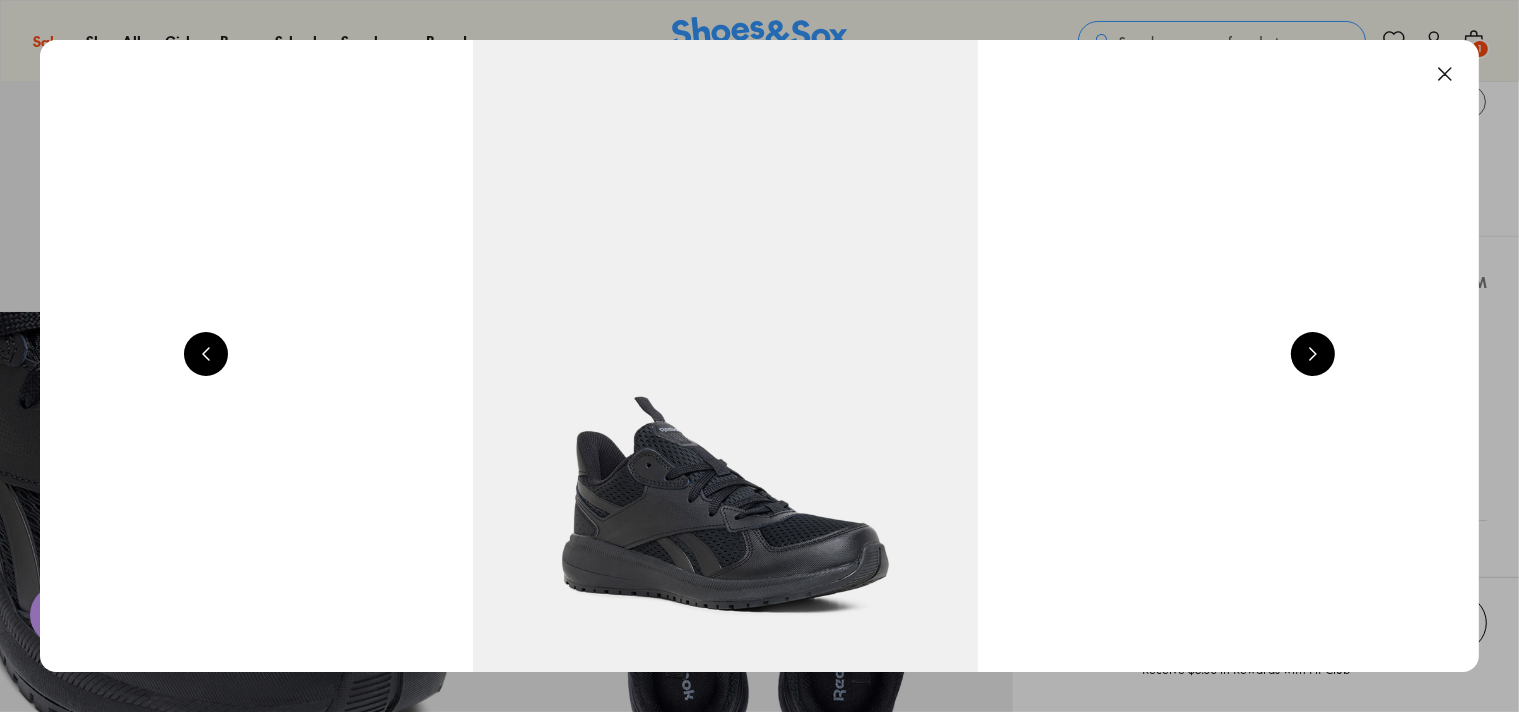 click at bounding box center (1313, 354) 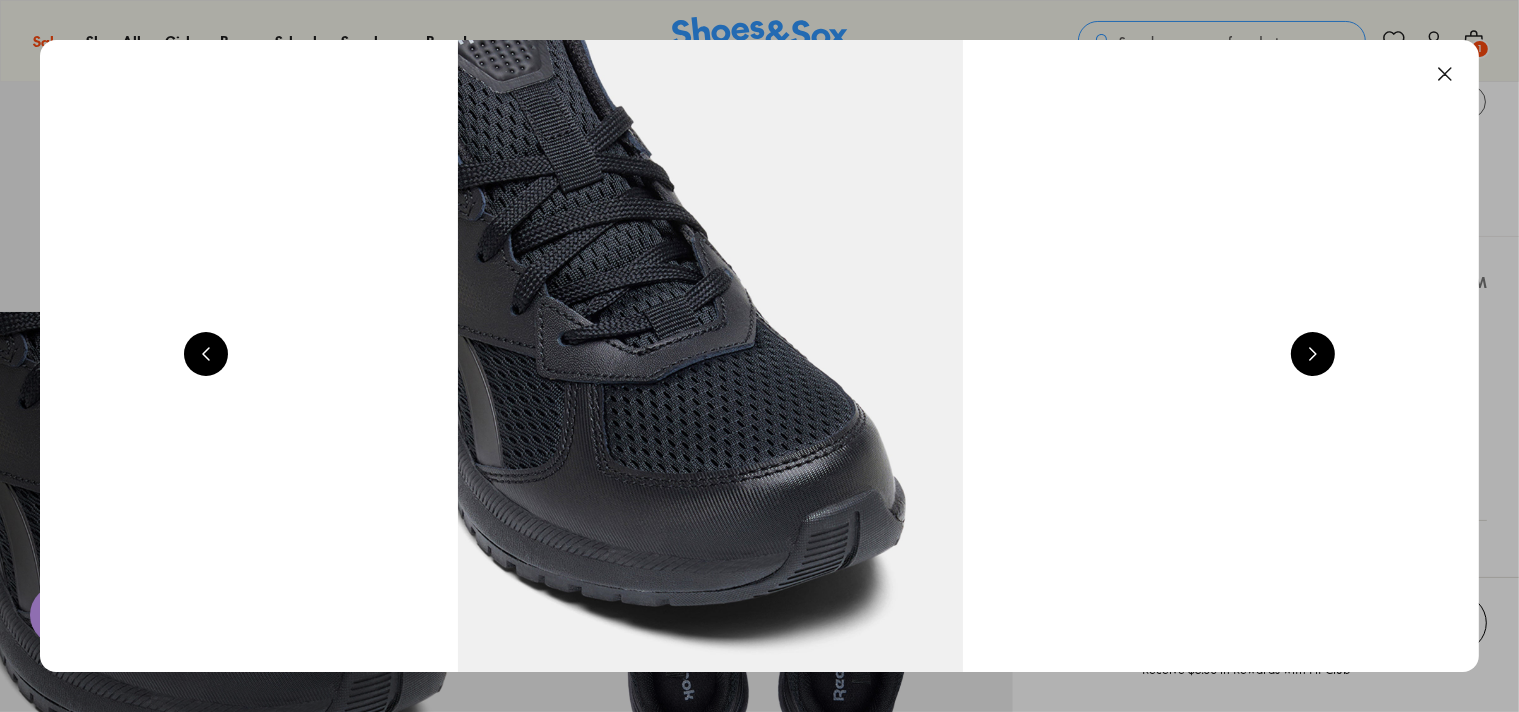 scroll, scrollTop: 0, scrollLeft: 4368, axis: horizontal 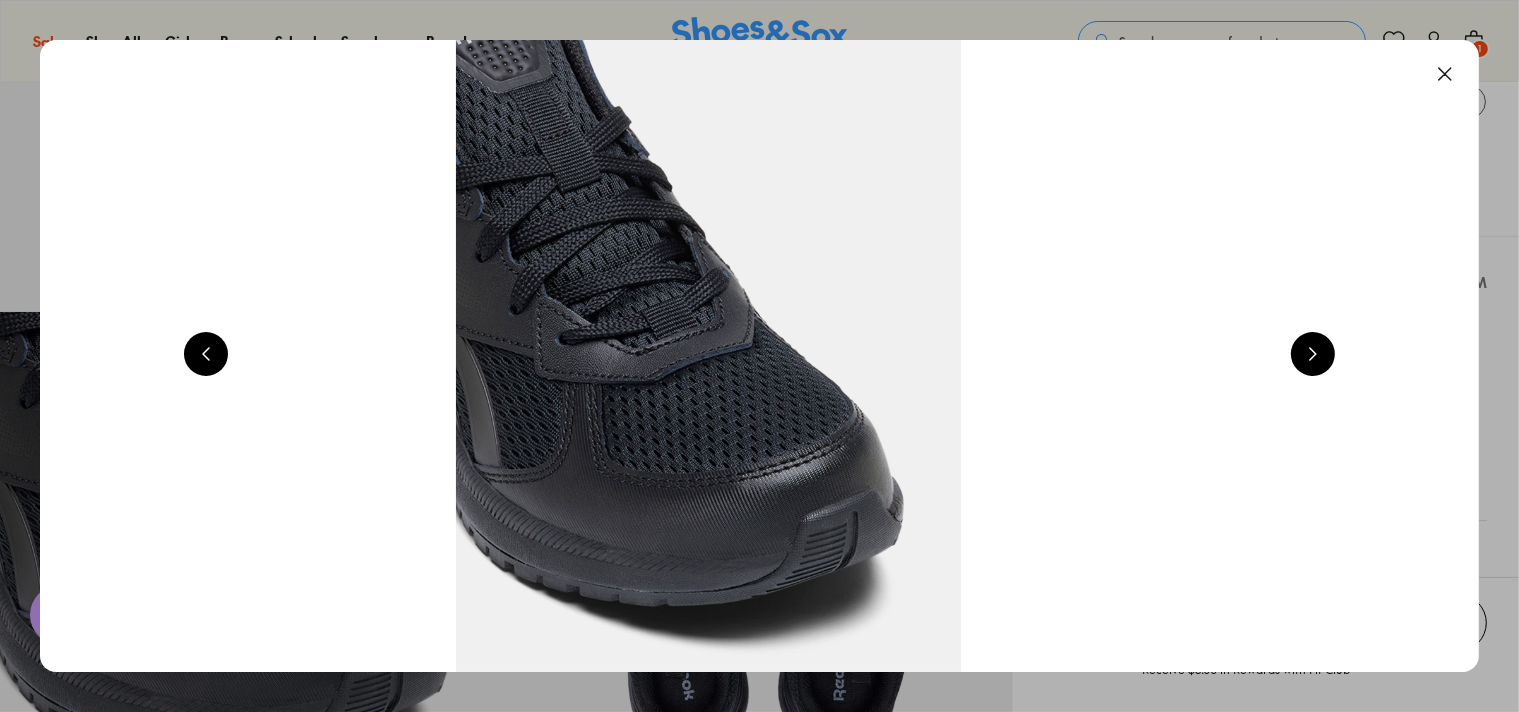 click at bounding box center [1313, 354] 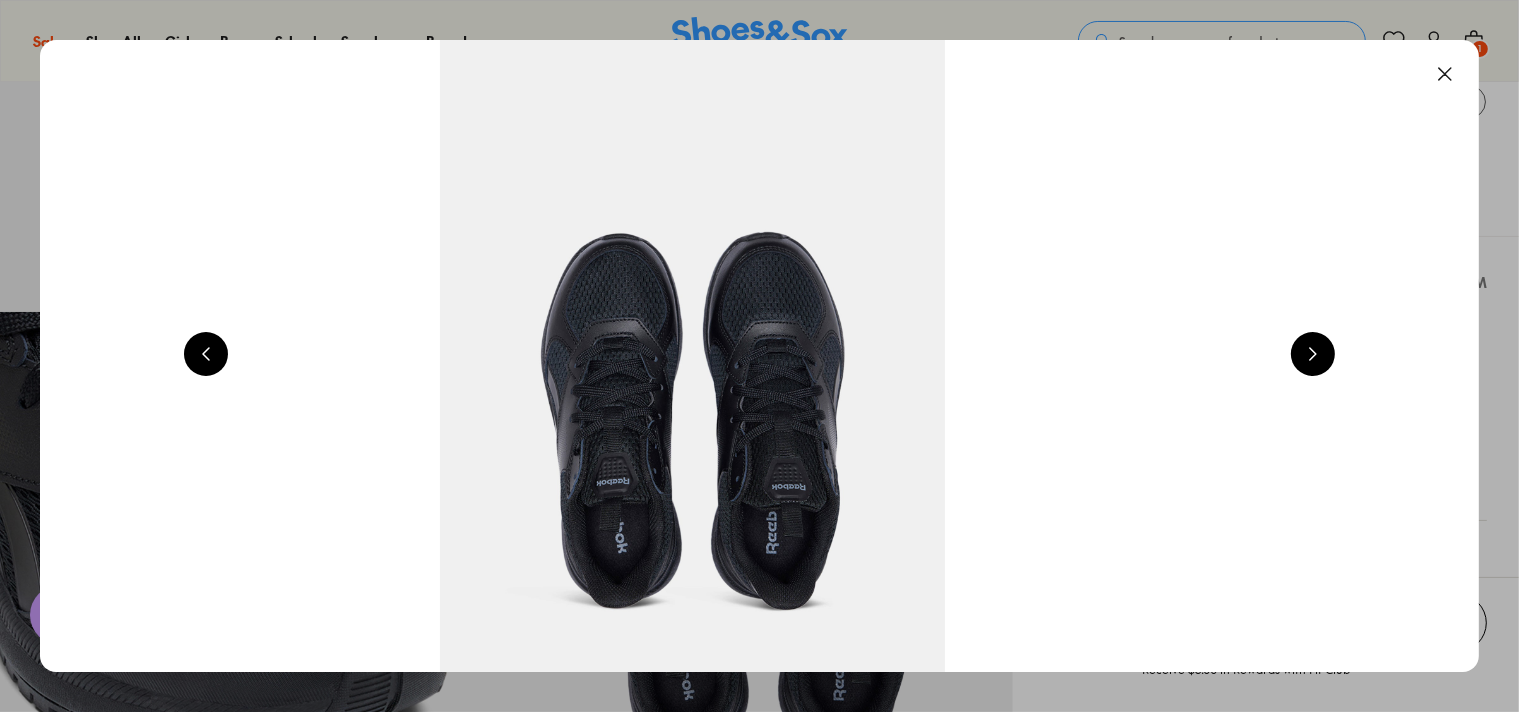 scroll, scrollTop: 0, scrollLeft: 5824, axis: horizontal 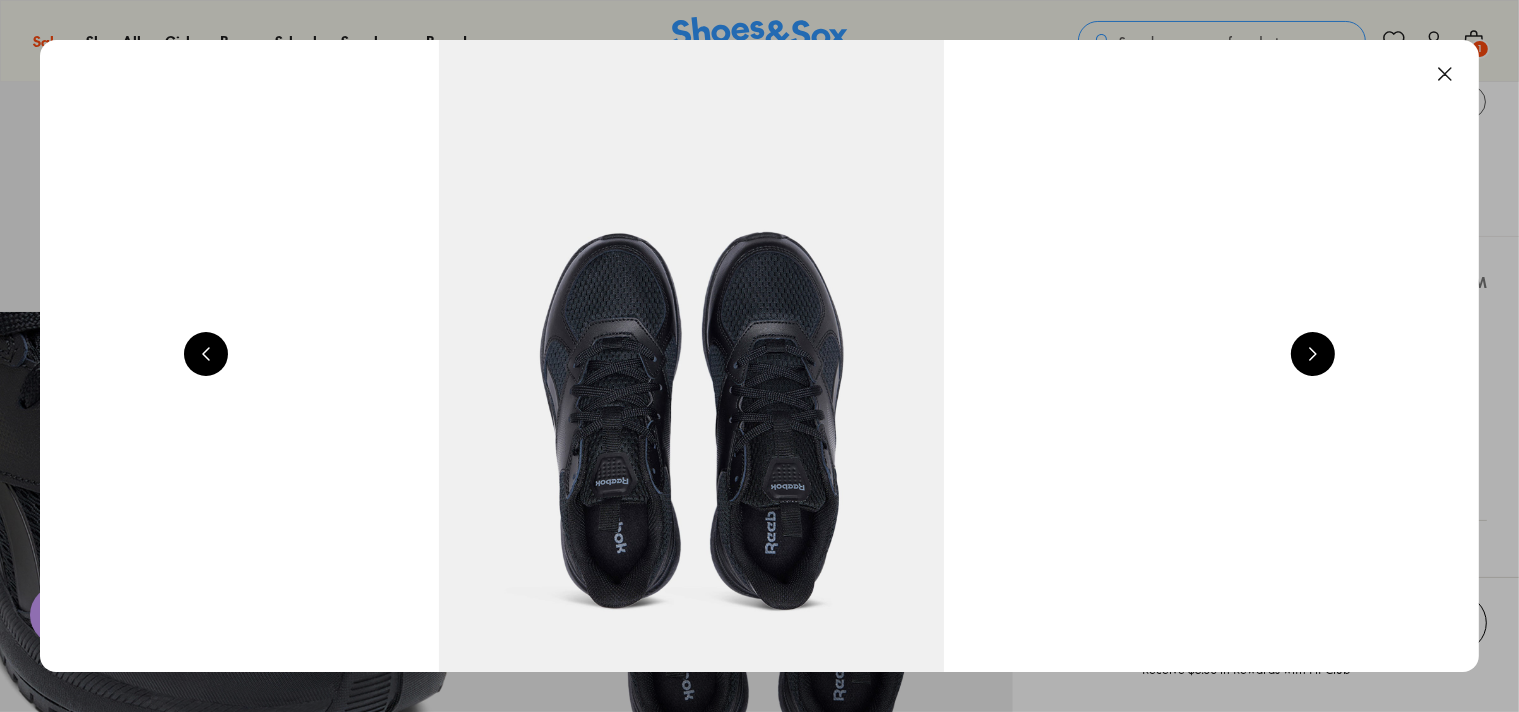 click at bounding box center (1313, 354) 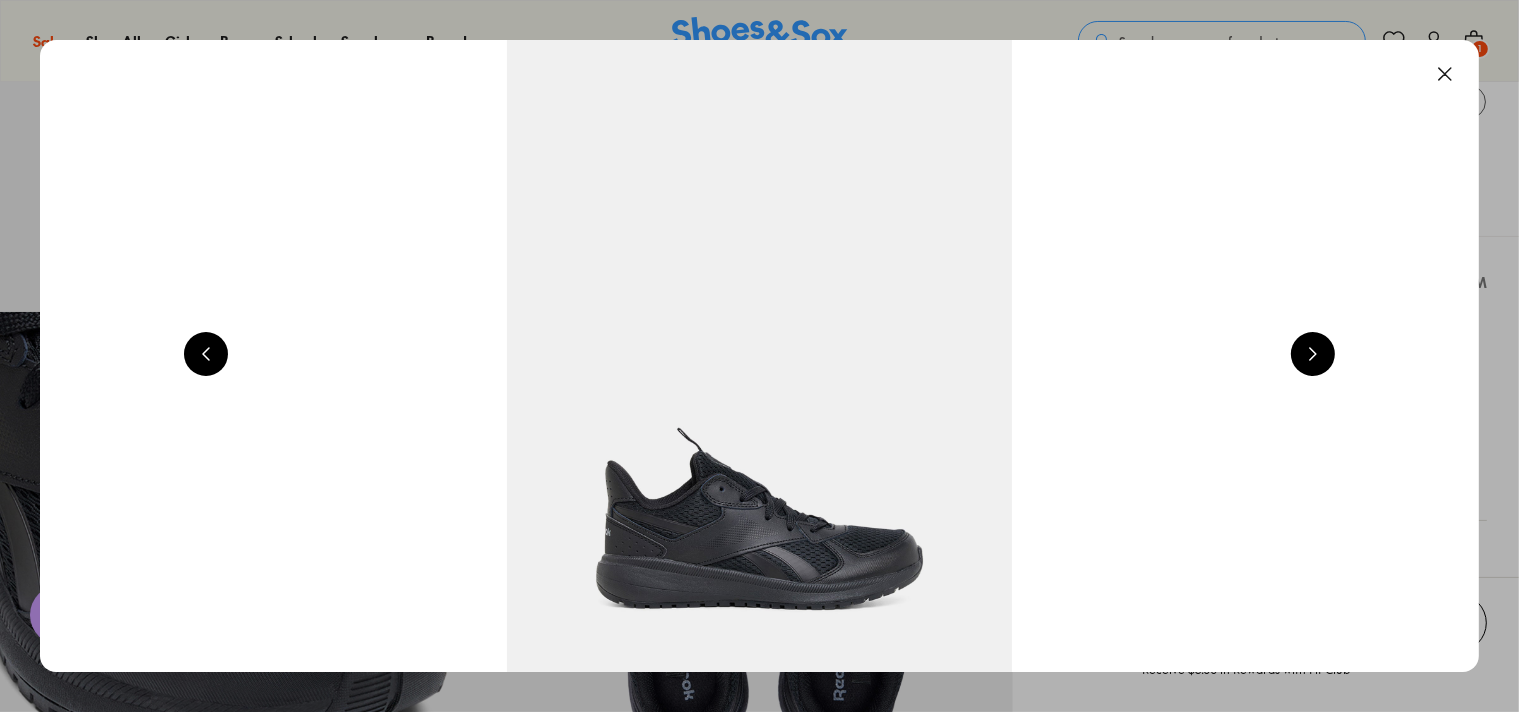 scroll, scrollTop: 0, scrollLeft: 1456, axis: horizontal 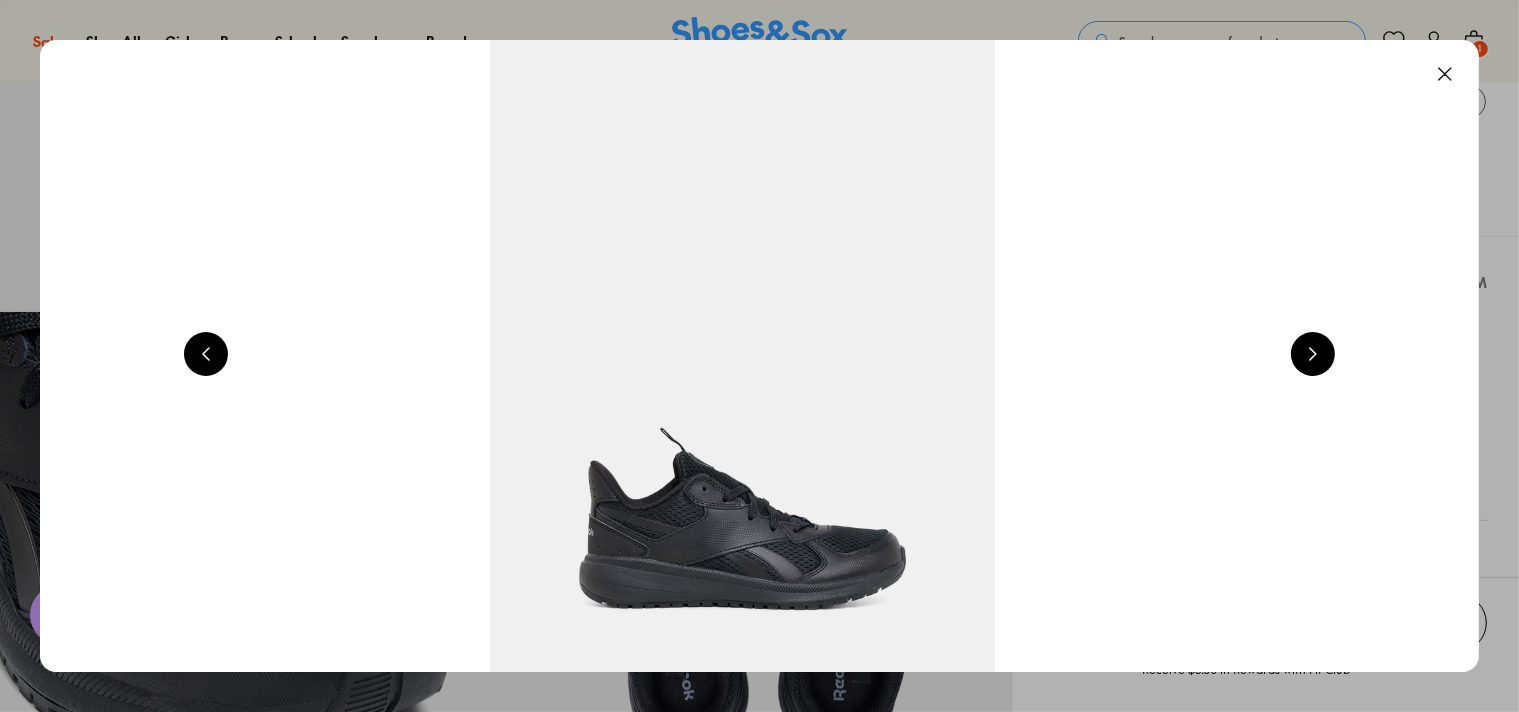 click at bounding box center [1313, 354] 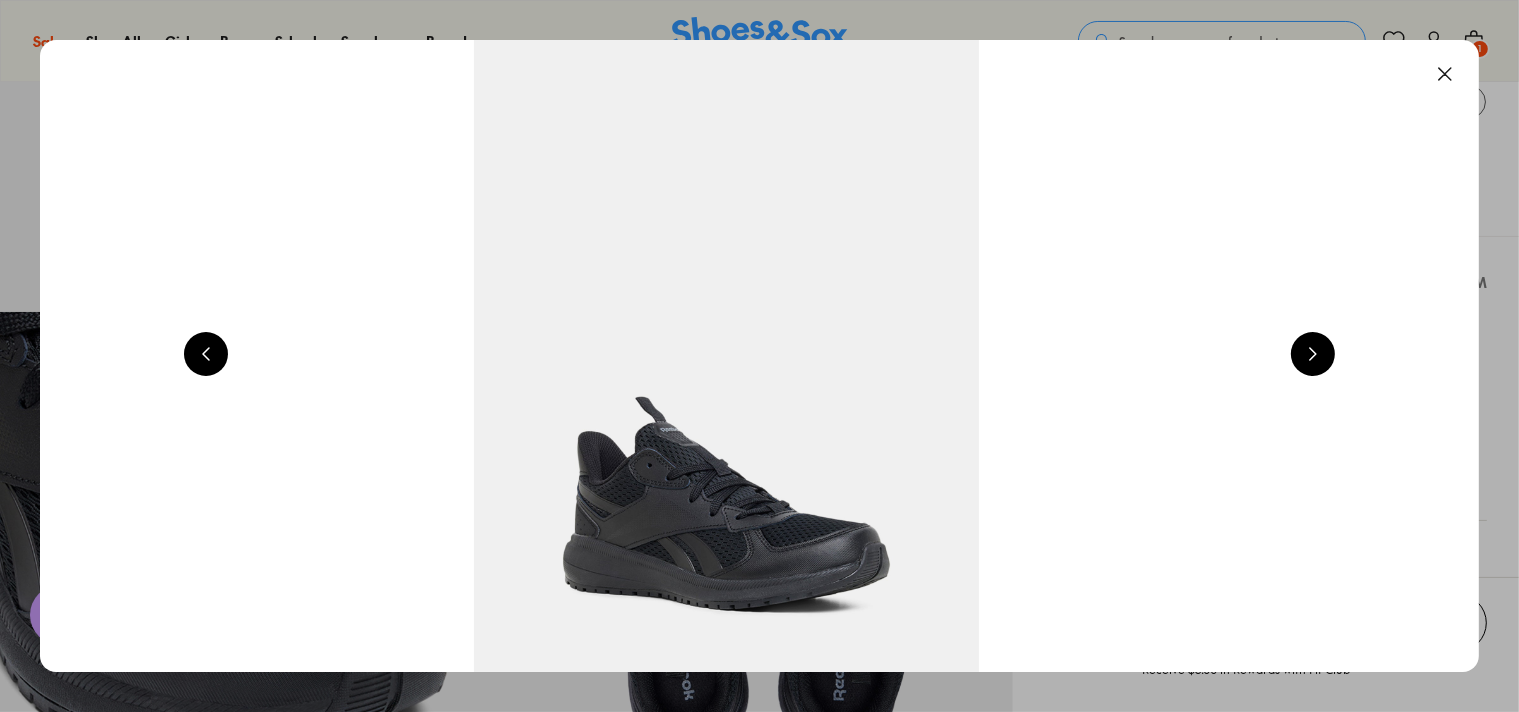 scroll, scrollTop: 0, scrollLeft: 2912, axis: horizontal 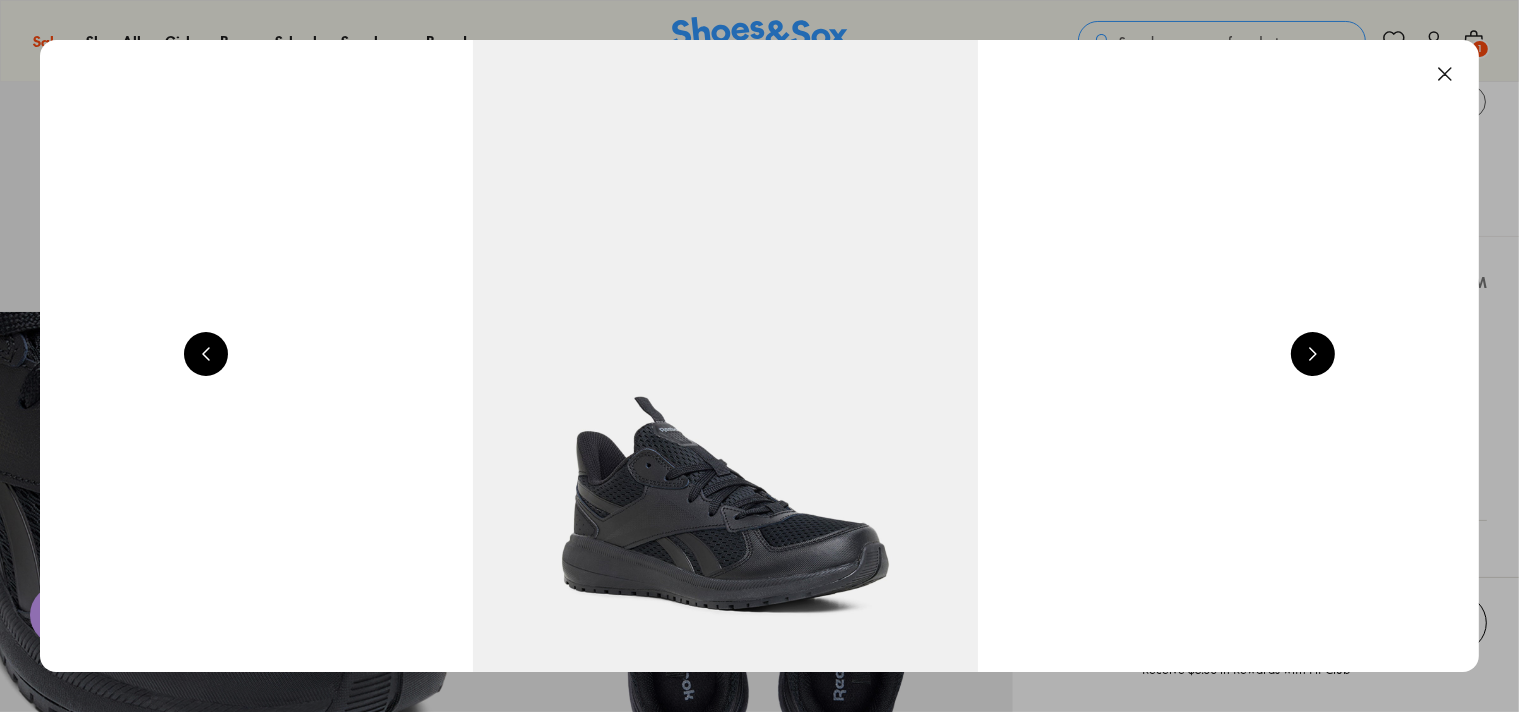 click at bounding box center [1313, 354] 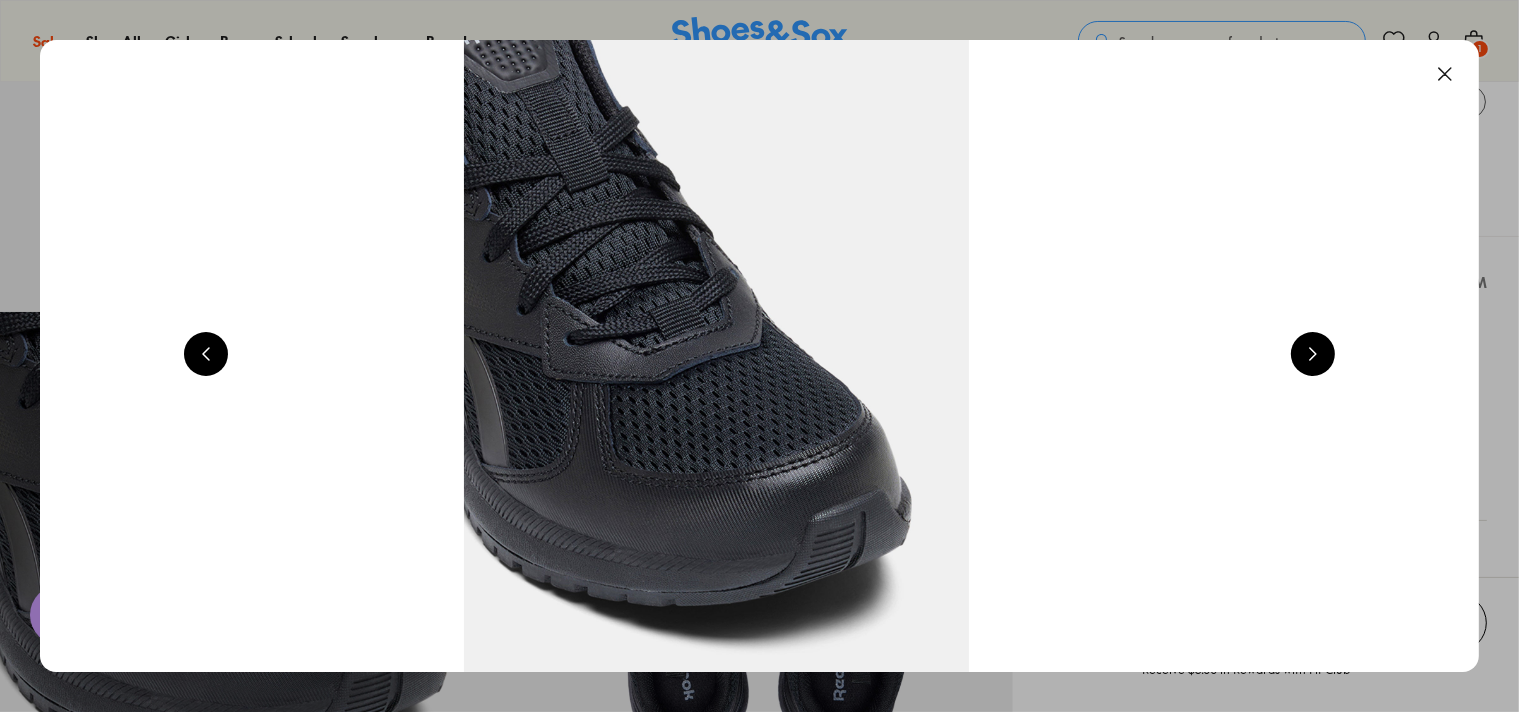 scroll, scrollTop: 0, scrollLeft: 4368, axis: horizontal 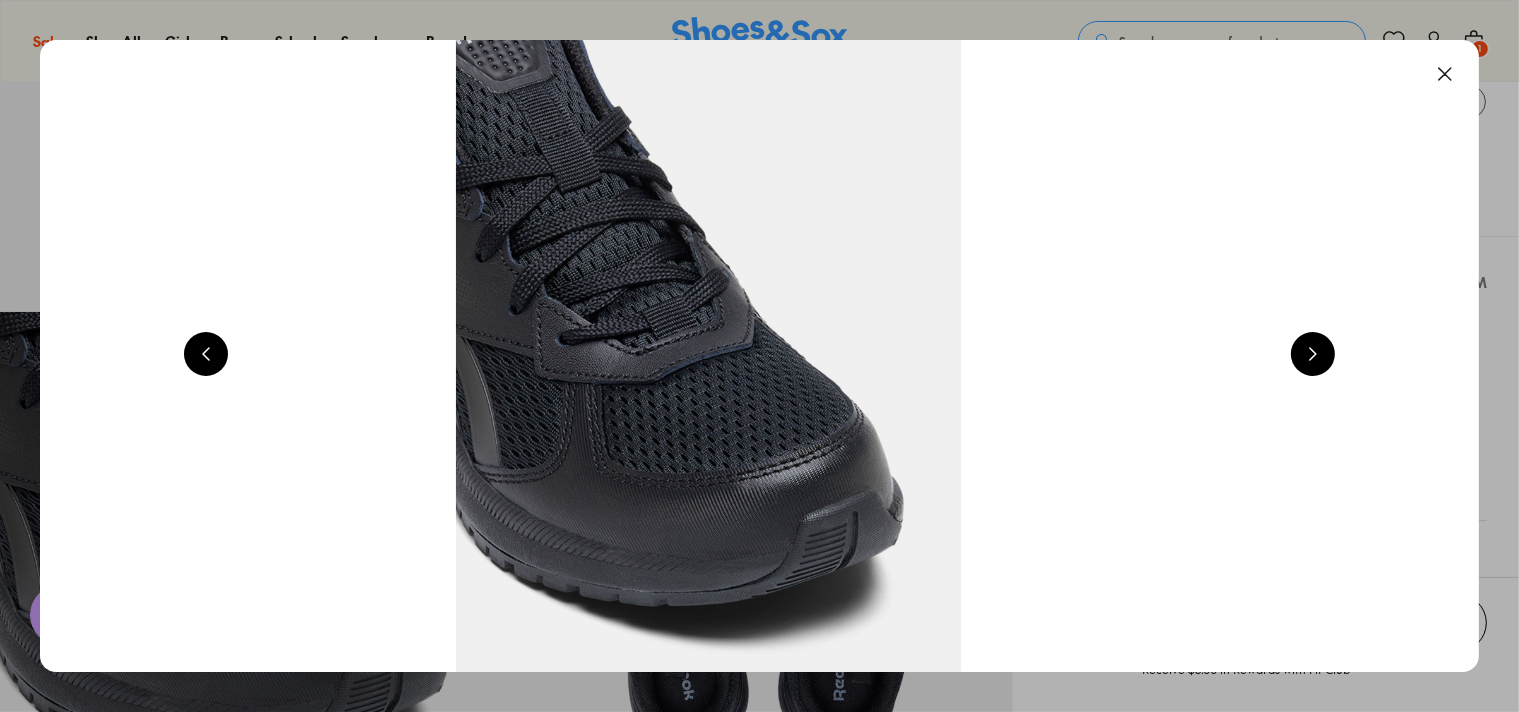 click at bounding box center (1313, 354) 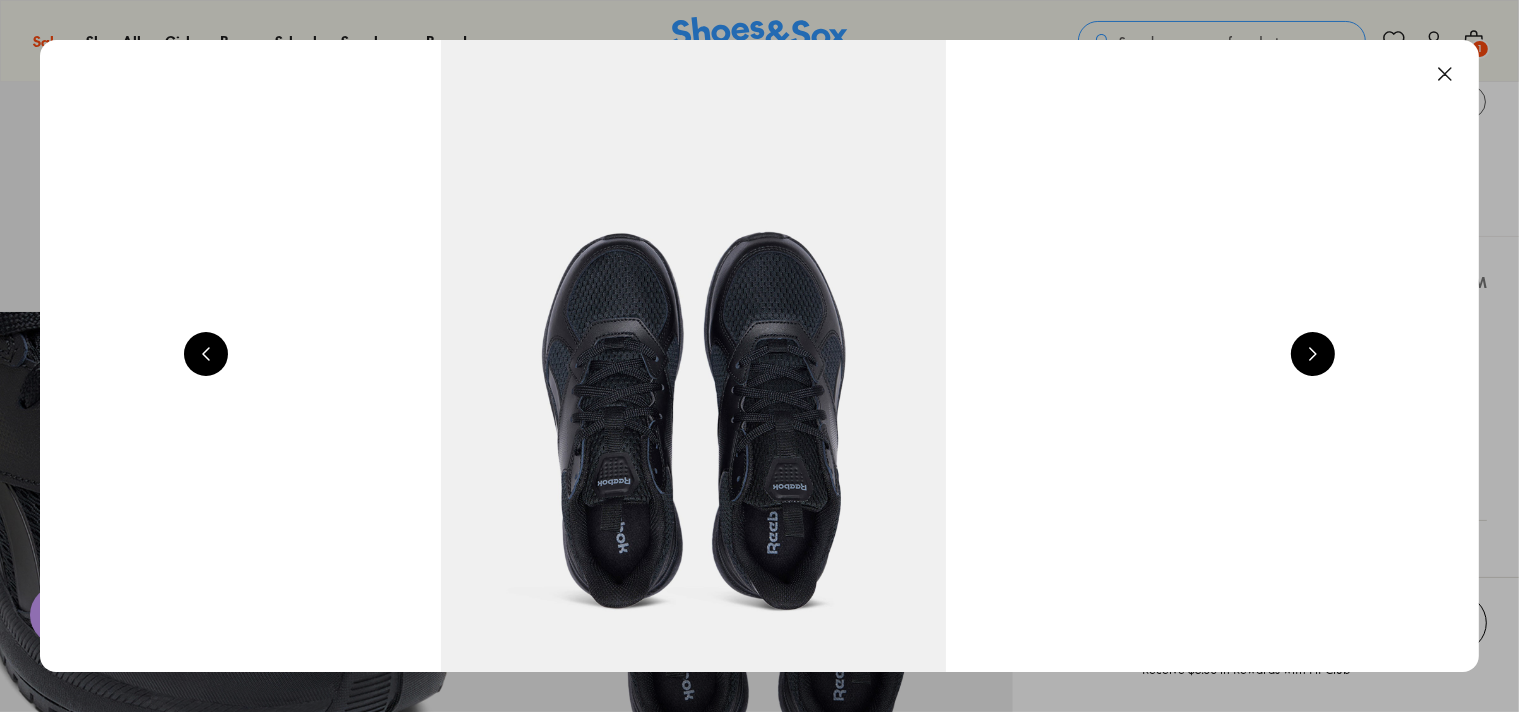 scroll, scrollTop: 0, scrollLeft: 5824, axis: horizontal 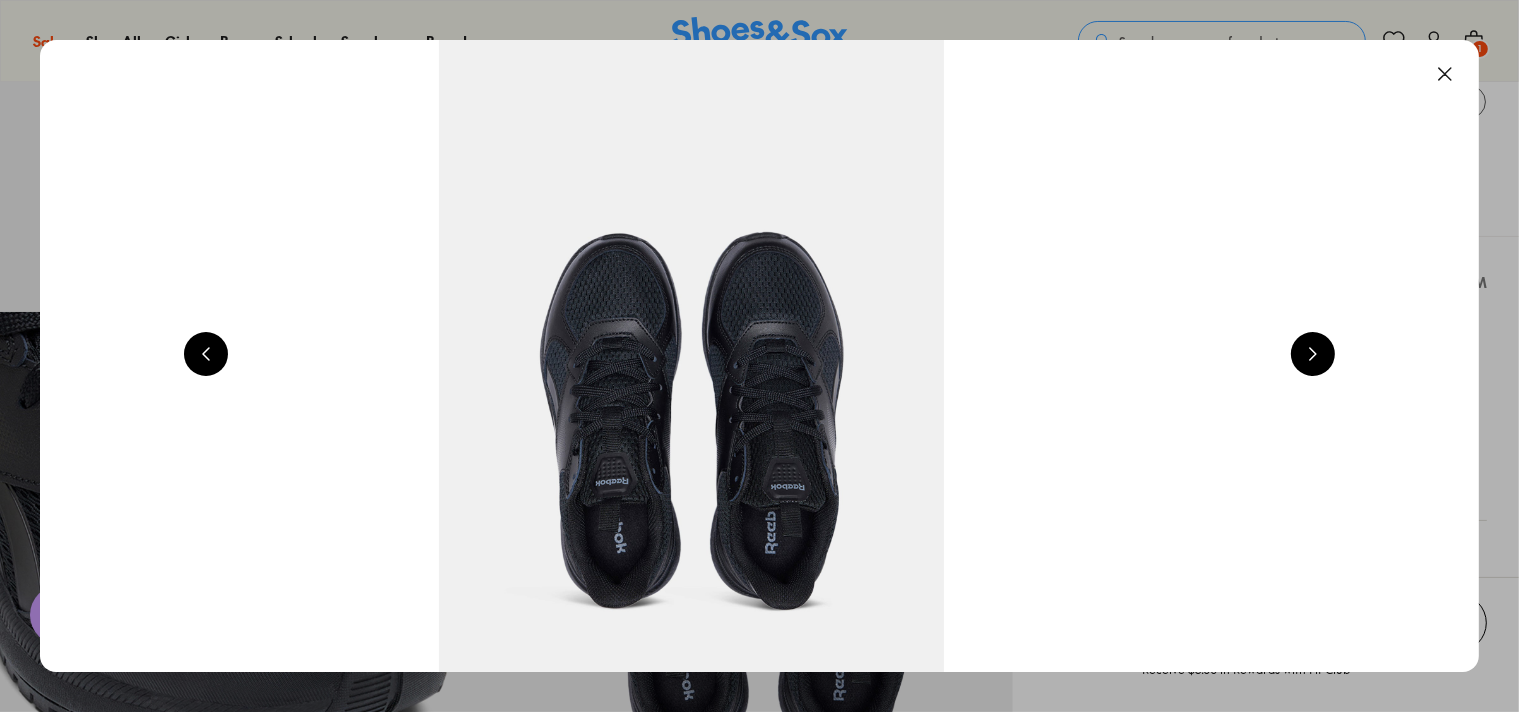 click at bounding box center (1445, 74) 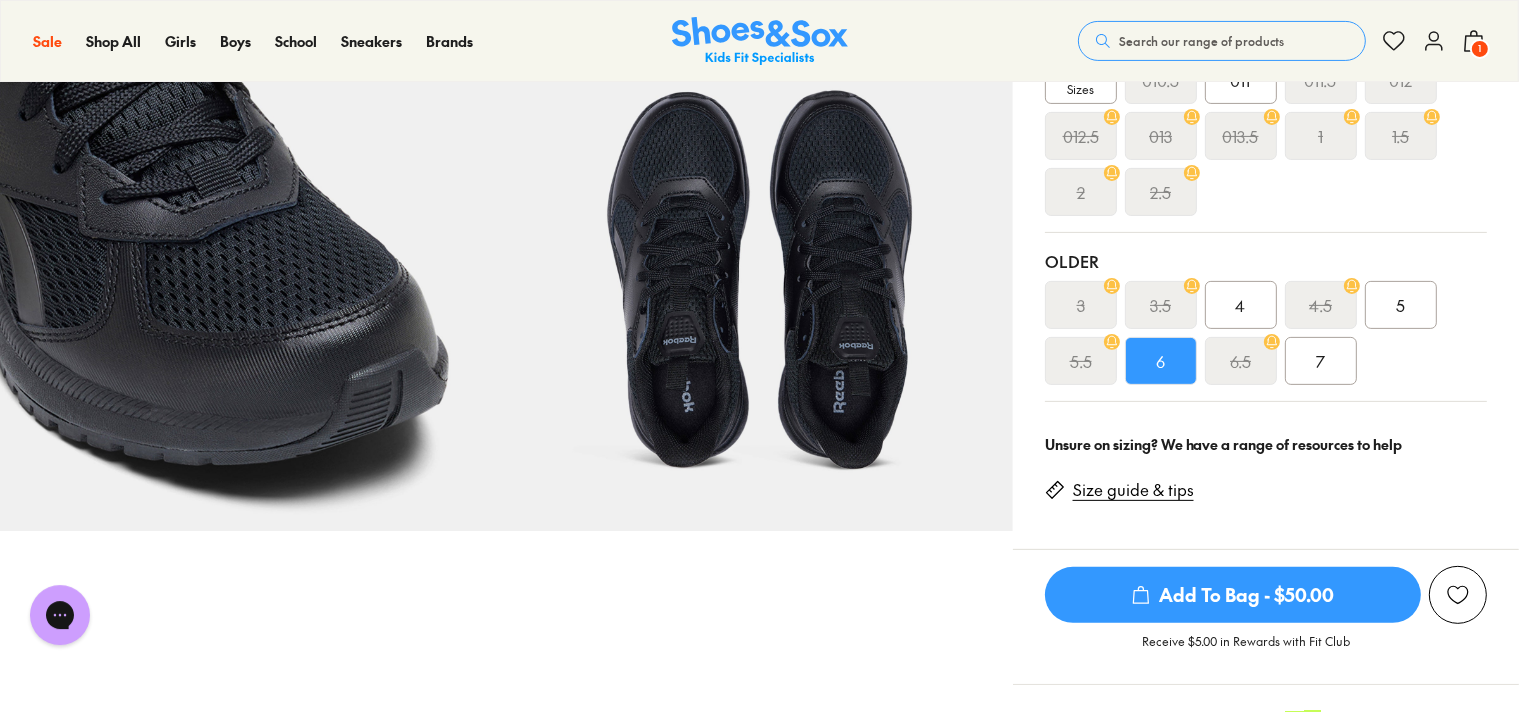 scroll, scrollTop: 422, scrollLeft: 0, axis: vertical 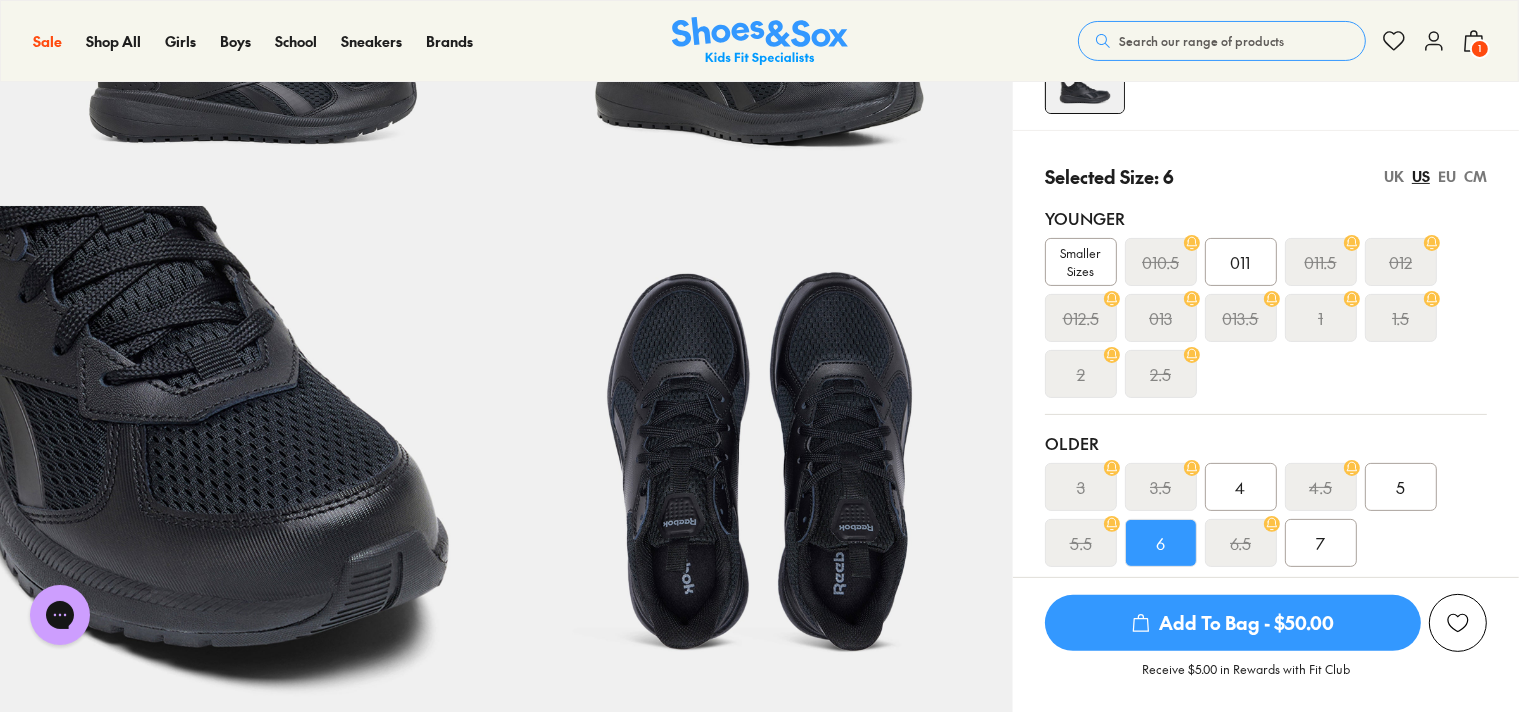 click 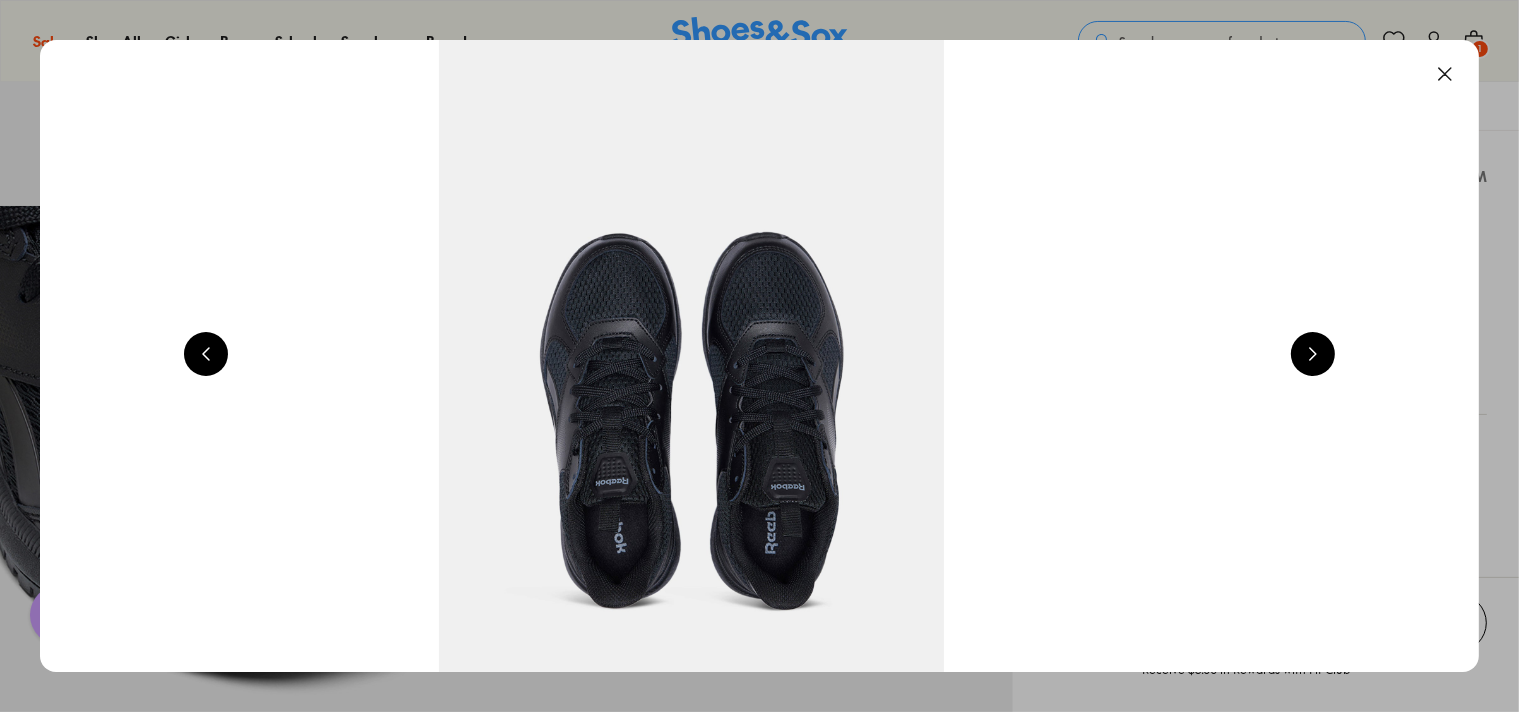 click at bounding box center [206, 354] 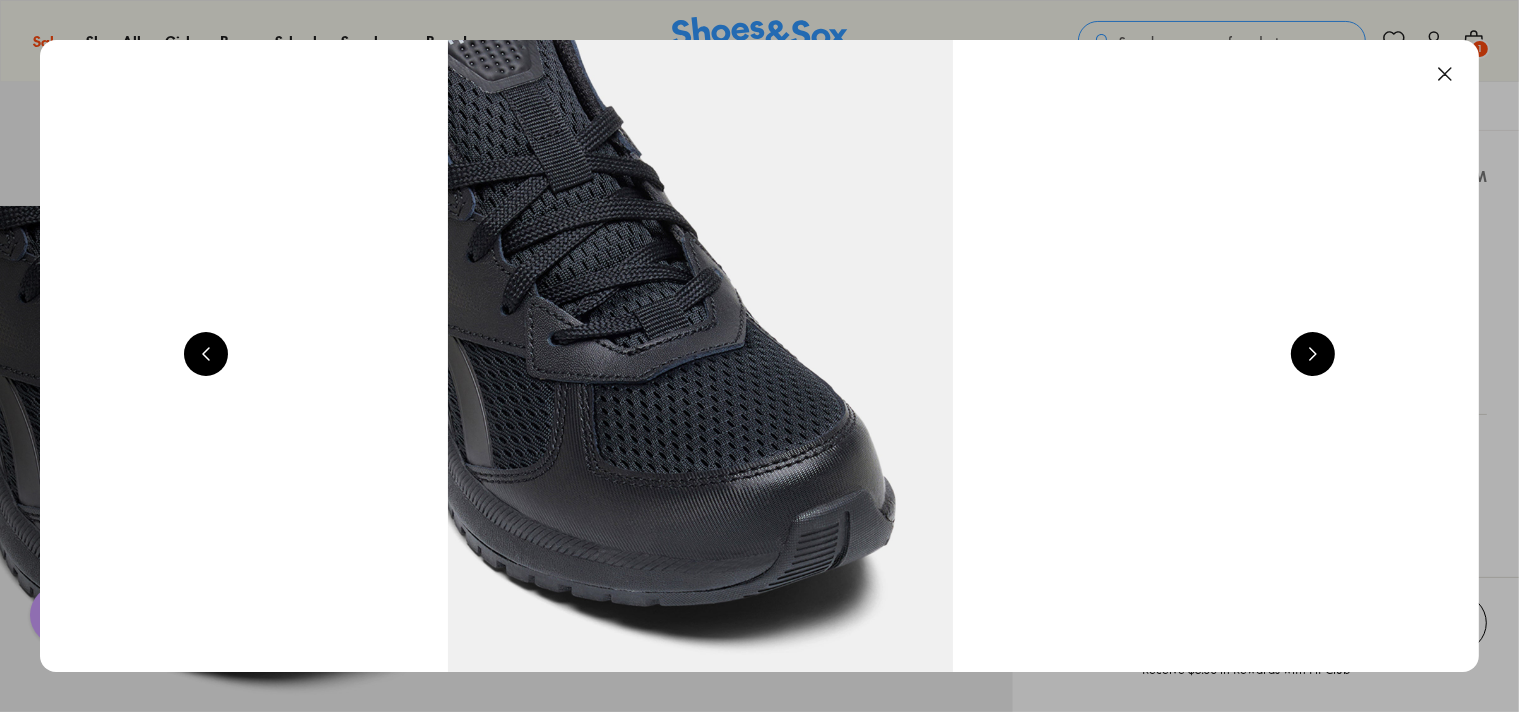 scroll, scrollTop: 0, scrollLeft: 4368, axis: horizontal 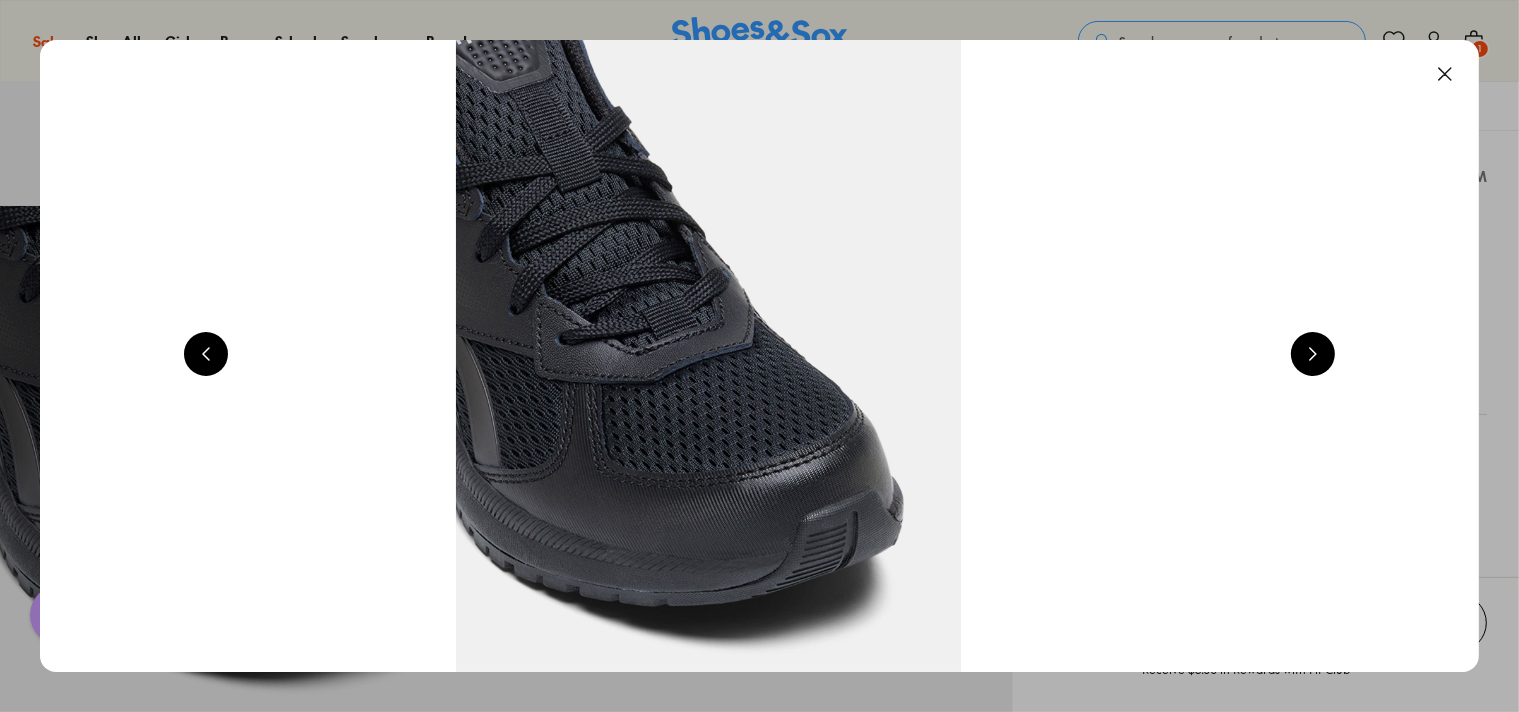 click at bounding box center [1313, 354] 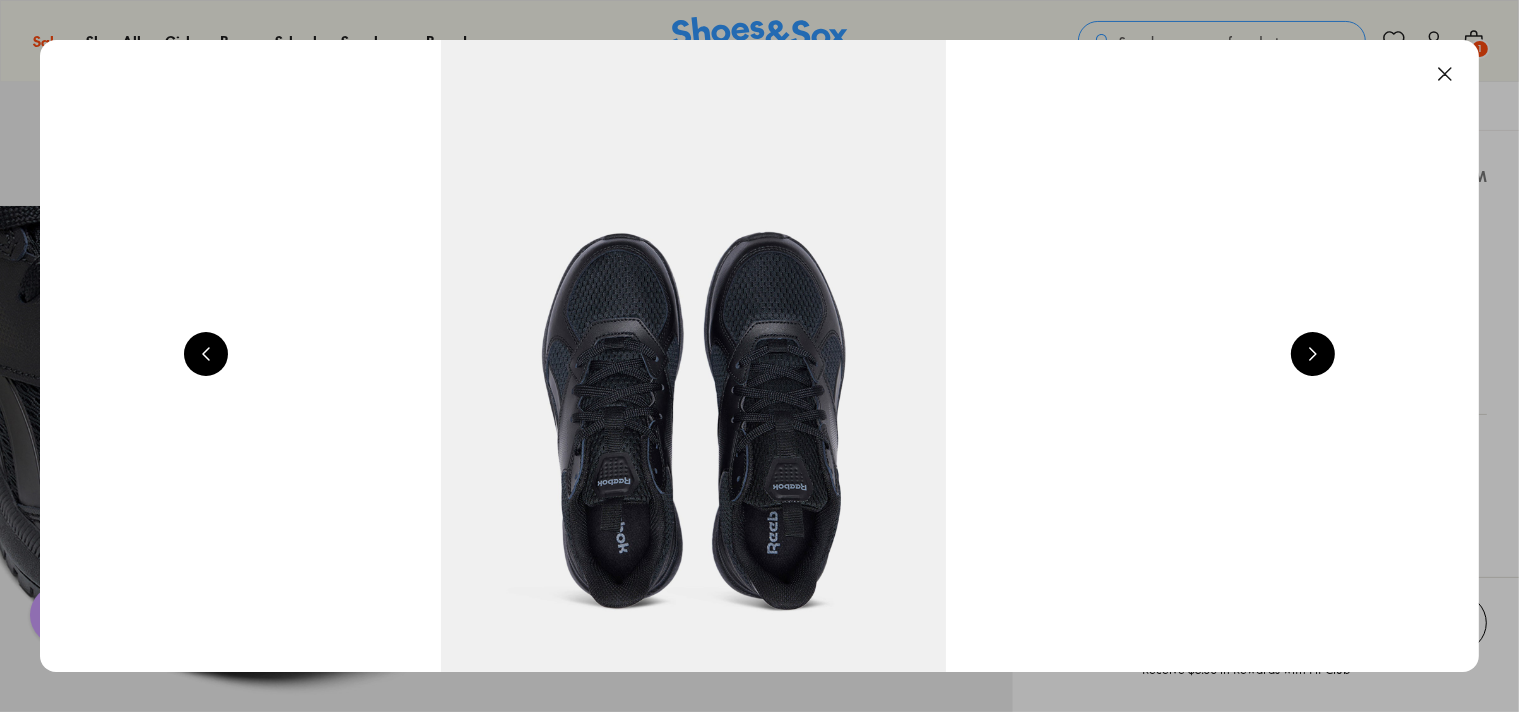 scroll, scrollTop: 0, scrollLeft: 5824, axis: horizontal 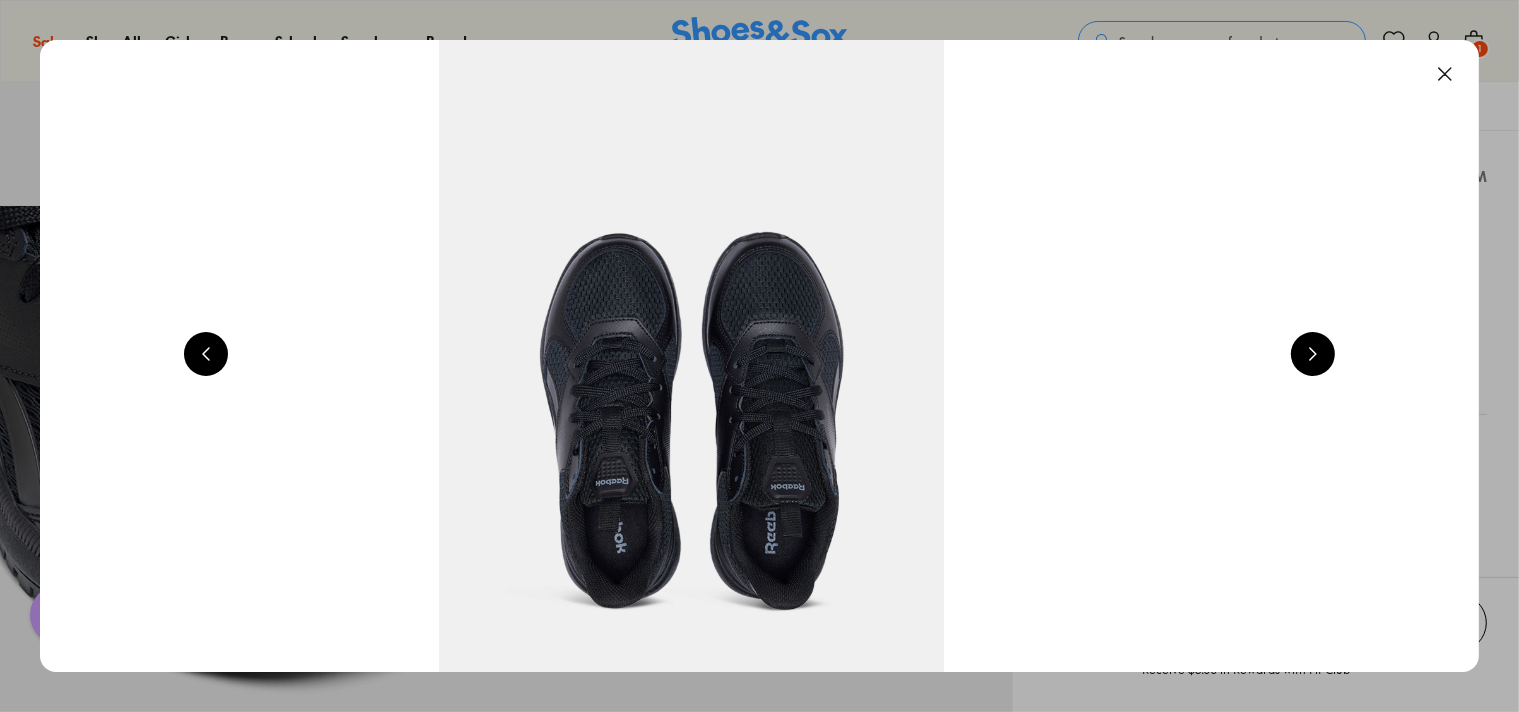 click at bounding box center [1313, 354] 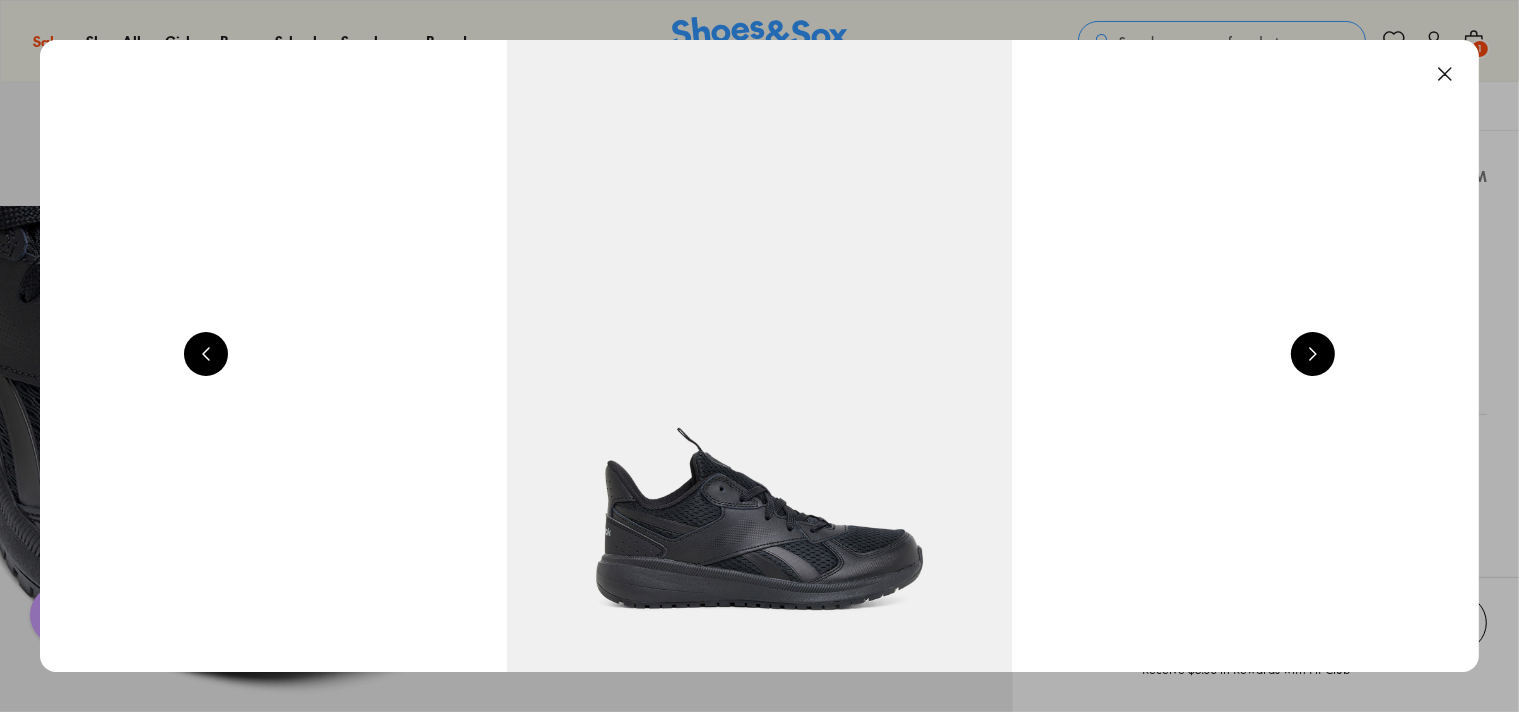 scroll, scrollTop: 0, scrollLeft: 1456, axis: horizontal 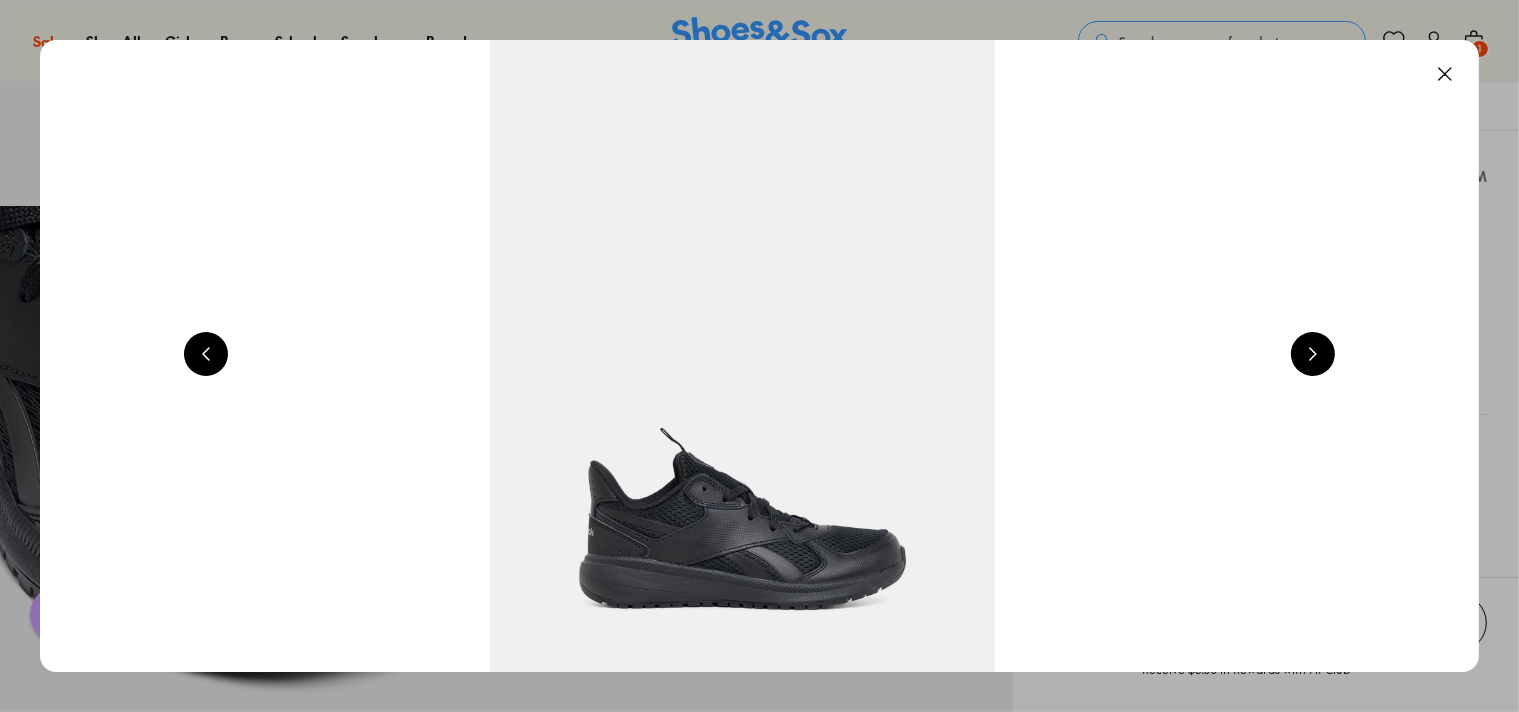 click at bounding box center (1313, 354) 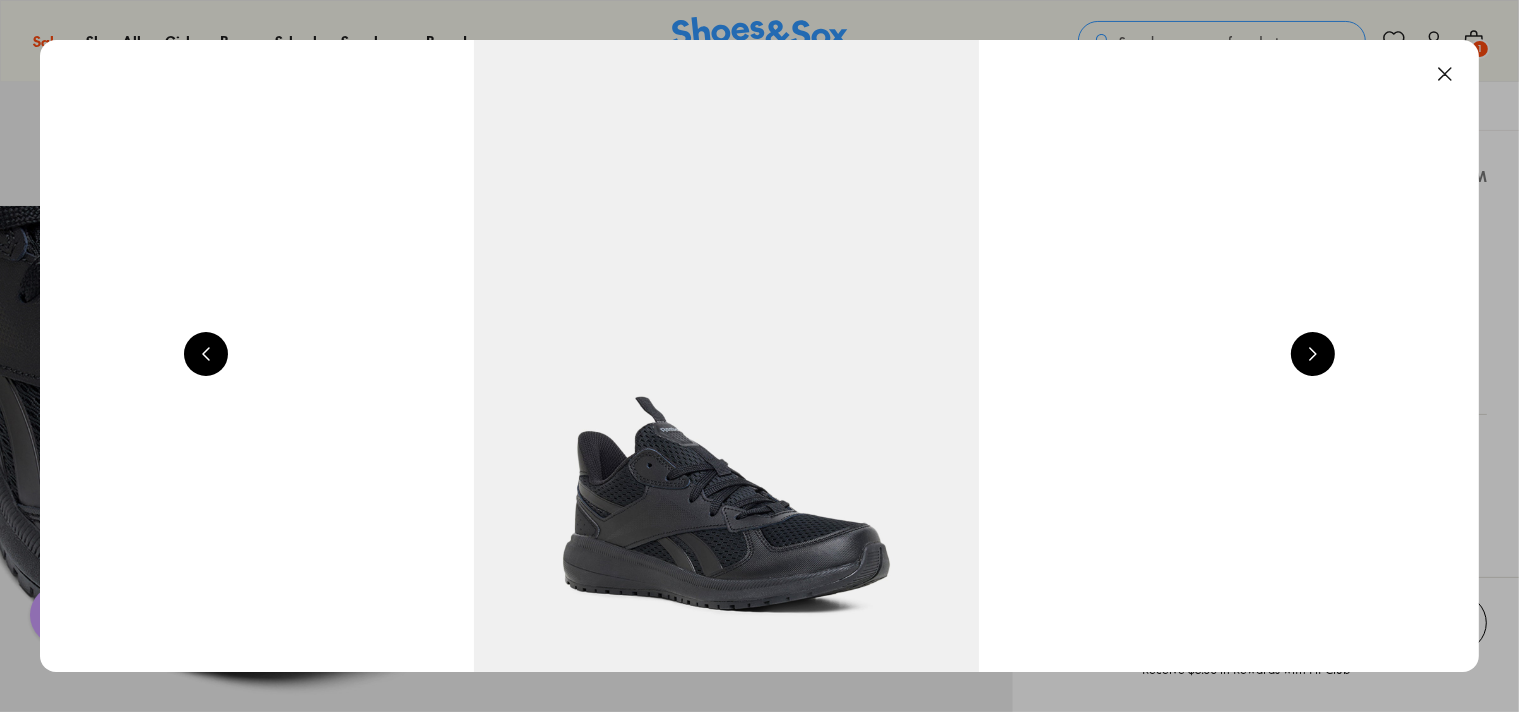 scroll, scrollTop: 0, scrollLeft: 2912, axis: horizontal 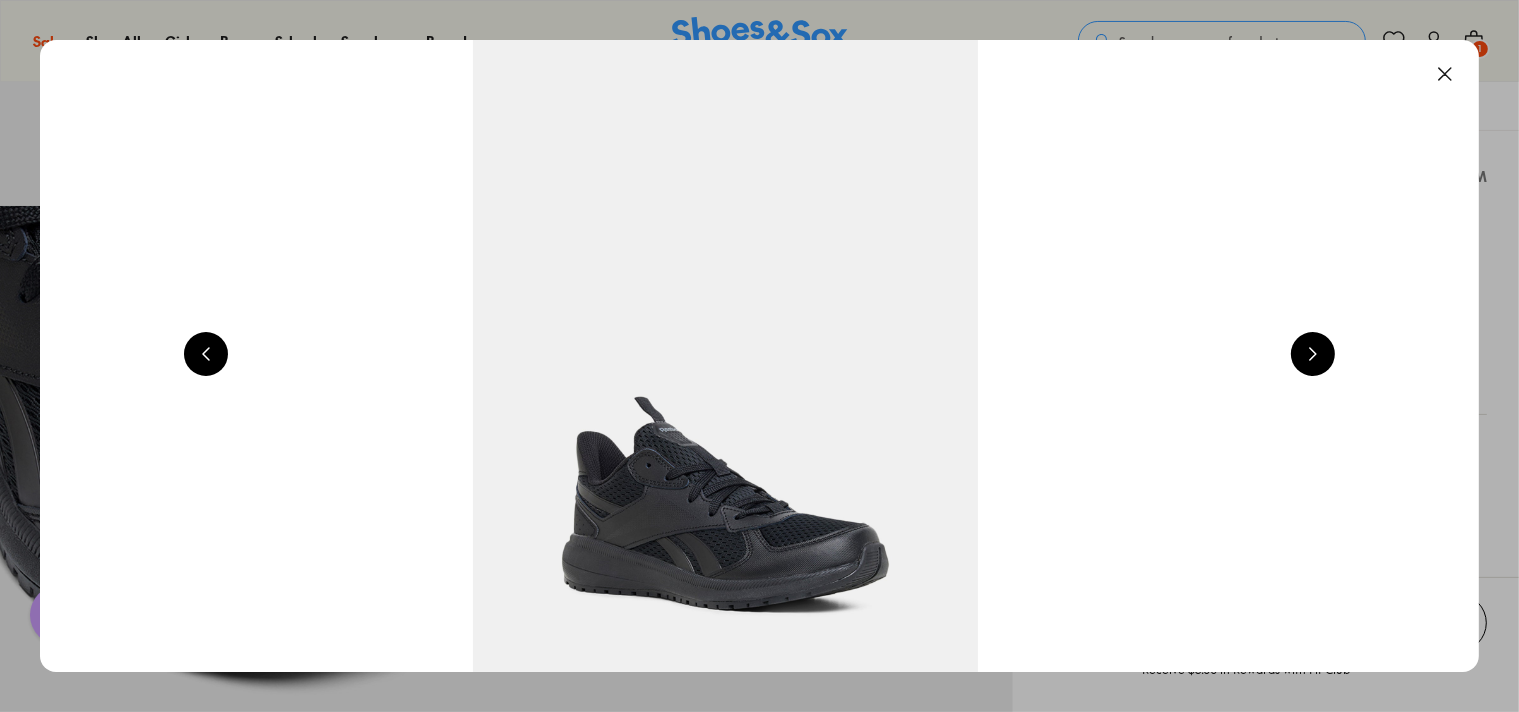 click at bounding box center [1313, 354] 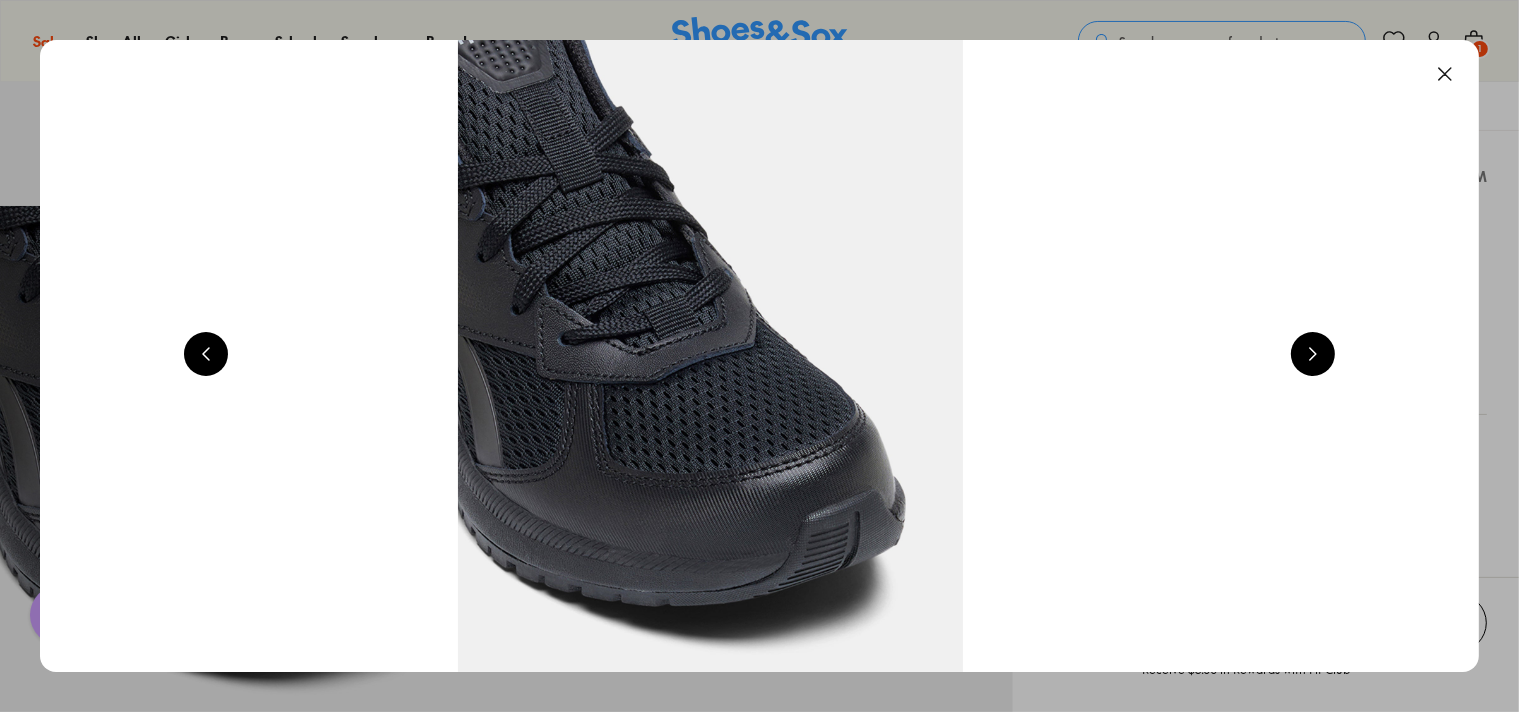 scroll, scrollTop: 0, scrollLeft: 4368, axis: horizontal 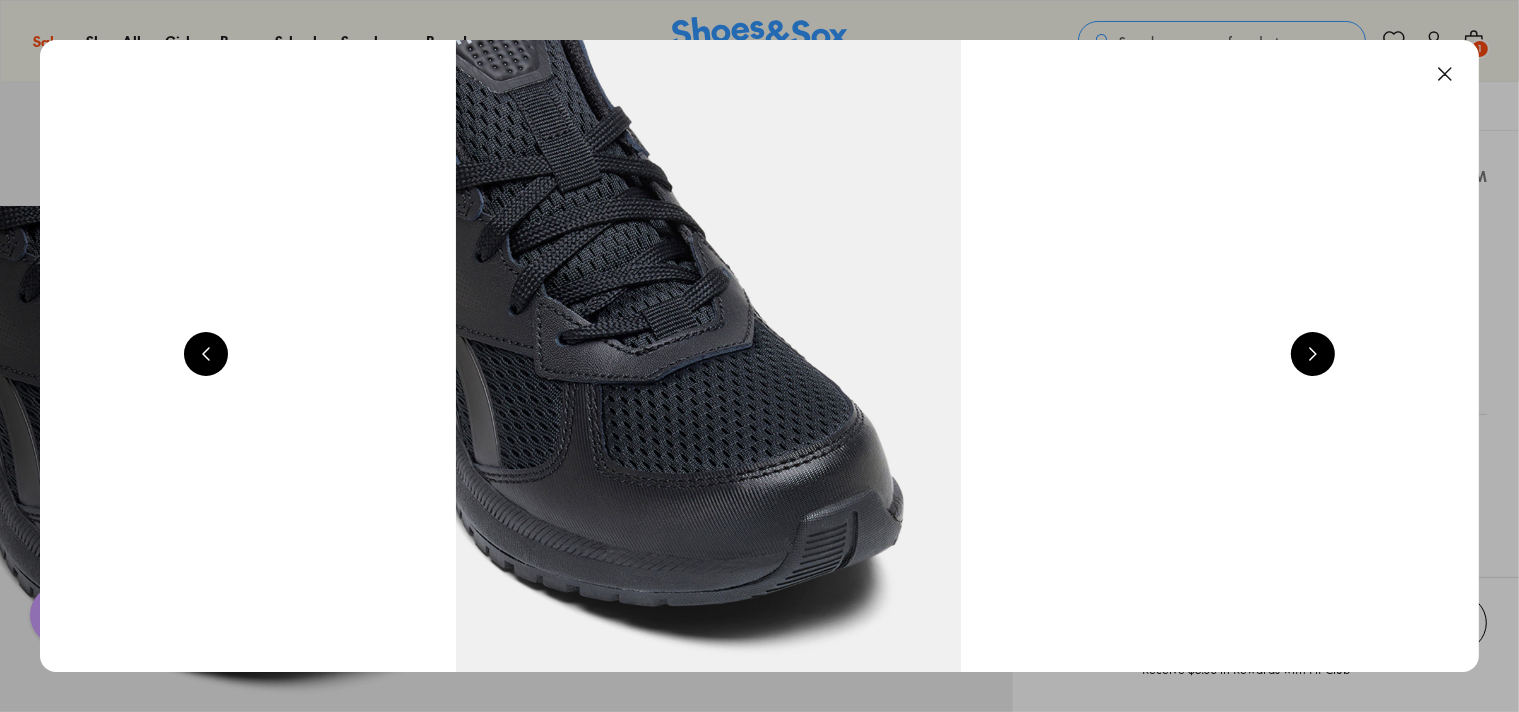 click at bounding box center (1445, 74) 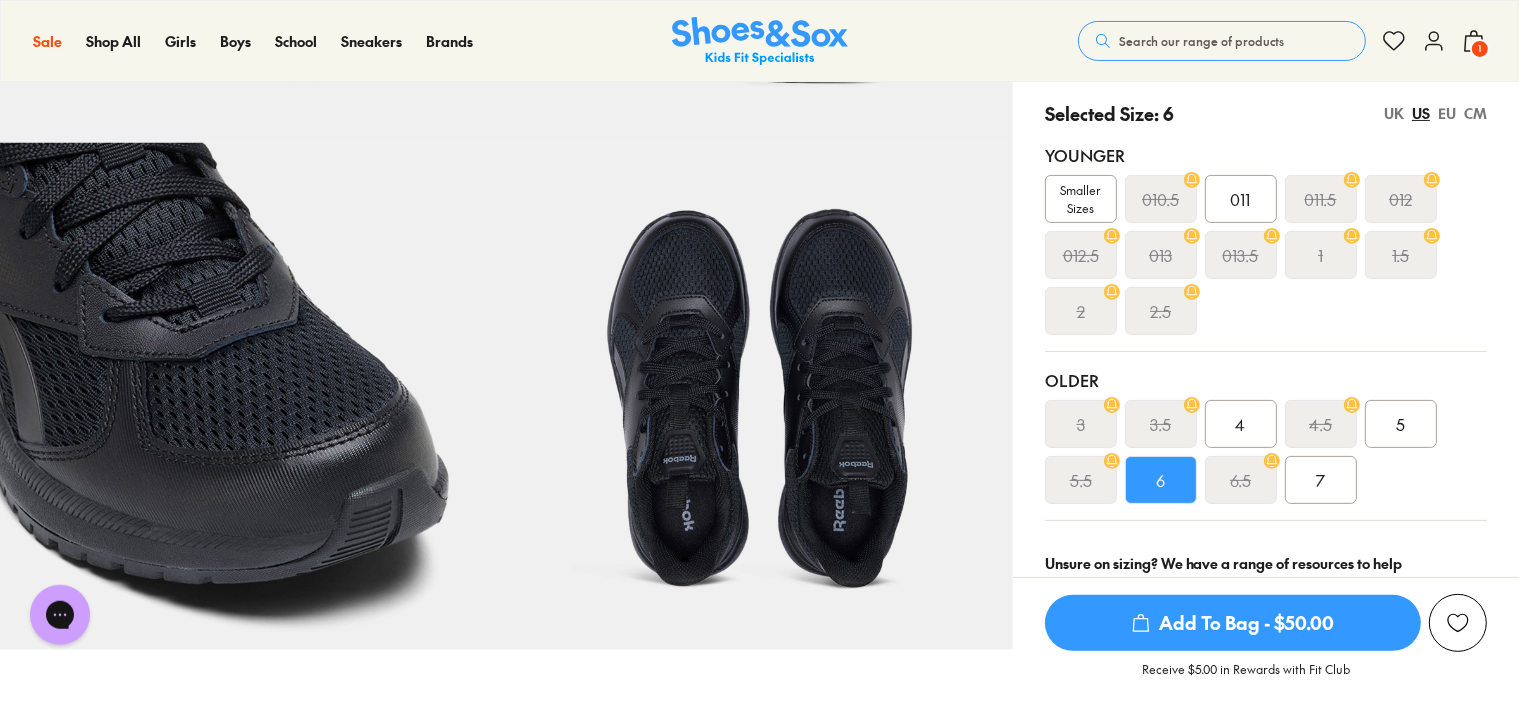 scroll, scrollTop: 528, scrollLeft: 0, axis: vertical 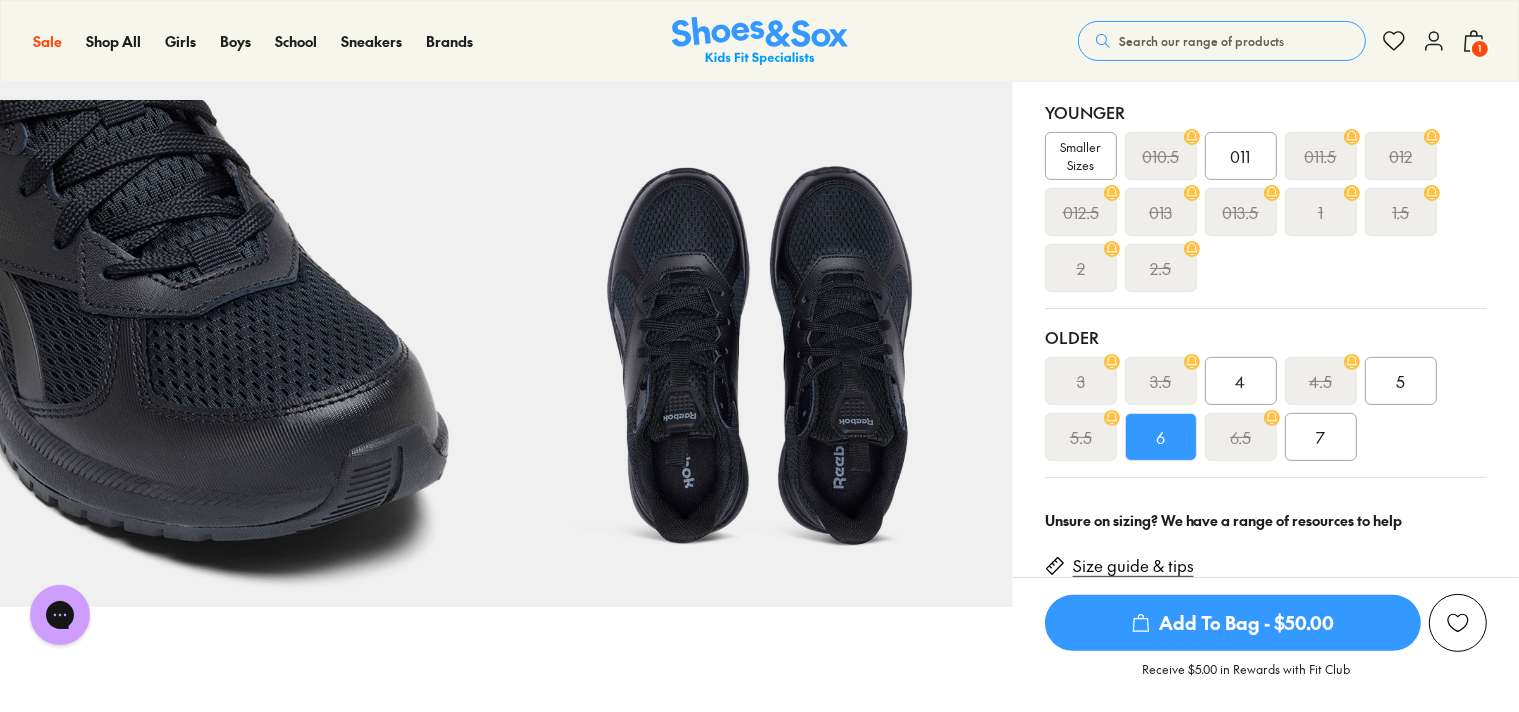 click on "Add To Bag - $50.00" at bounding box center (1233, 623) 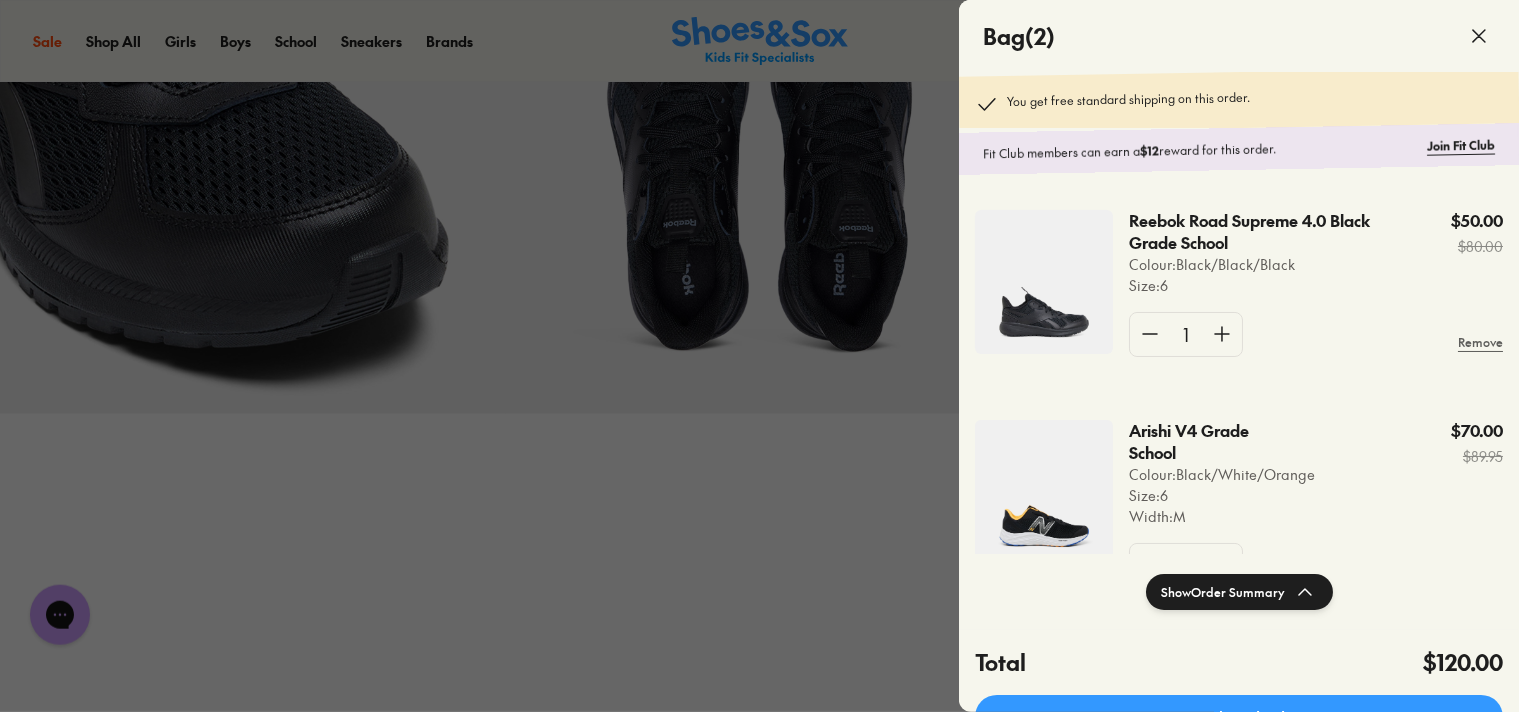 scroll, scrollTop: 739, scrollLeft: 0, axis: vertical 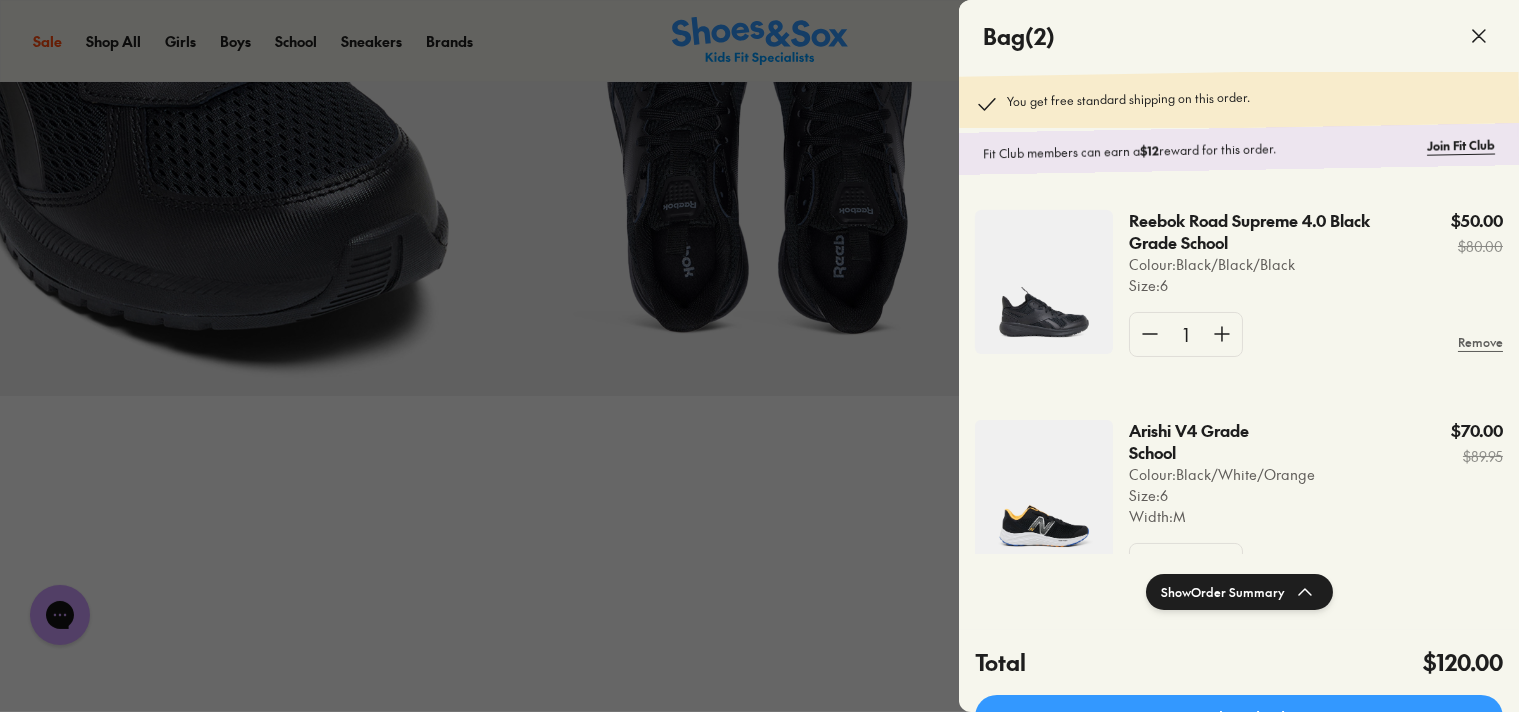 click on "Colour:  Black/White/Orange" 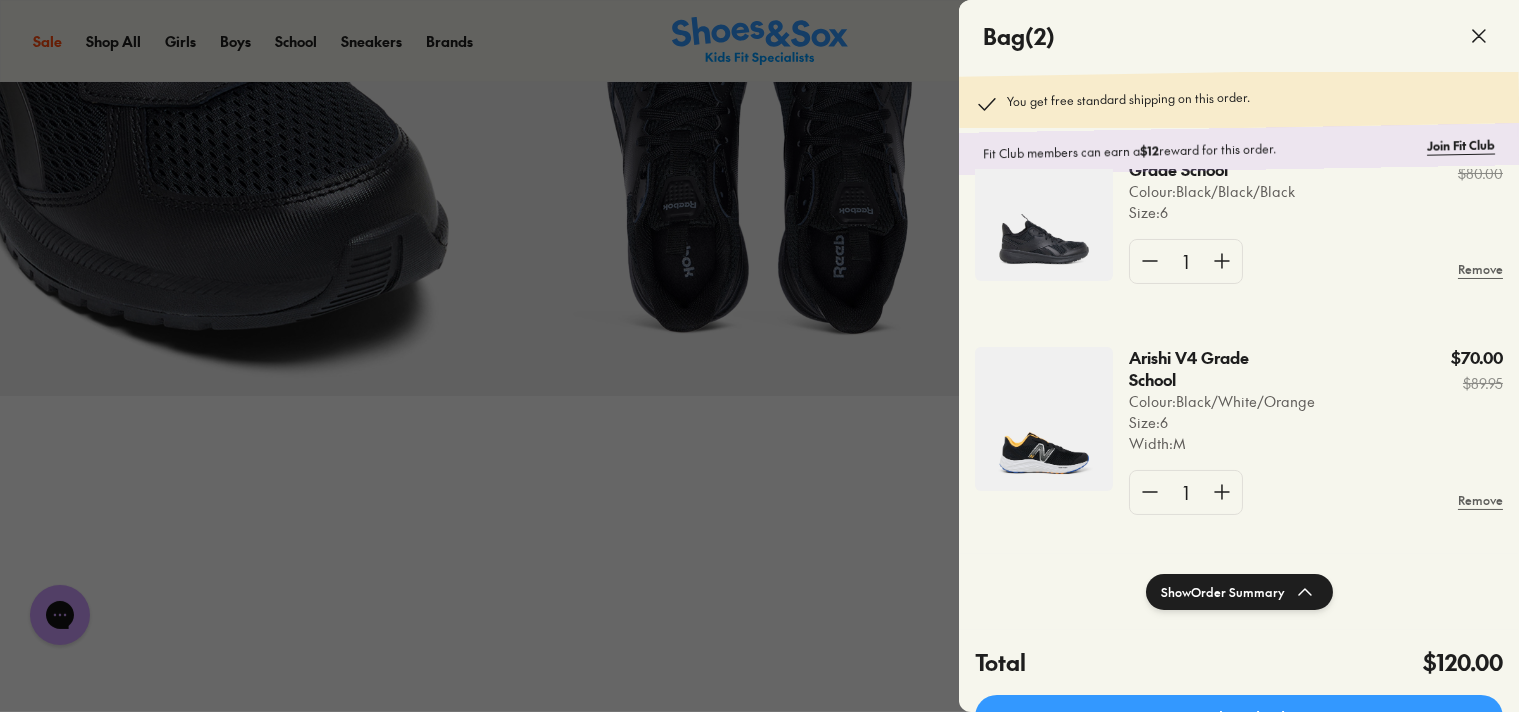 scroll, scrollTop: 0, scrollLeft: 0, axis: both 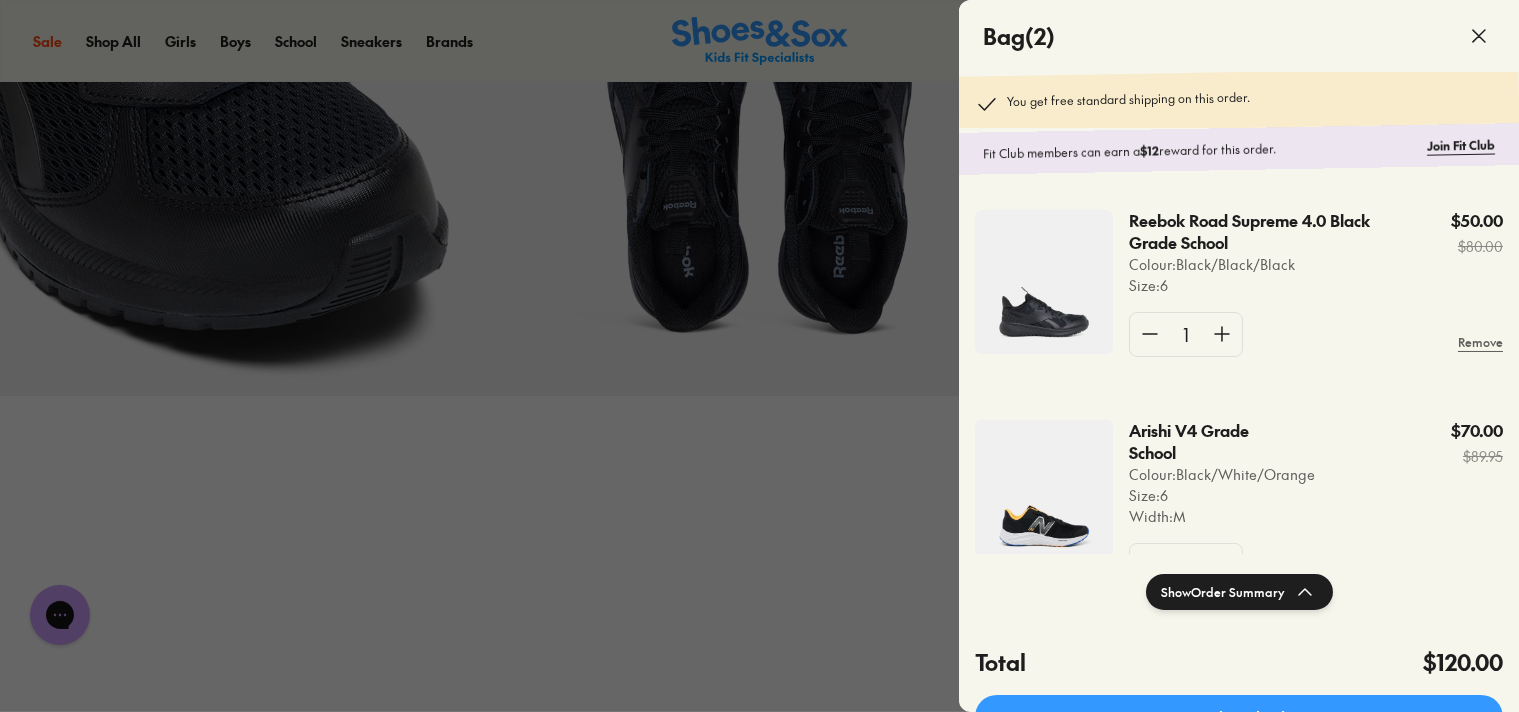 click 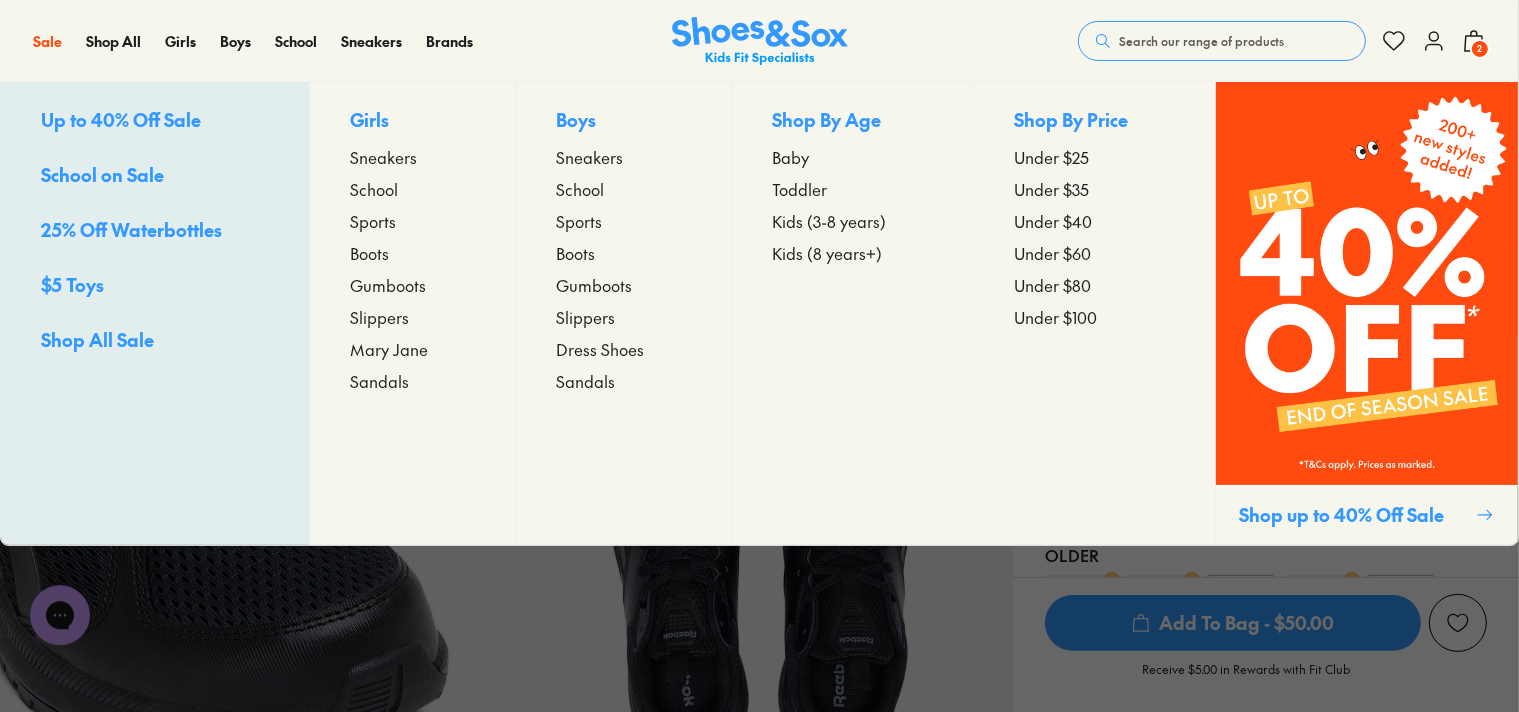 scroll, scrollTop: 0, scrollLeft: 0, axis: both 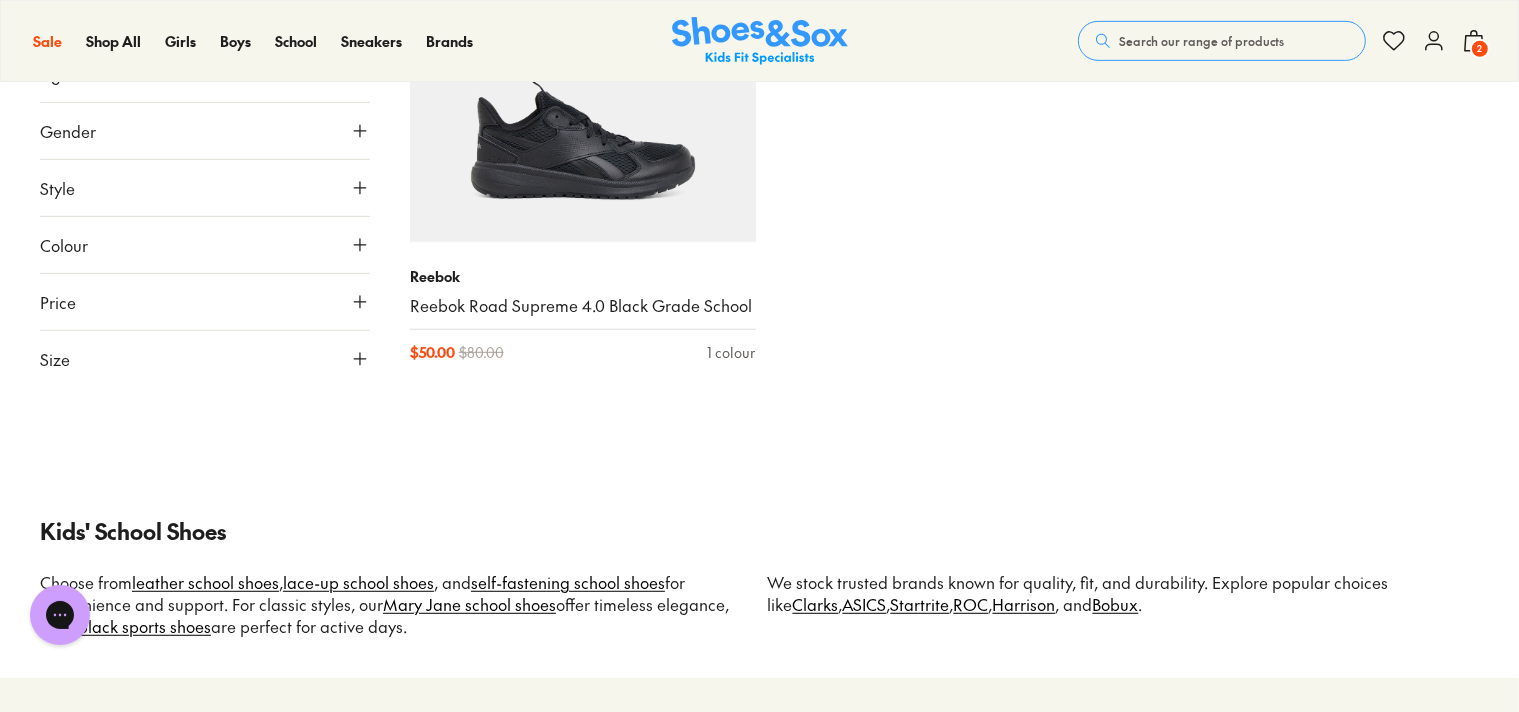 click at bounding box center [759, 451] 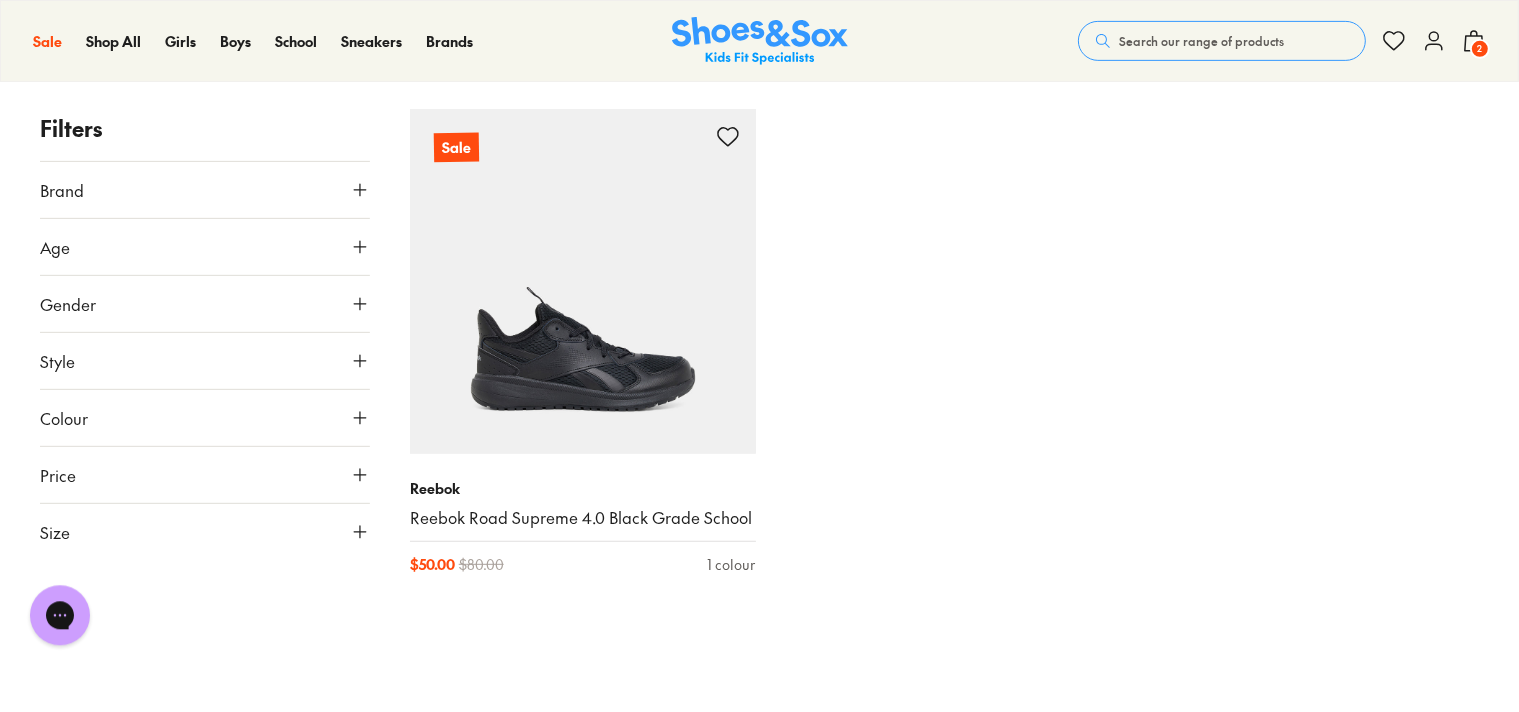 scroll, scrollTop: 904, scrollLeft: 0, axis: vertical 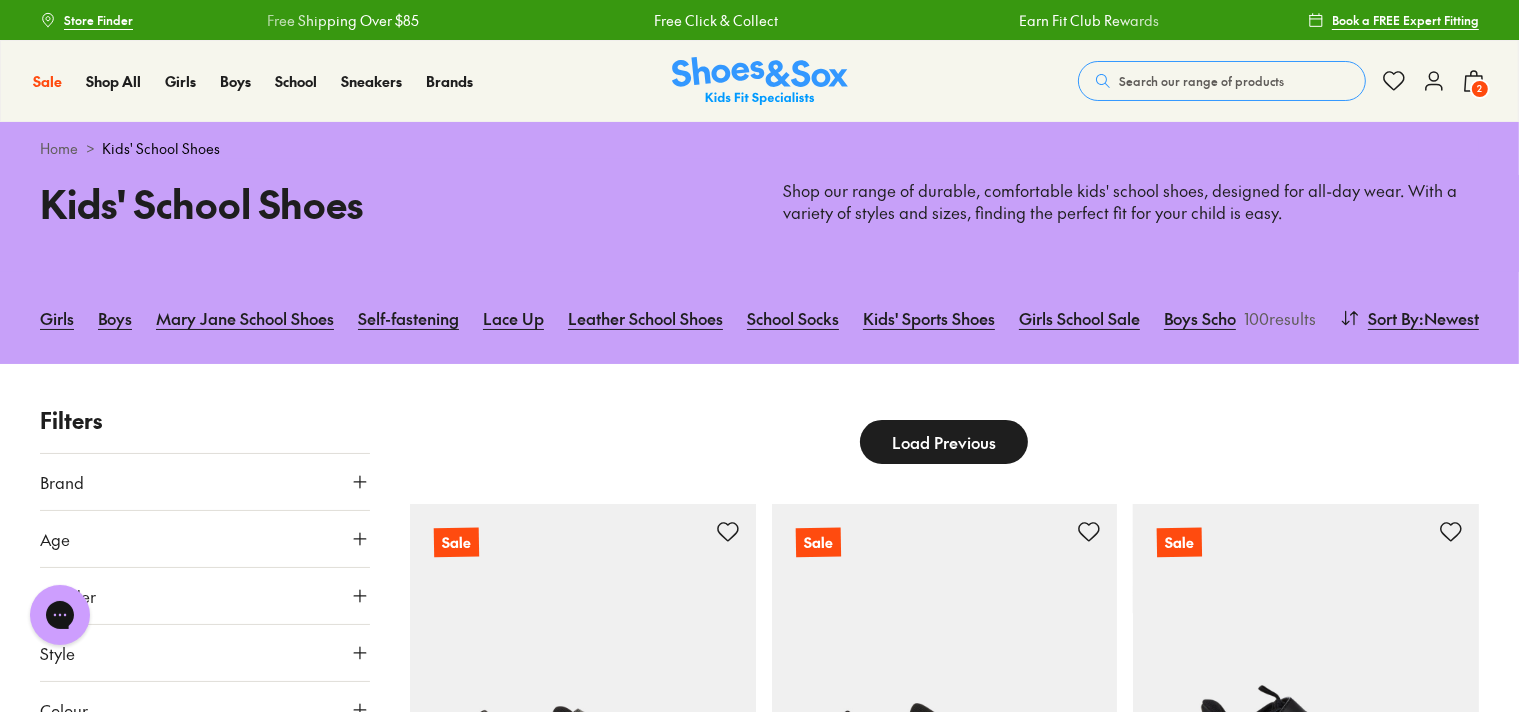 click on "Load Previous" at bounding box center (944, 442) 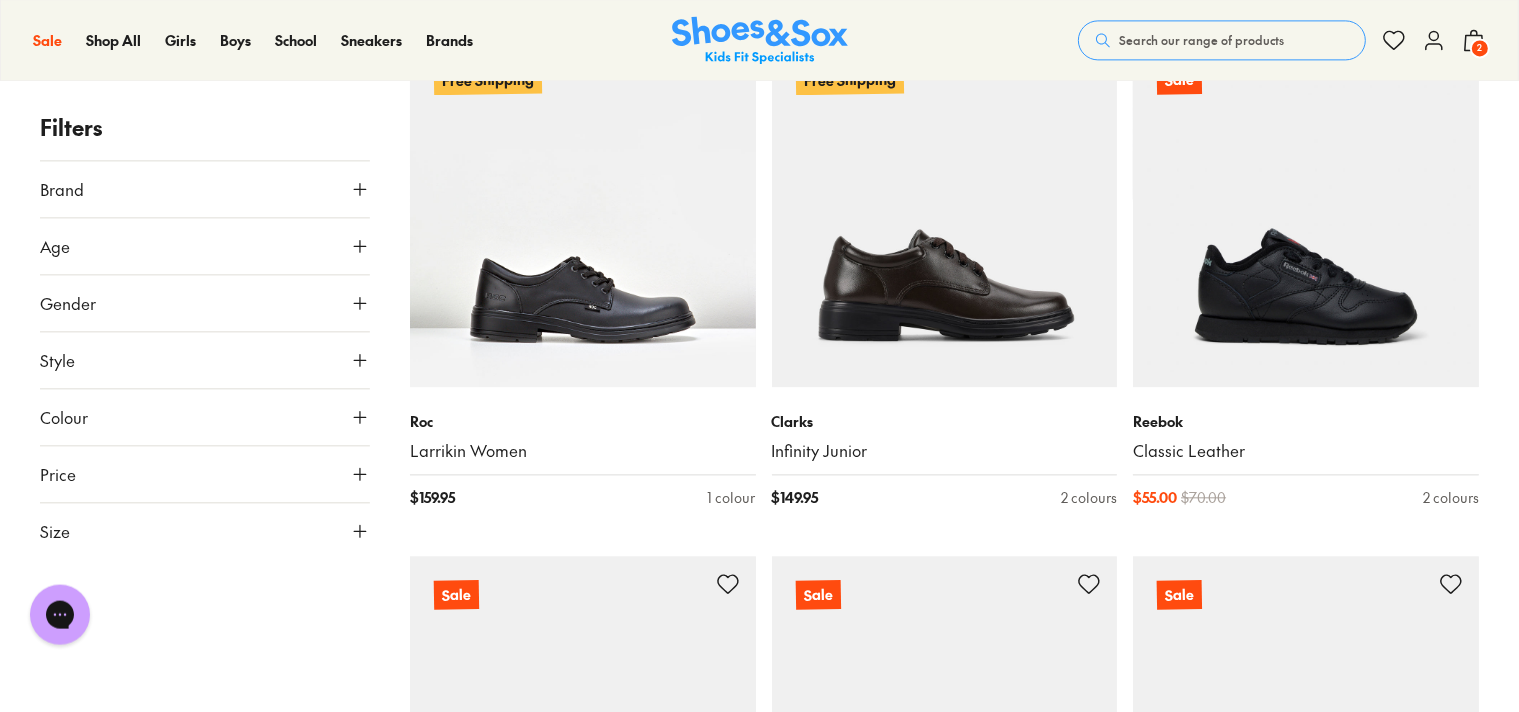 scroll, scrollTop: 4695, scrollLeft: 0, axis: vertical 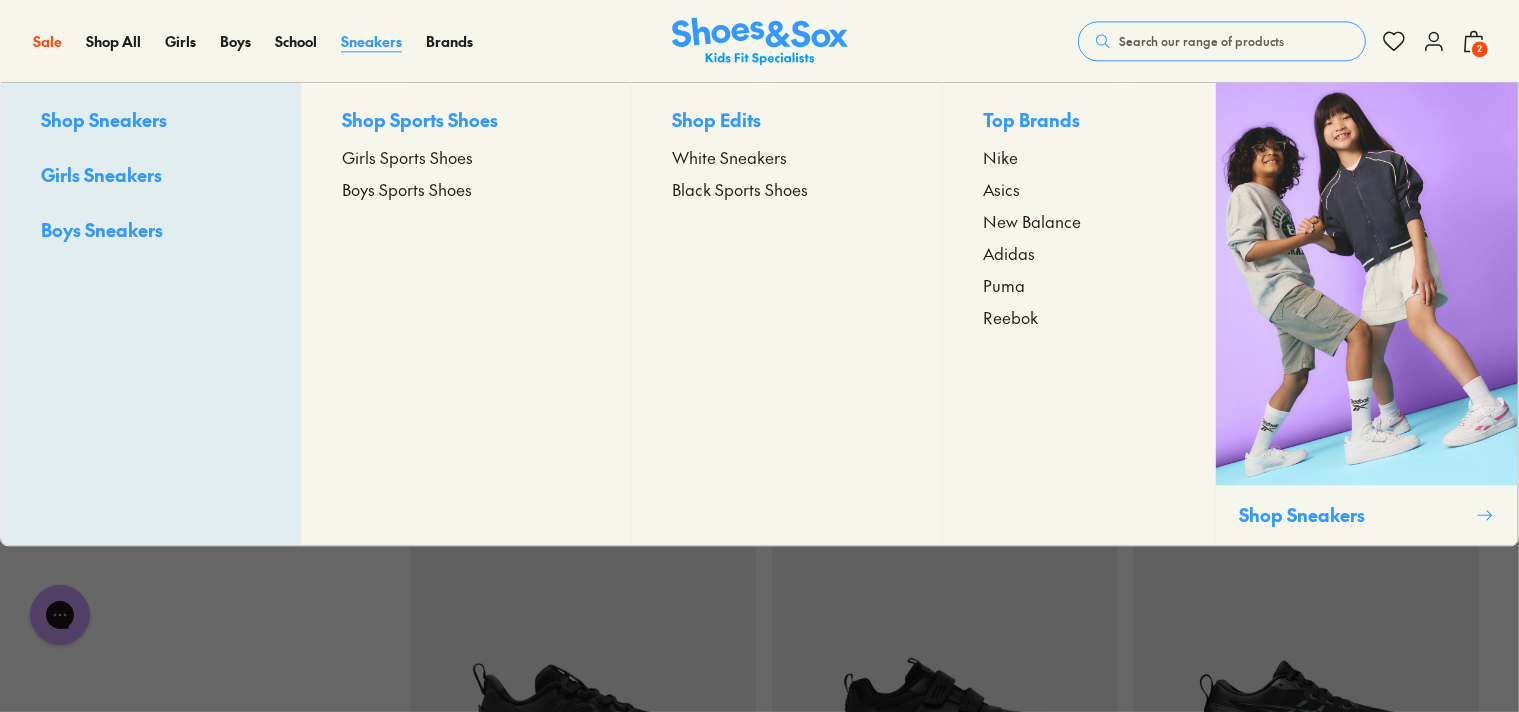 click on "Sneakers" at bounding box center [371, 41] 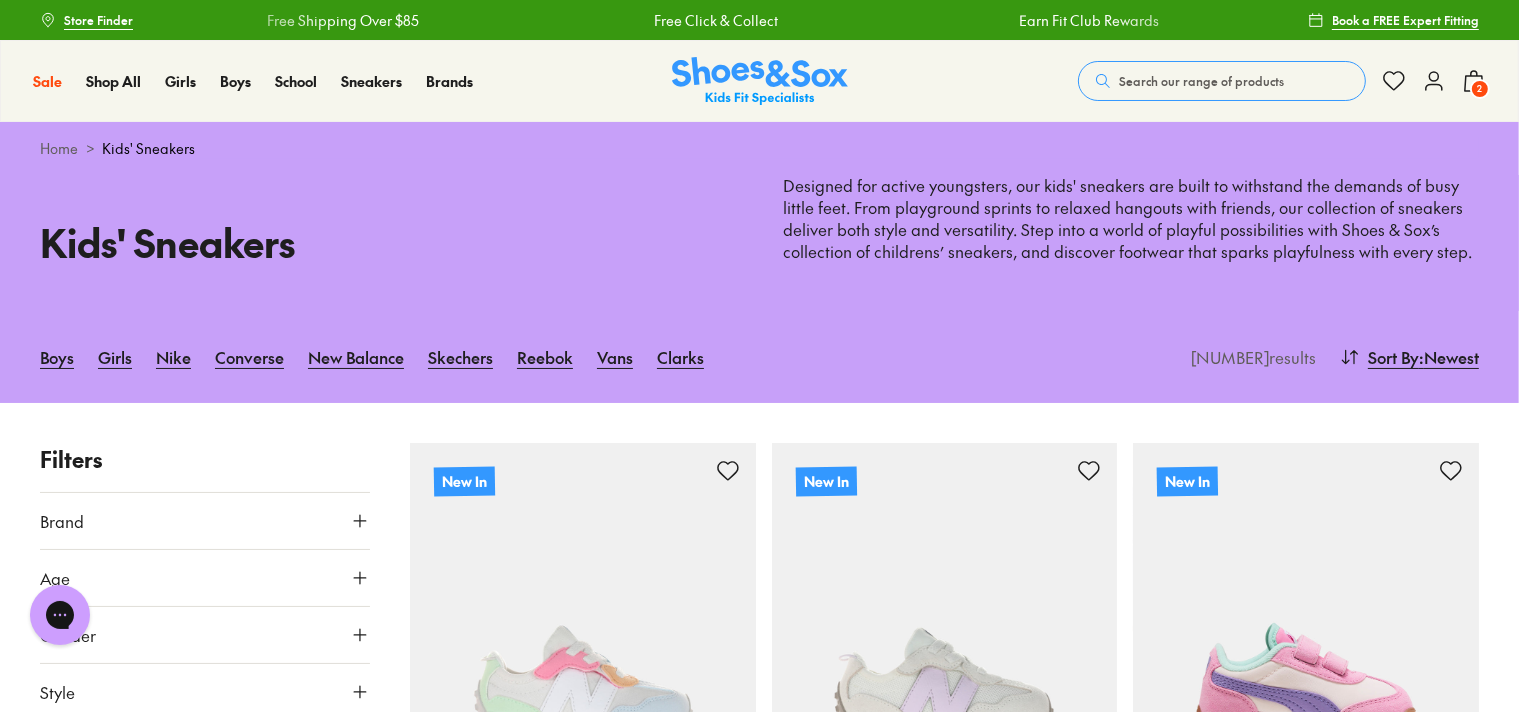 scroll, scrollTop: 0, scrollLeft: 0, axis: both 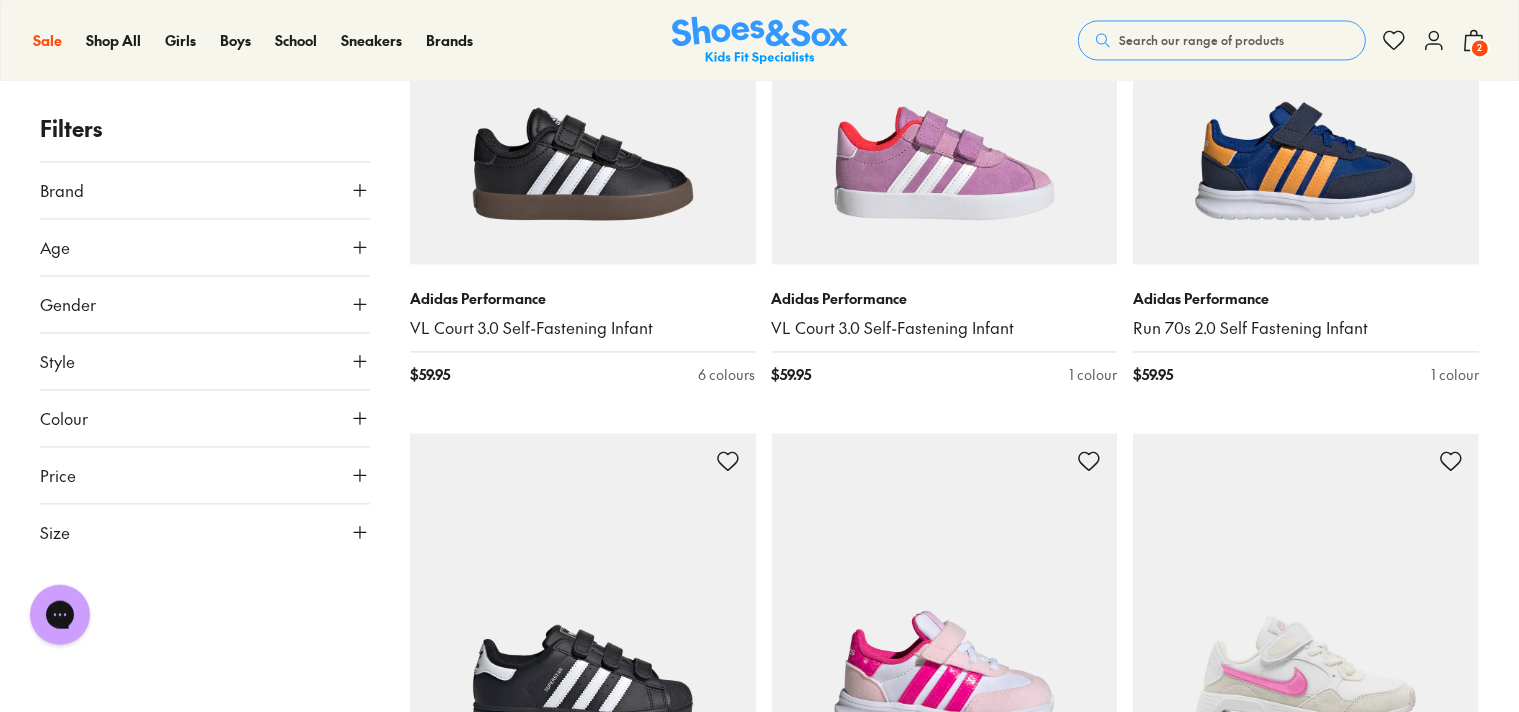 click 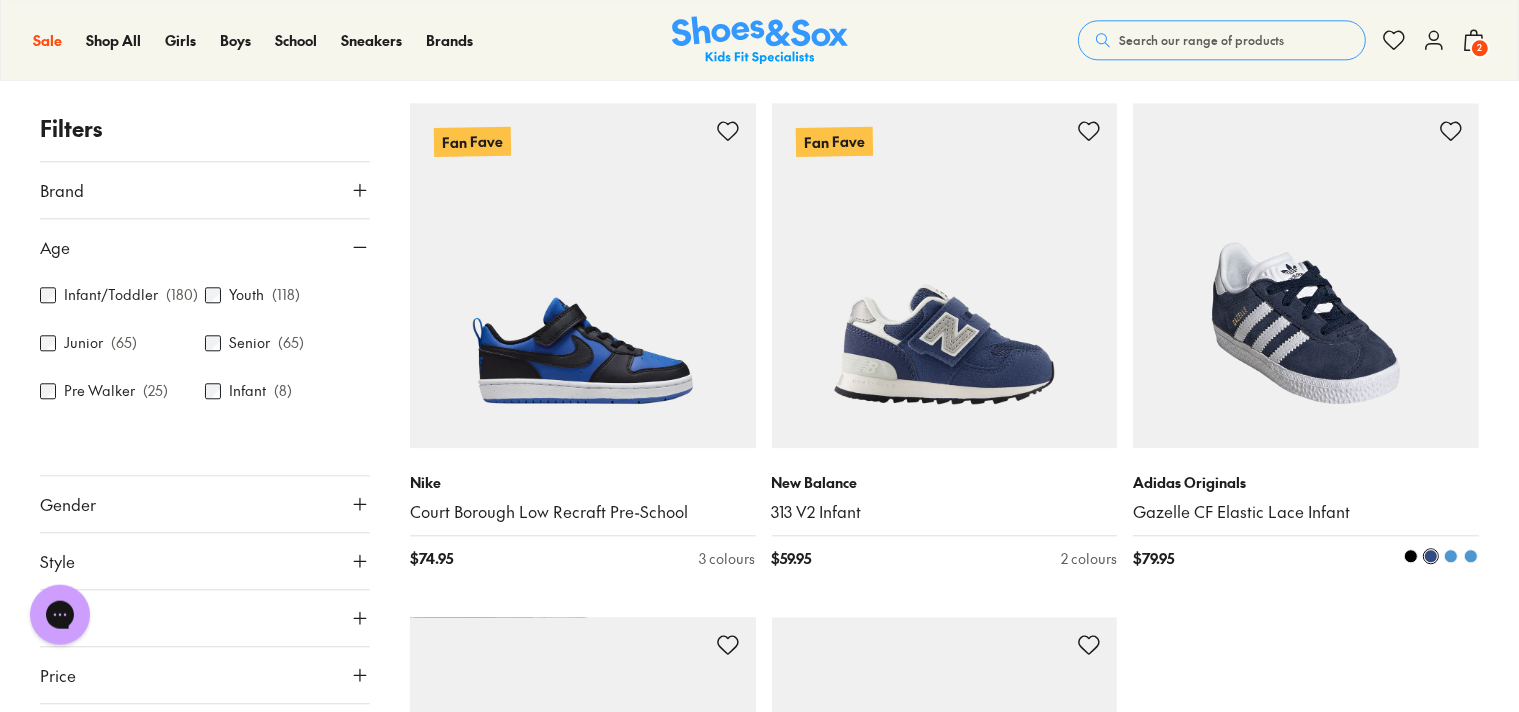 scroll, scrollTop: 5499, scrollLeft: 0, axis: vertical 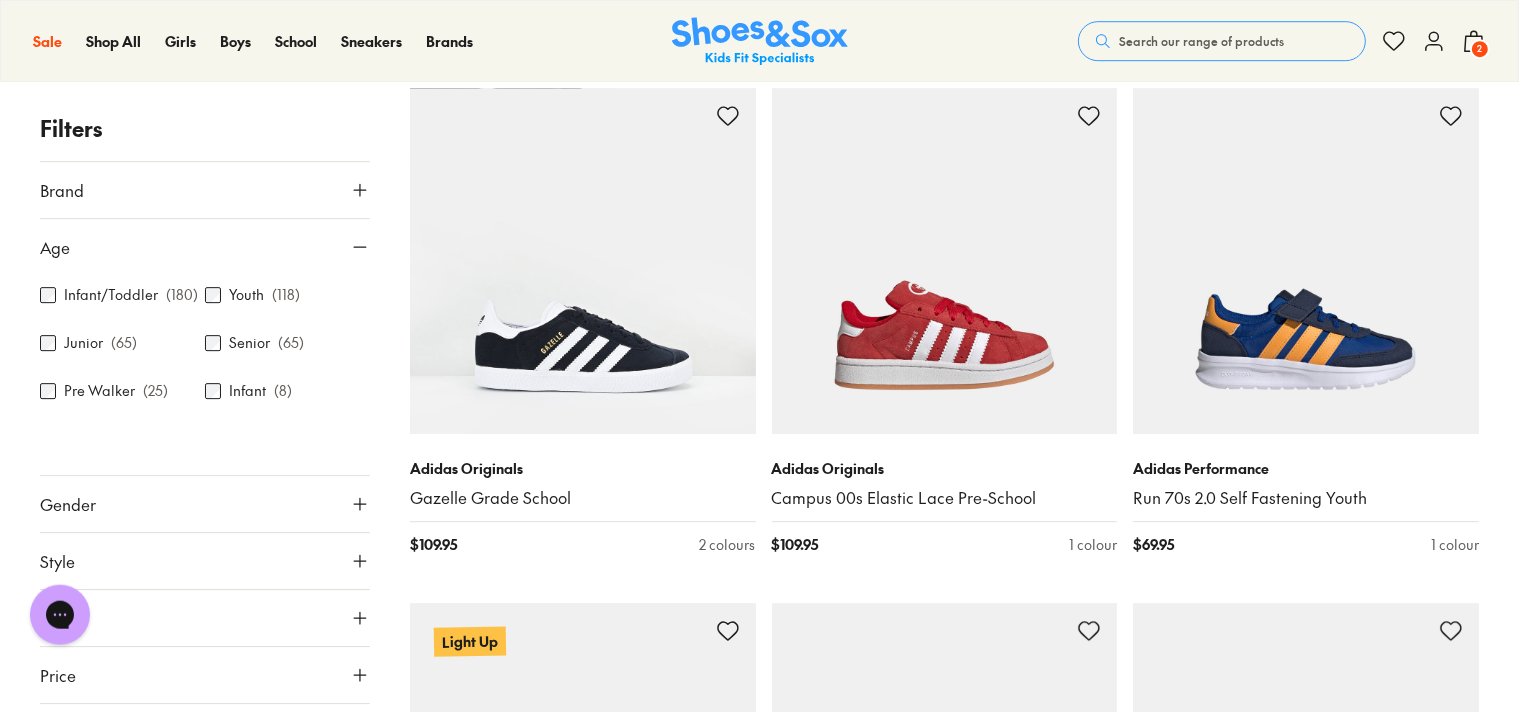 click 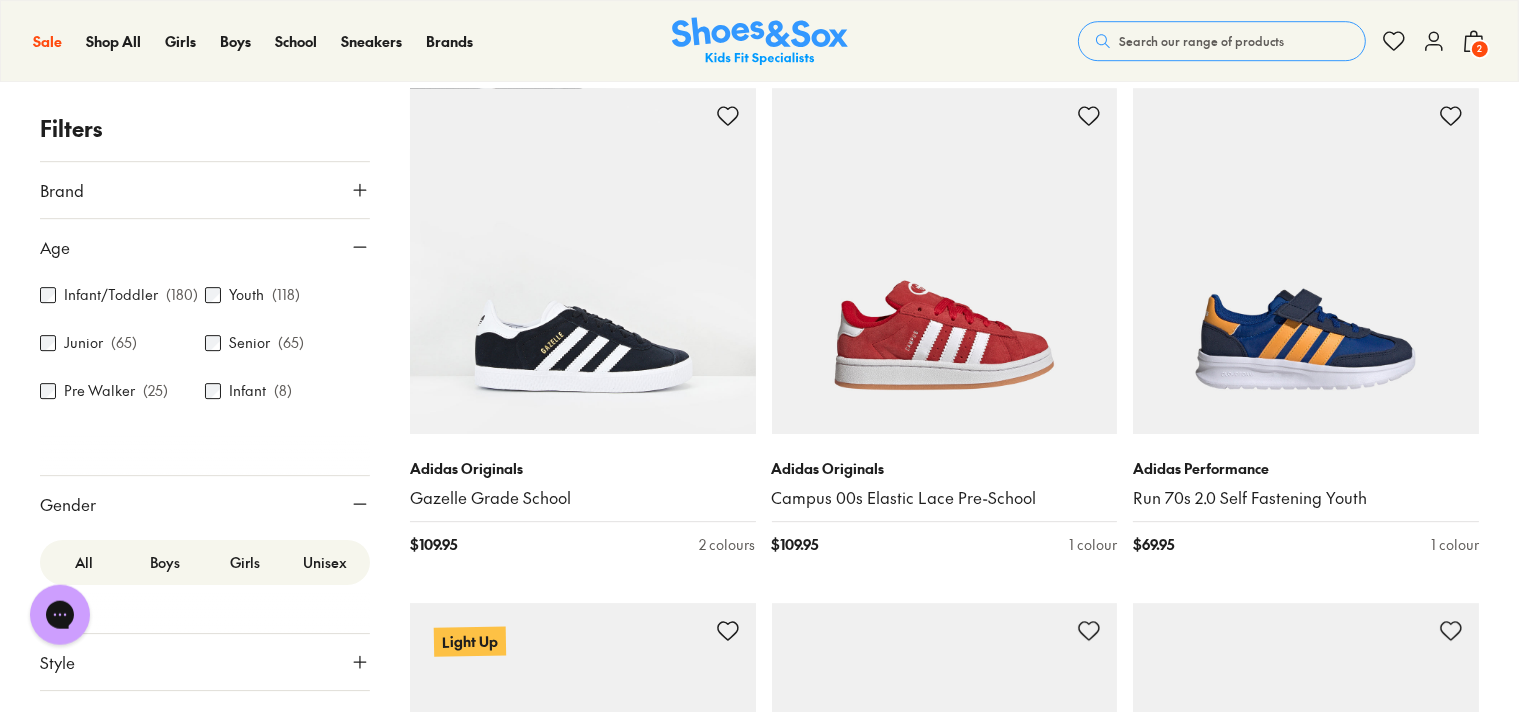click on "Boys" at bounding box center [164, 562] 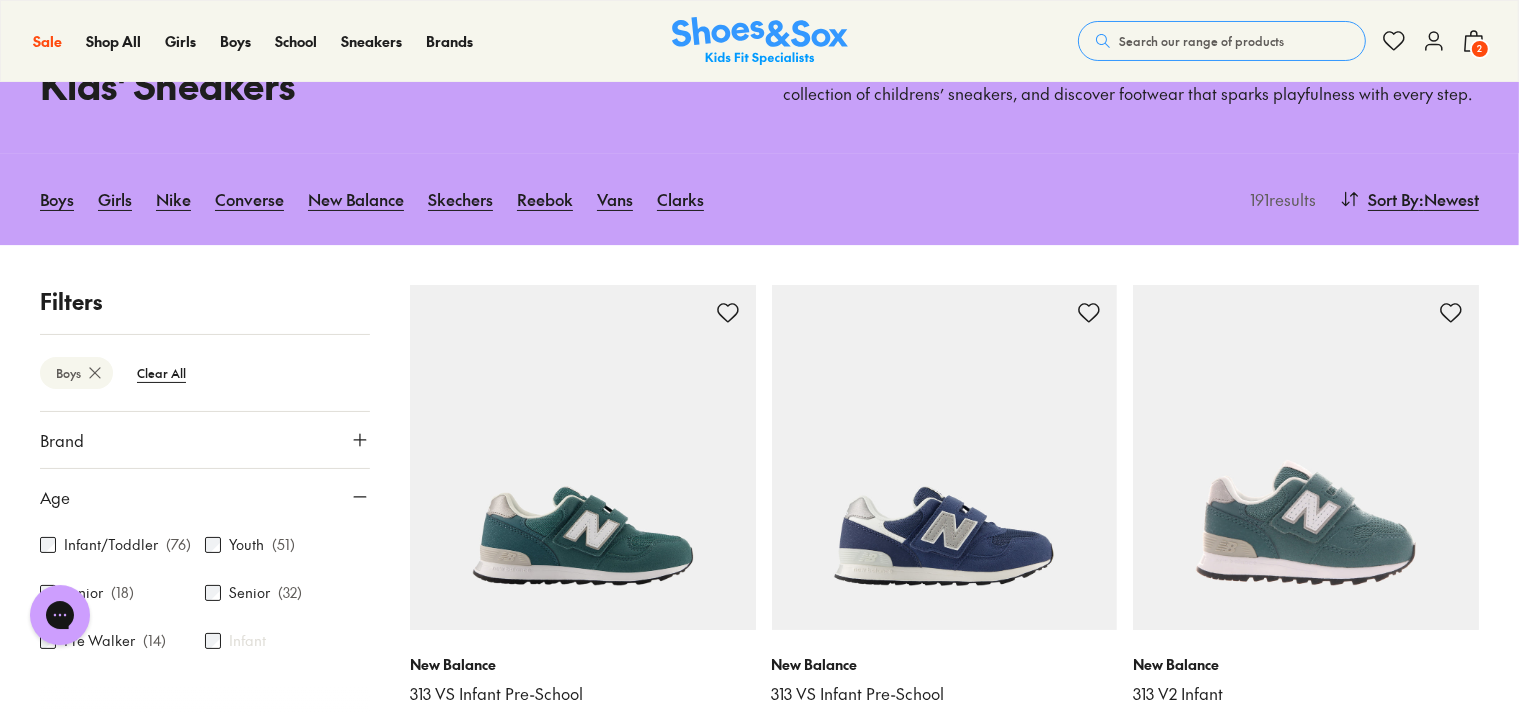 scroll, scrollTop: 316, scrollLeft: 0, axis: vertical 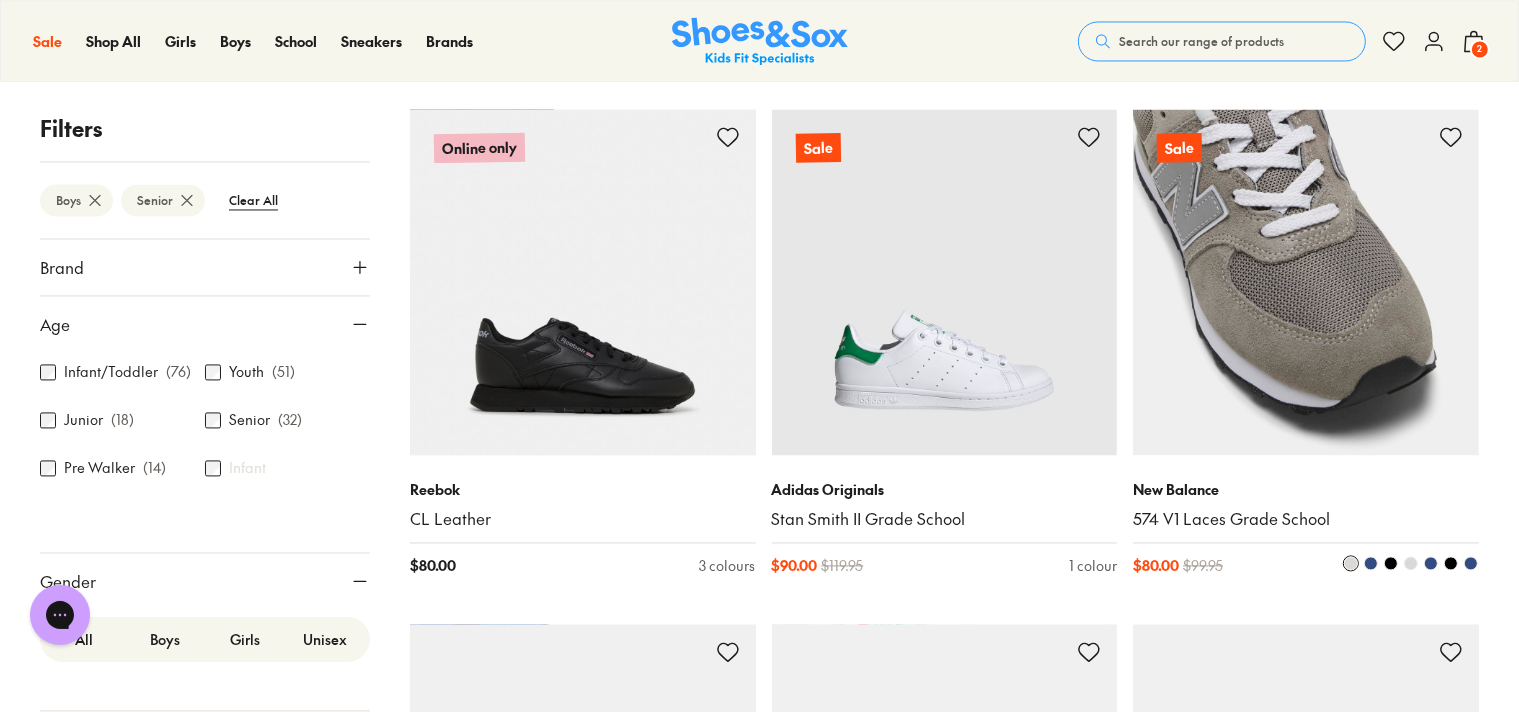 click at bounding box center [1306, 282] 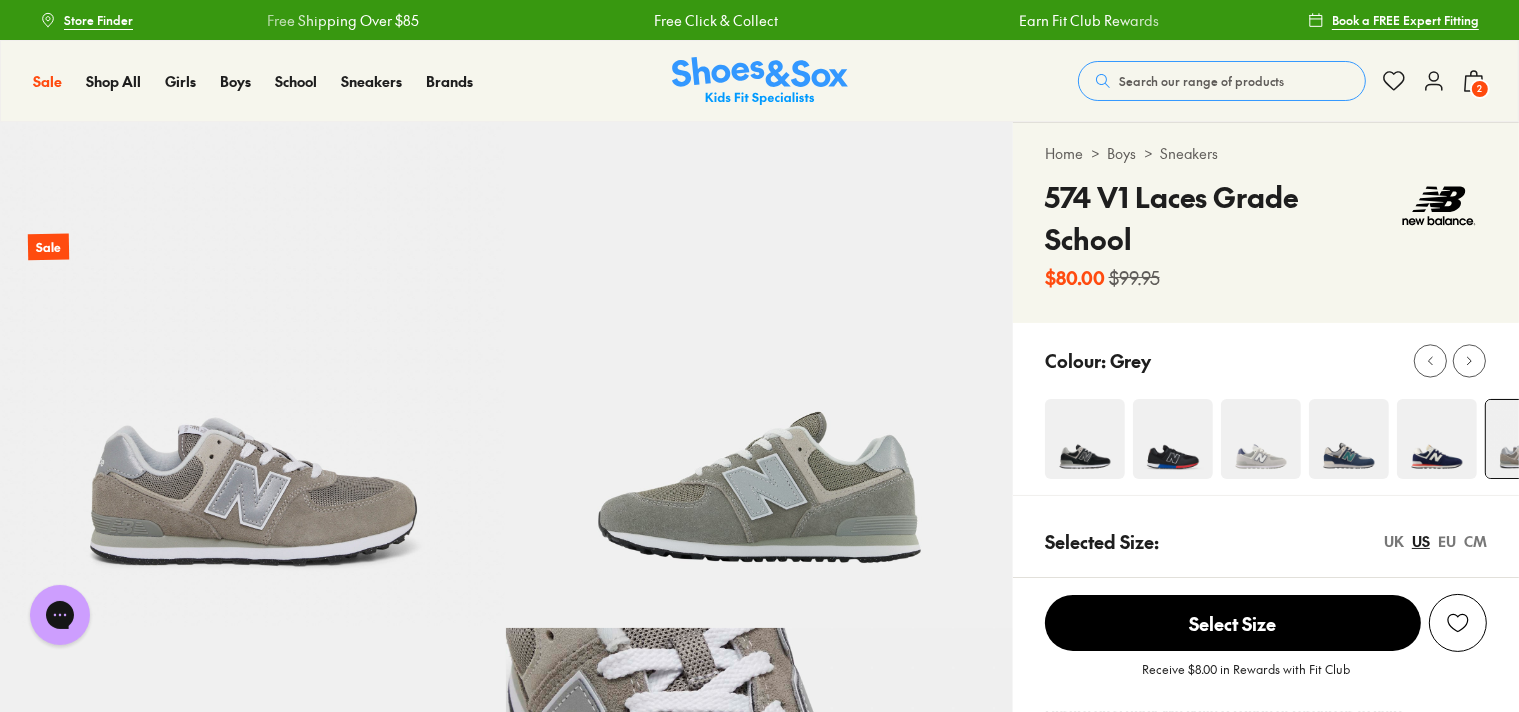 scroll, scrollTop: 0, scrollLeft: 0, axis: both 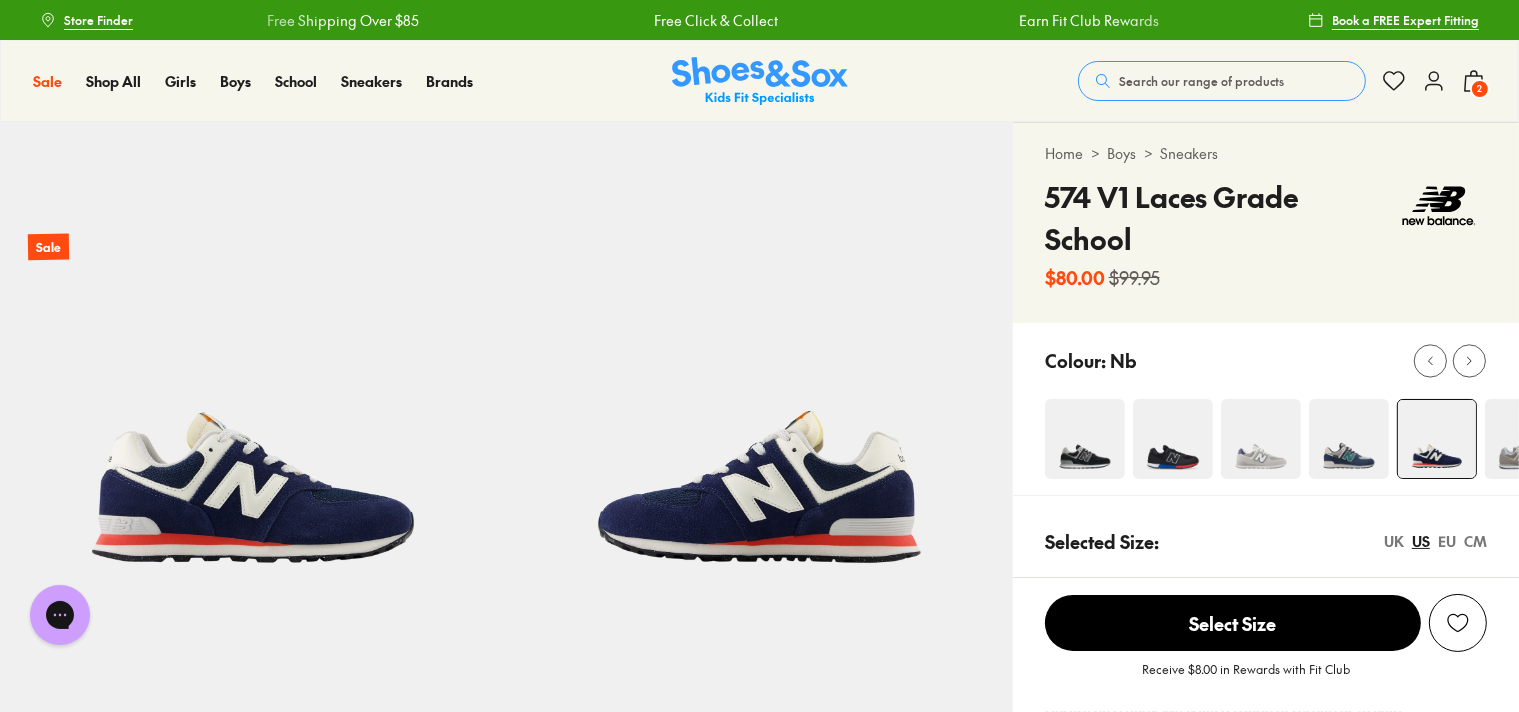 click at bounding box center [1349, 439] 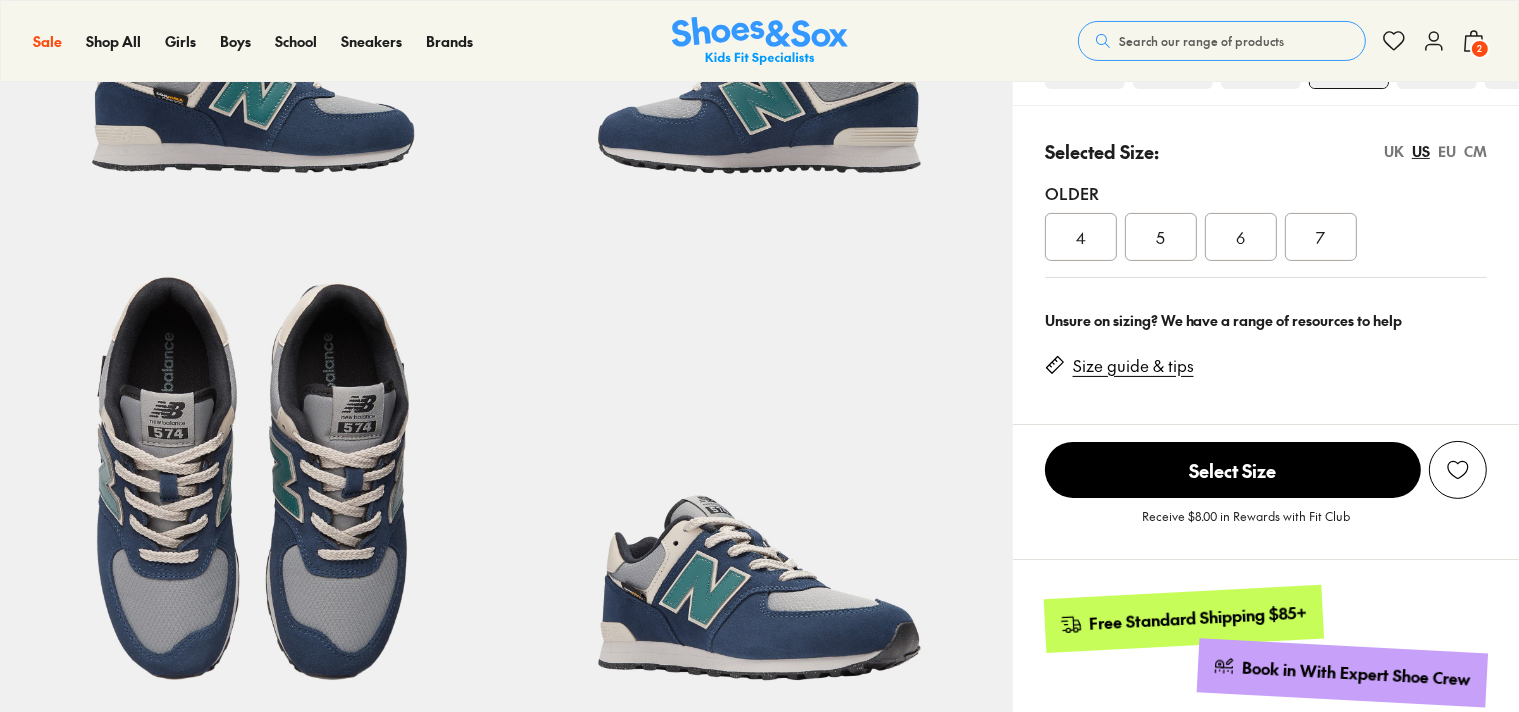 scroll, scrollTop: 422, scrollLeft: 0, axis: vertical 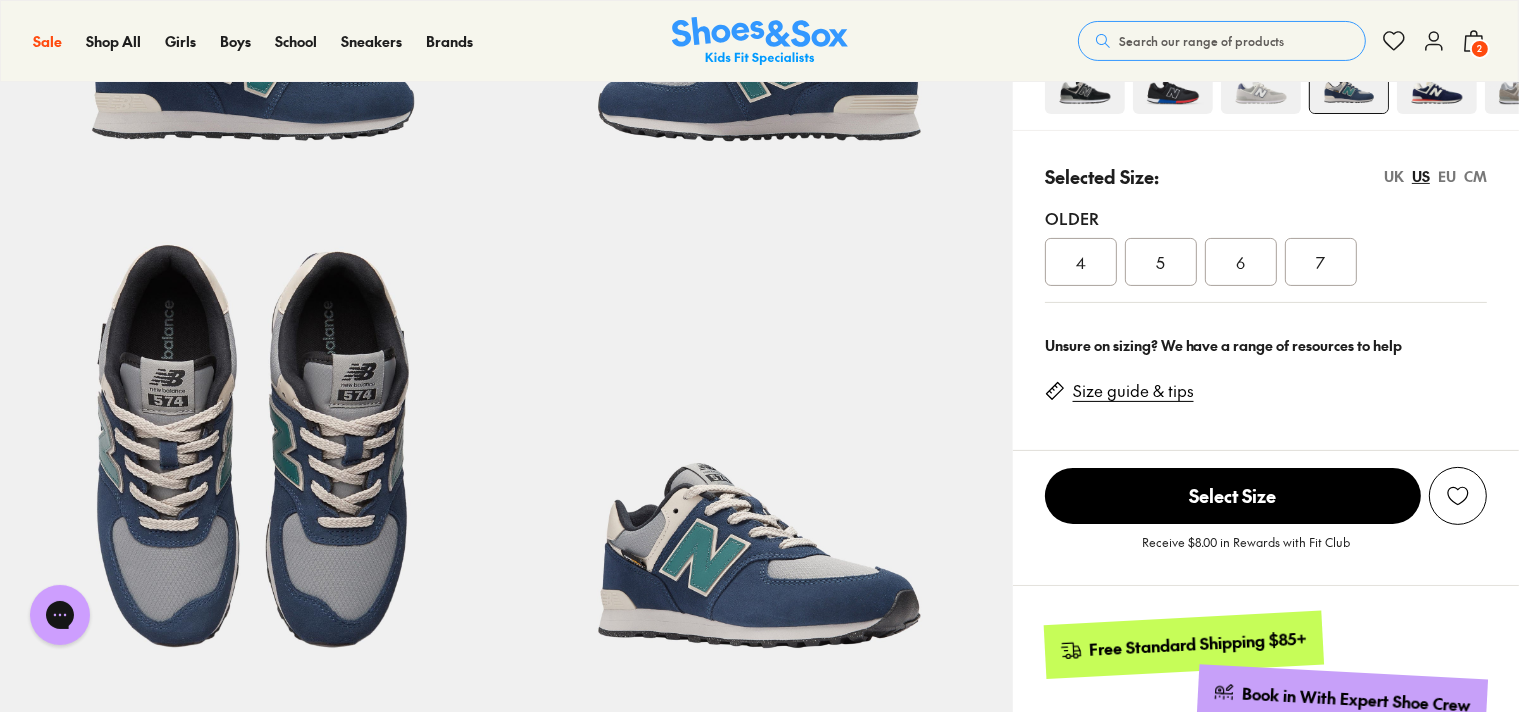 select on "*" 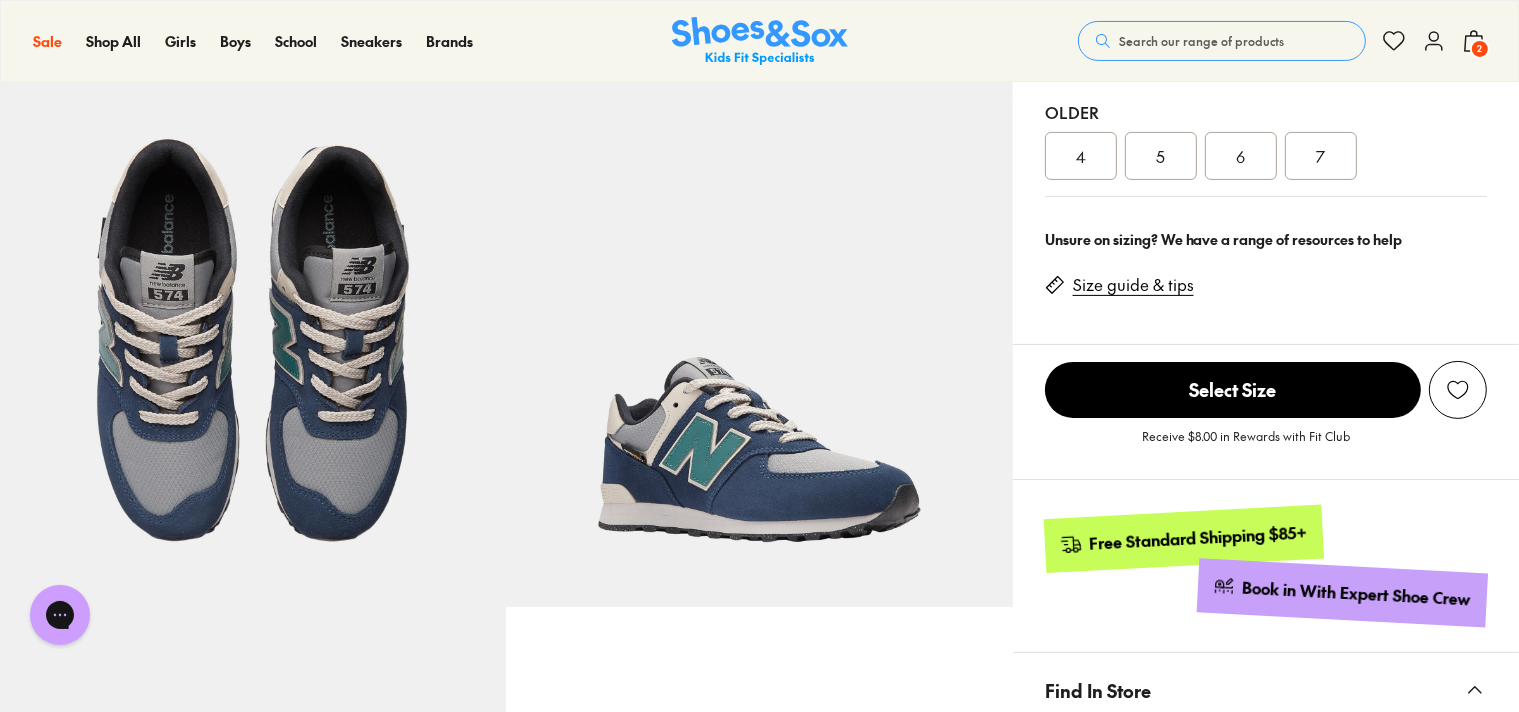 scroll, scrollTop: 0, scrollLeft: 0, axis: both 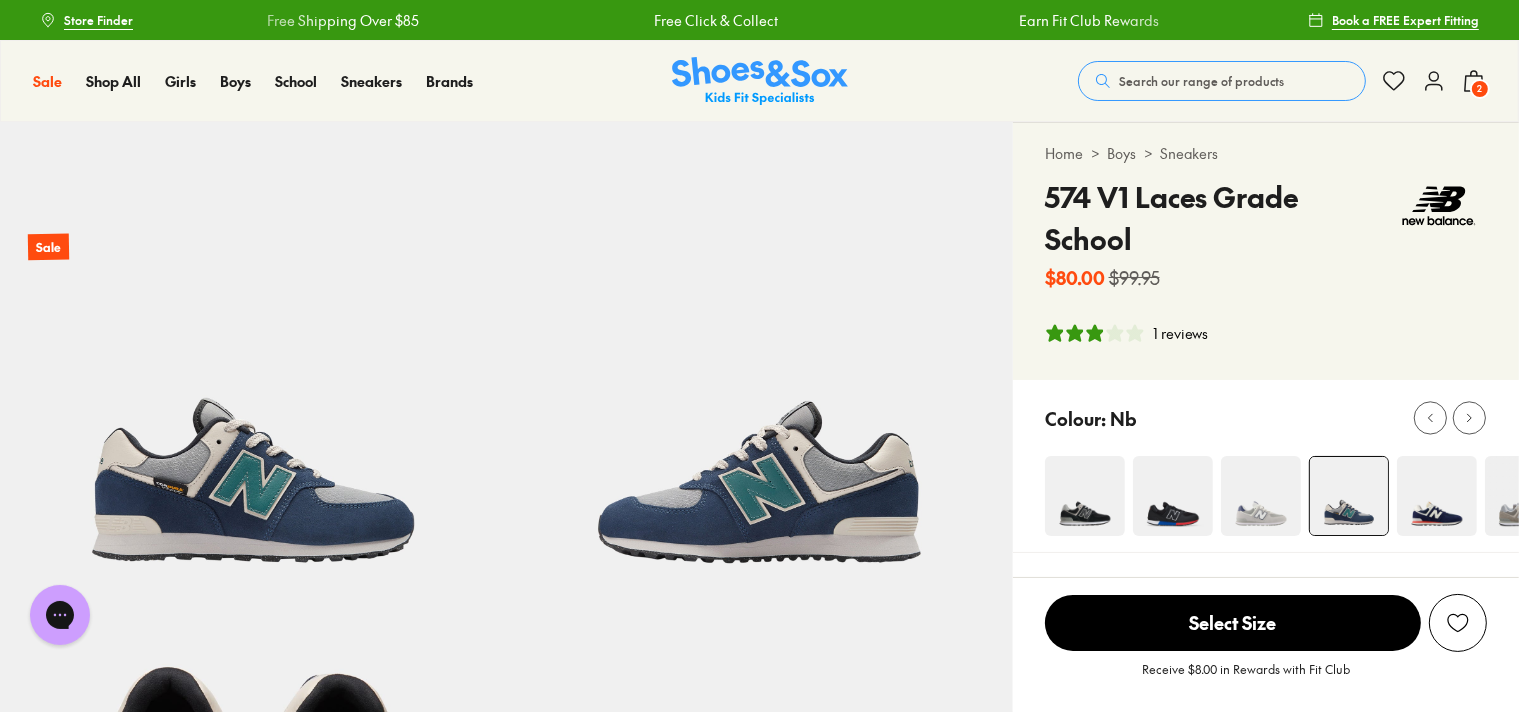 click on "2" at bounding box center [1480, 89] 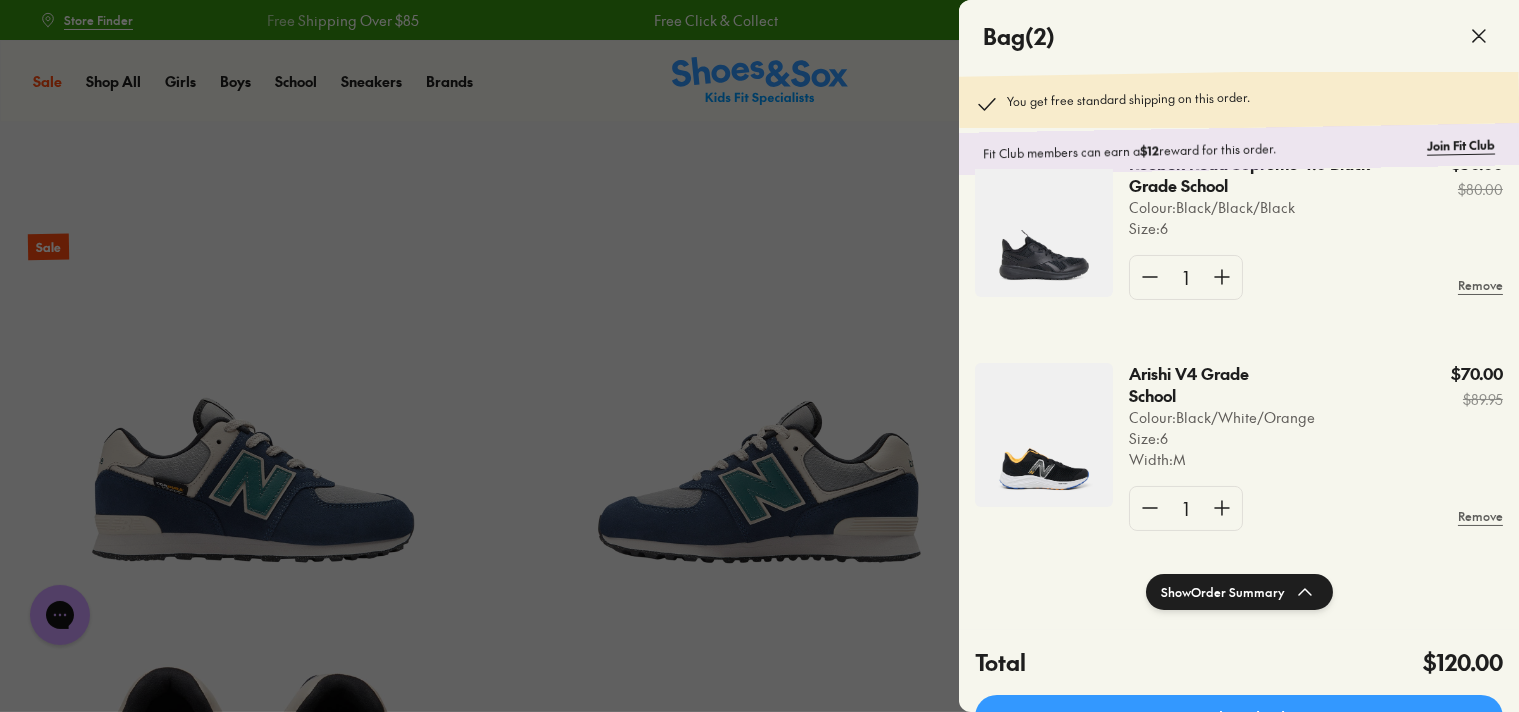 scroll, scrollTop: 90, scrollLeft: 0, axis: vertical 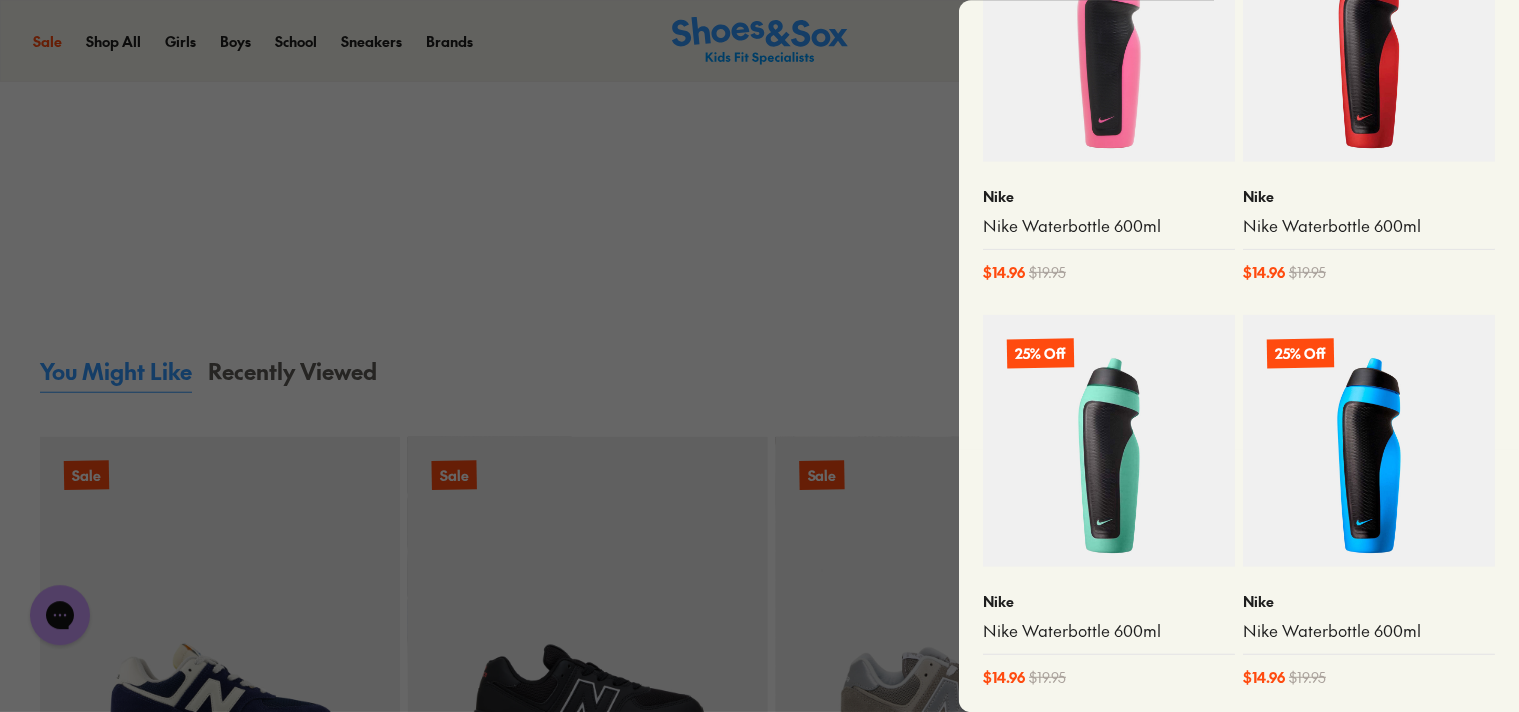 click at bounding box center (1369, 441) 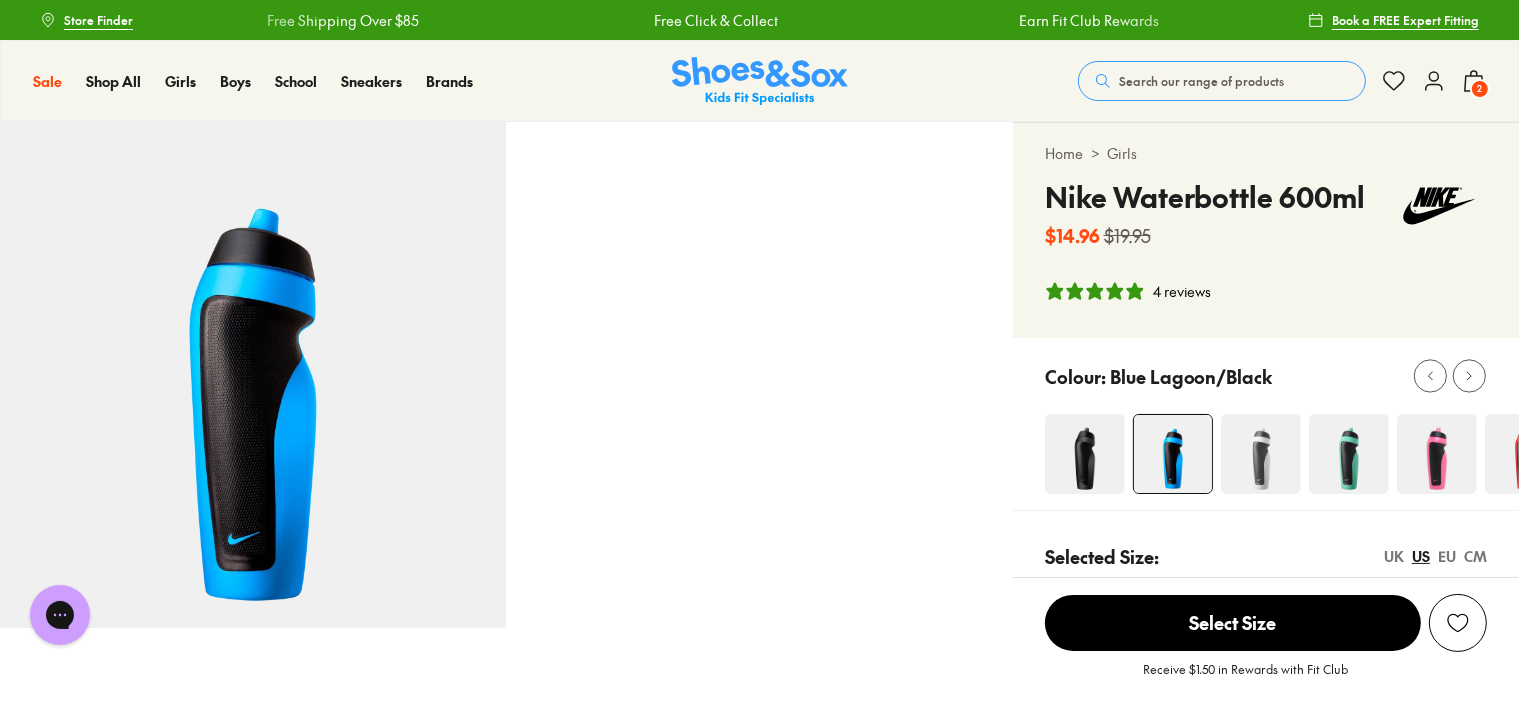scroll, scrollTop: 0, scrollLeft: 0, axis: both 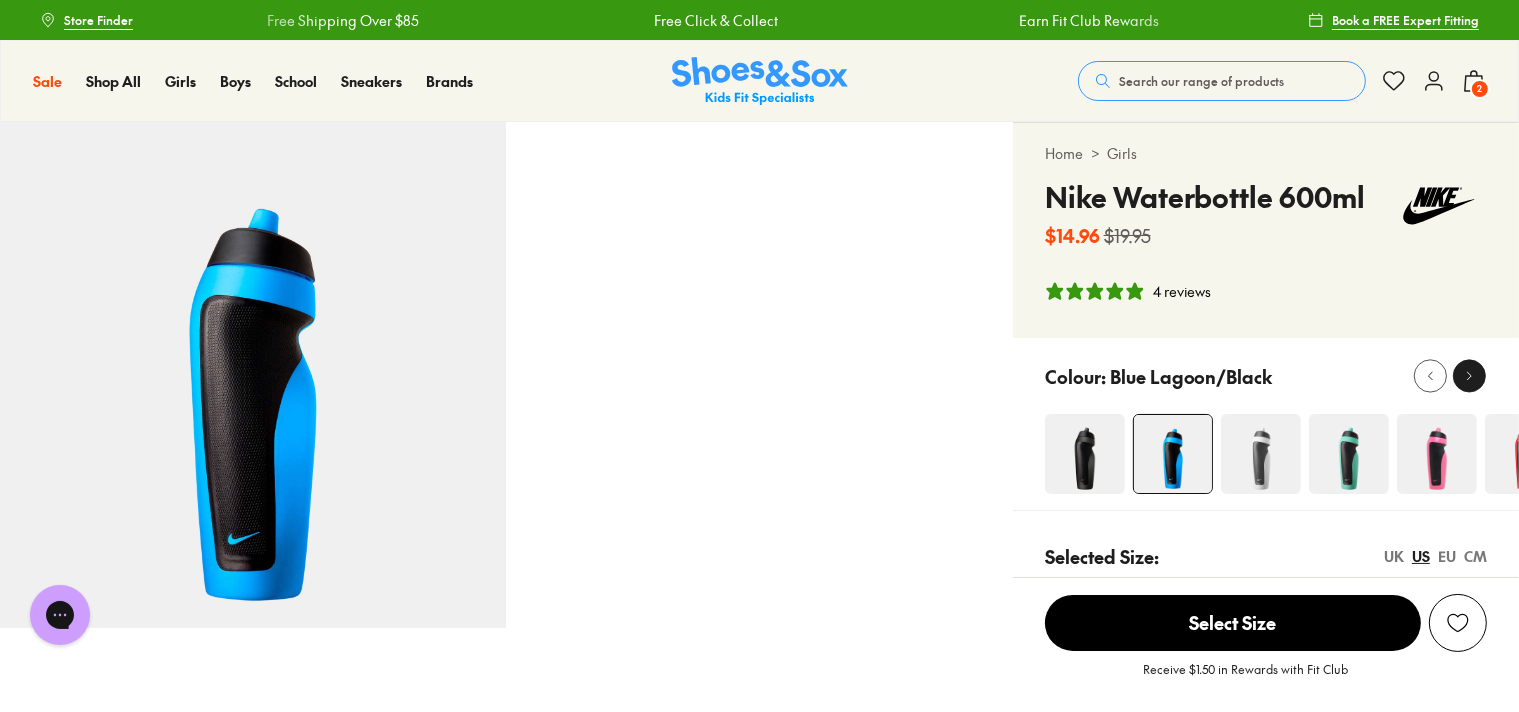 click at bounding box center [1469, 376] 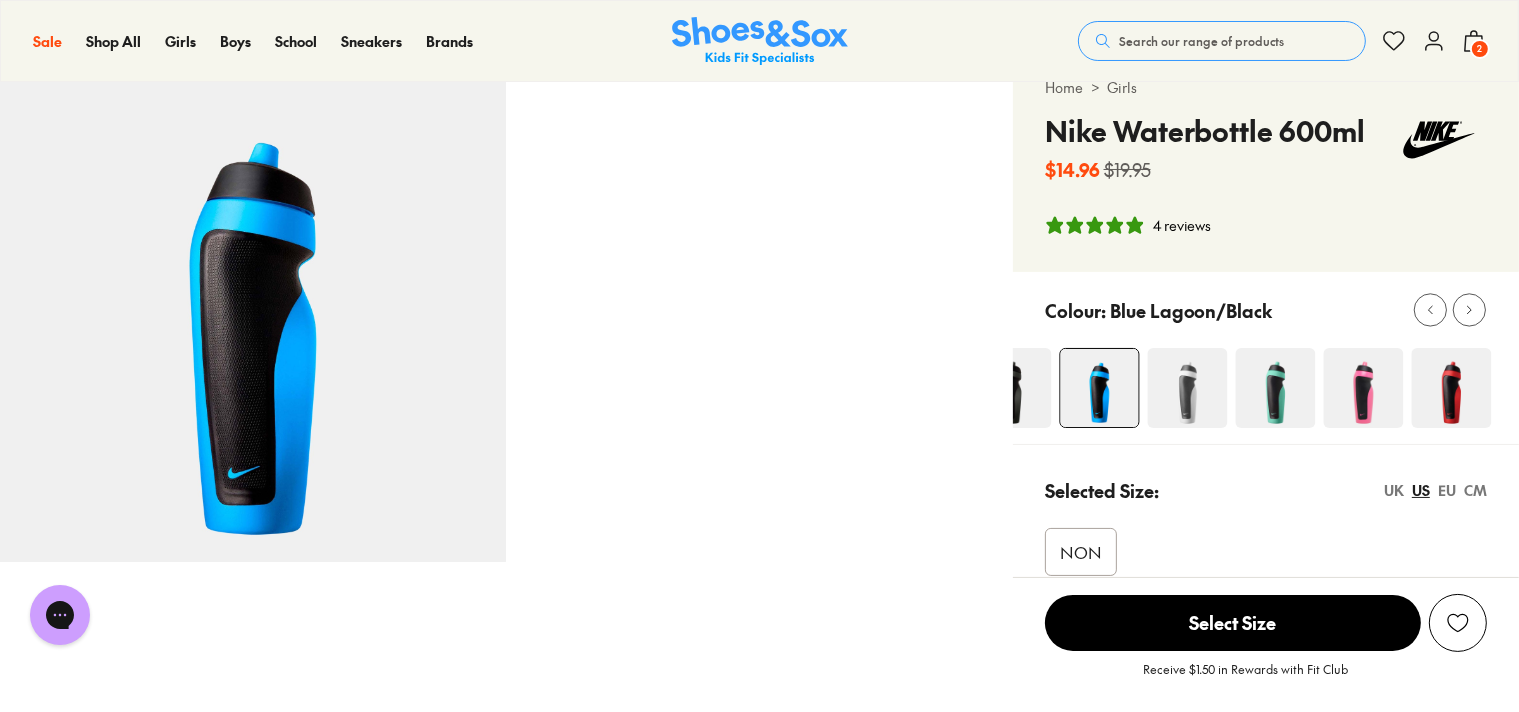 scroll, scrollTop: 105, scrollLeft: 0, axis: vertical 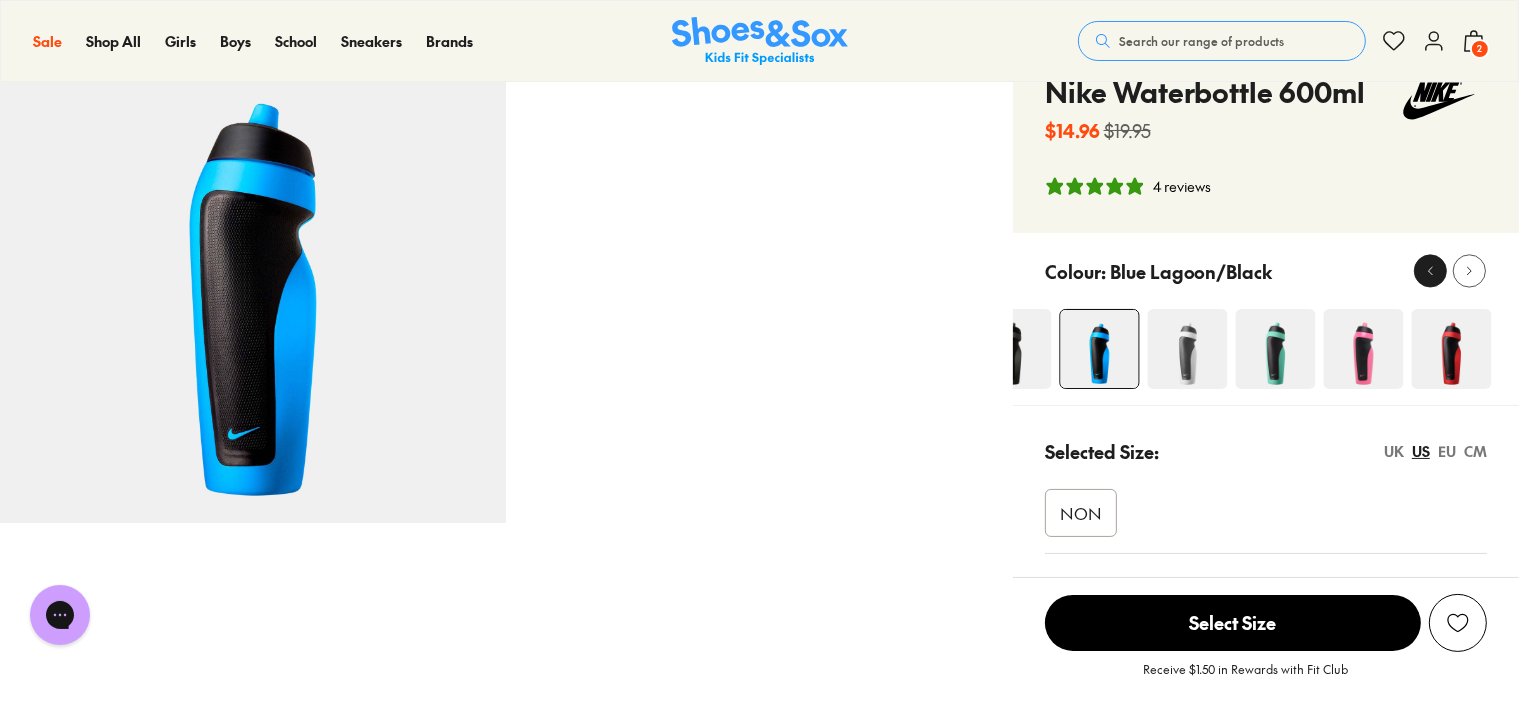click 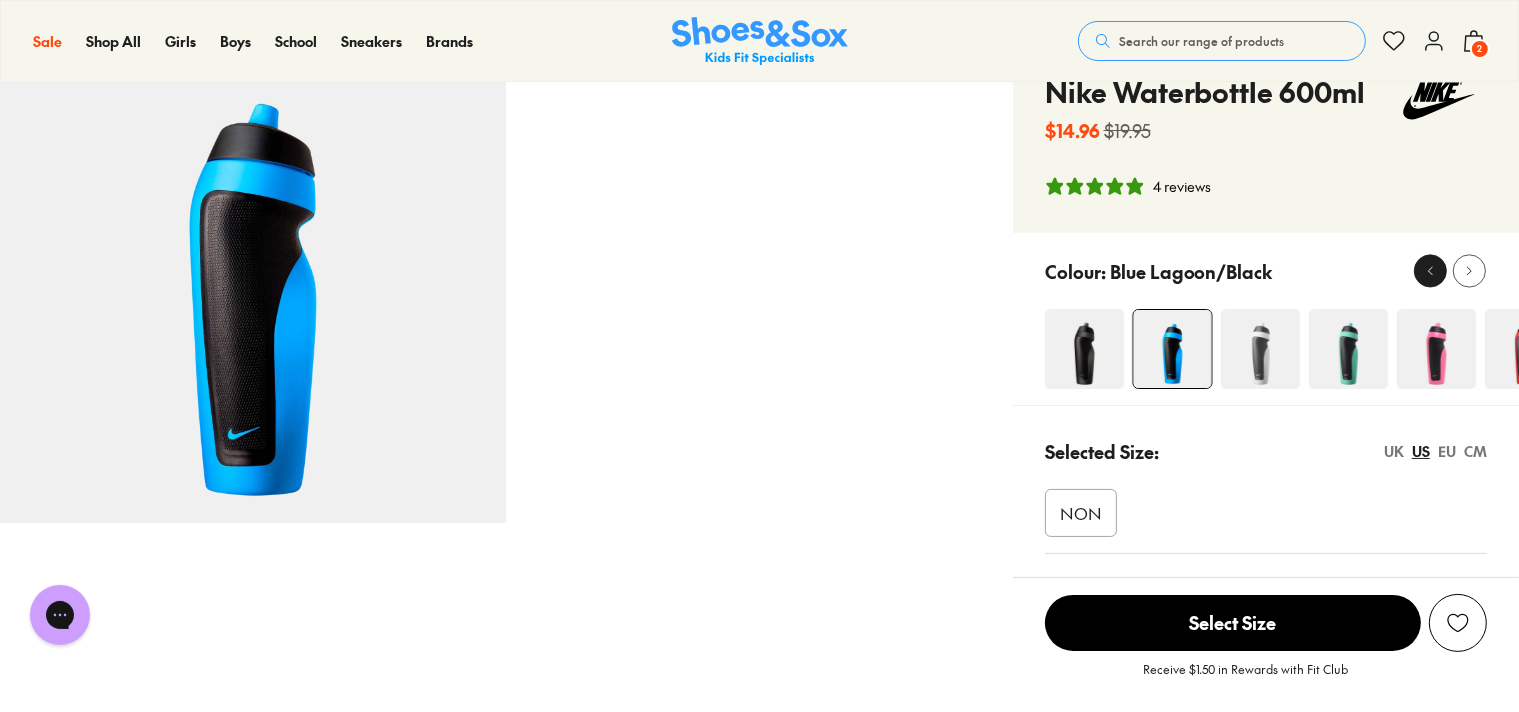 click 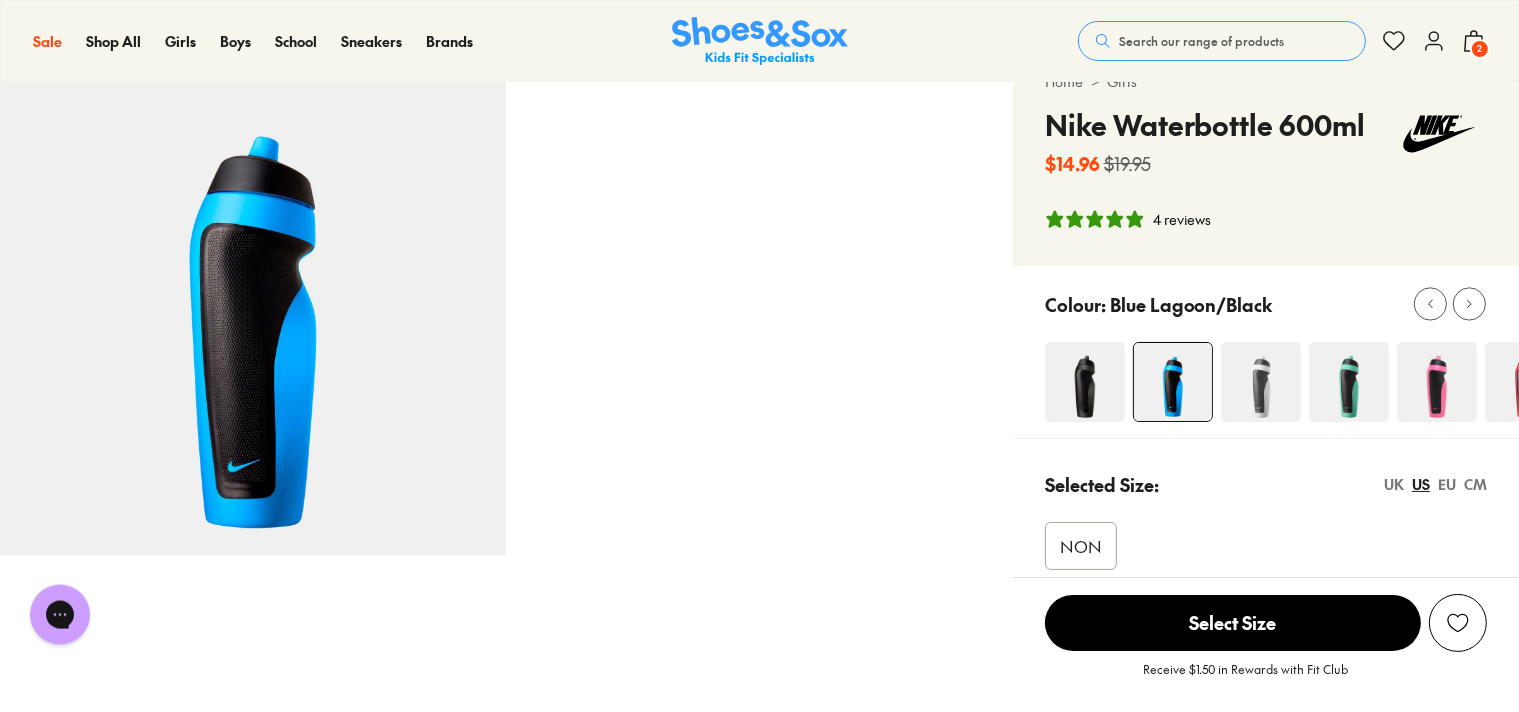 scroll, scrollTop: 0, scrollLeft: 0, axis: both 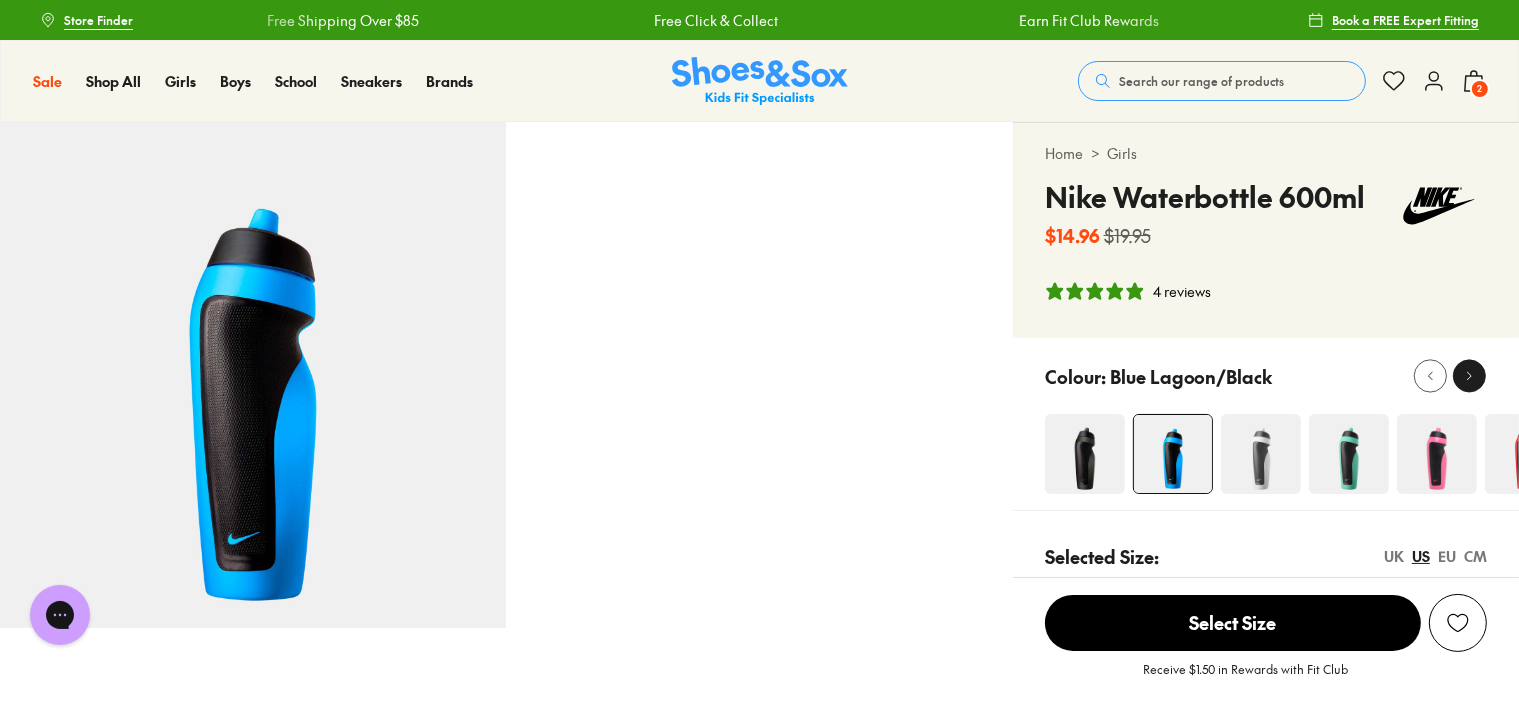 click 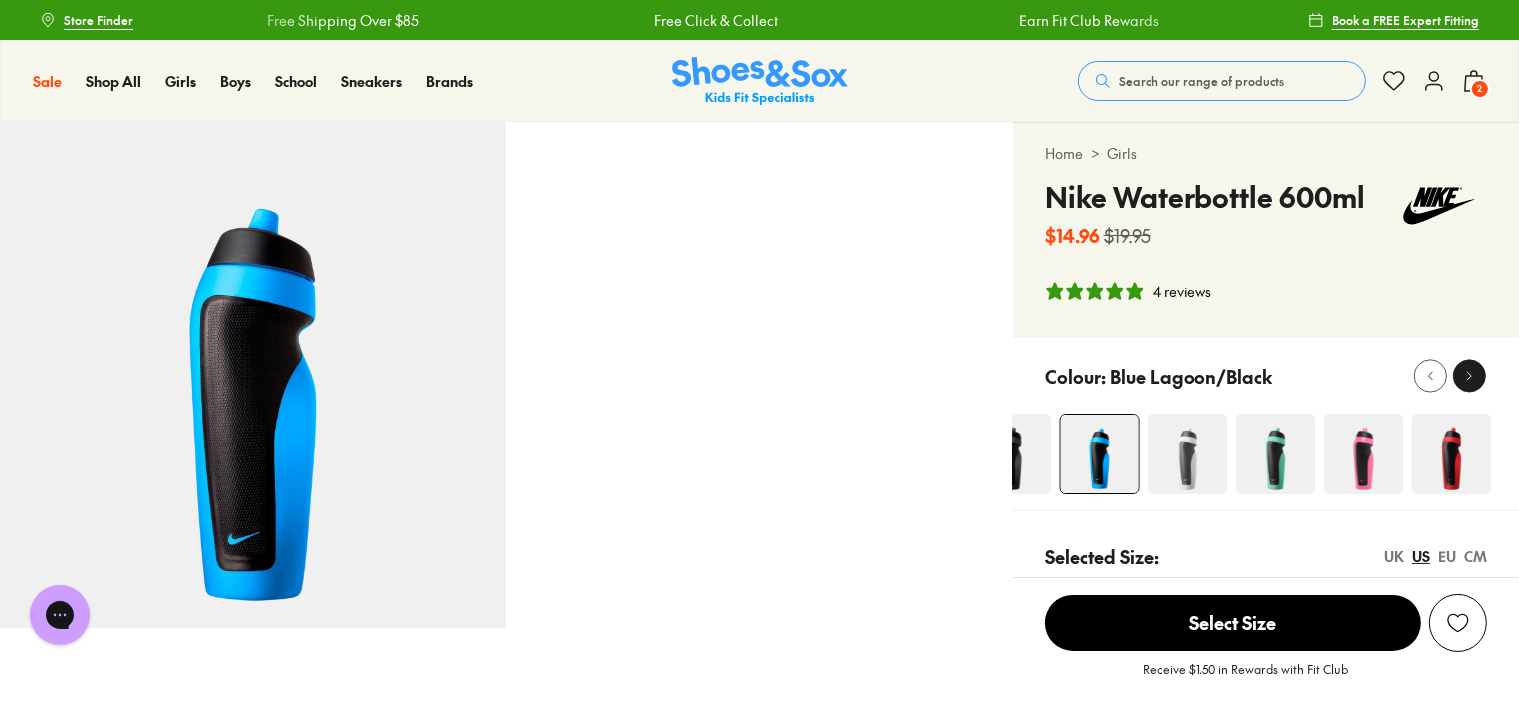 click 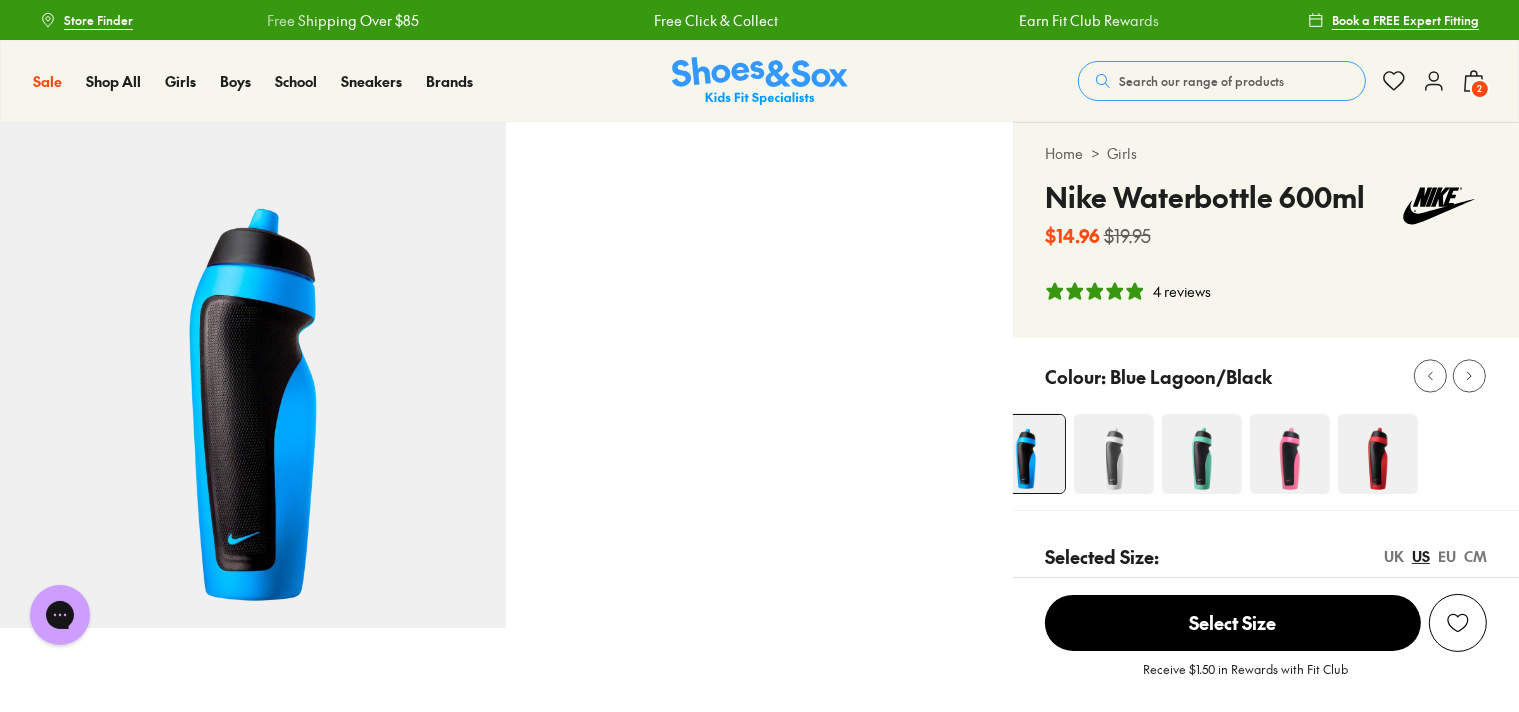 click 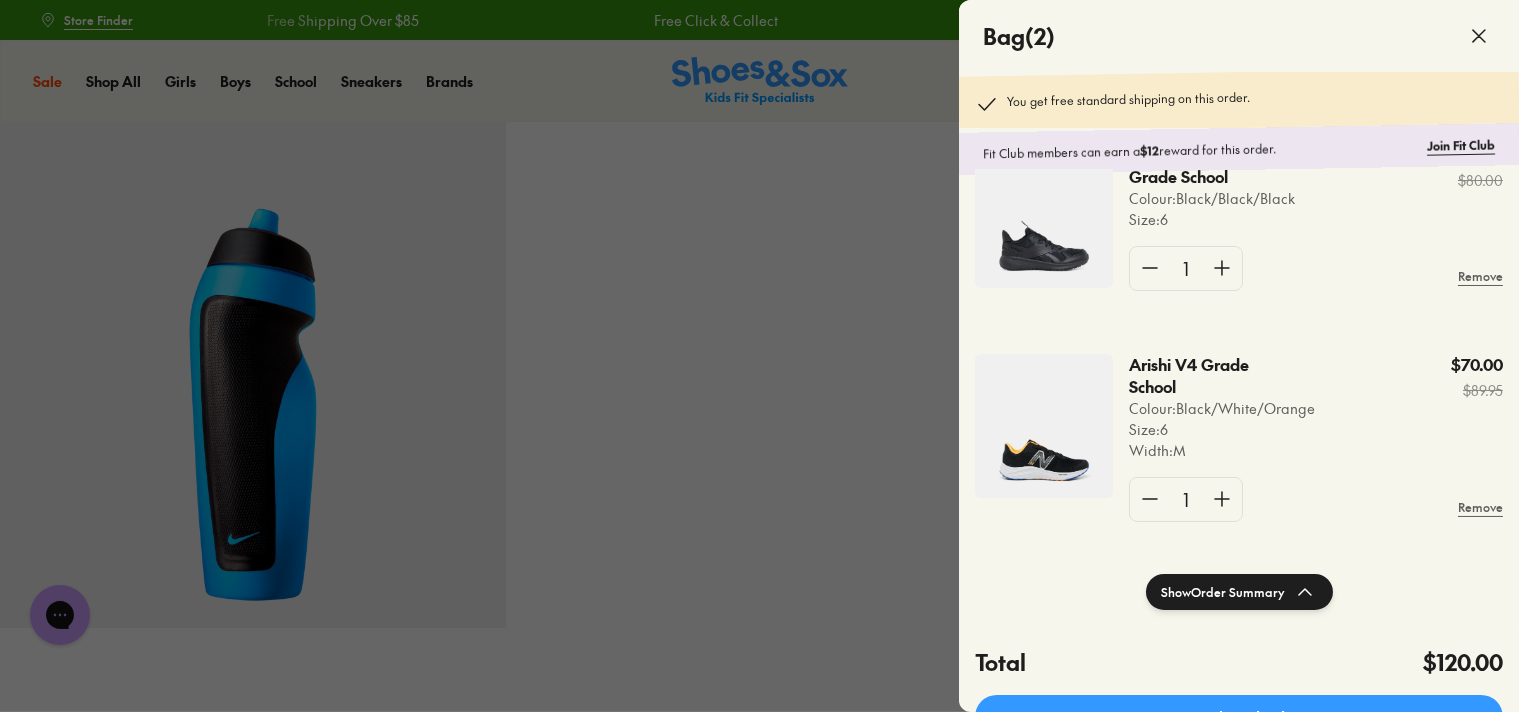 scroll, scrollTop: 90, scrollLeft: 0, axis: vertical 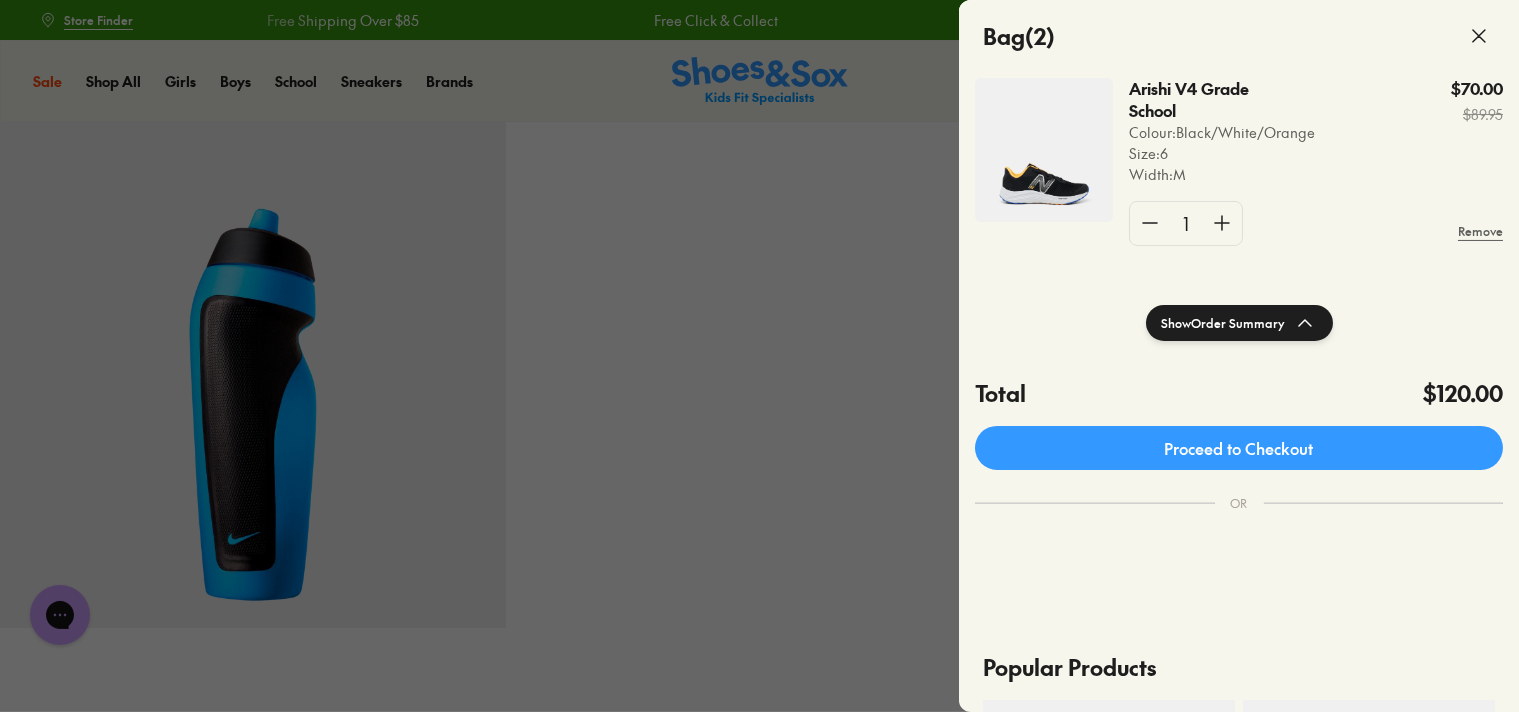 click on "Show  Order Summary" 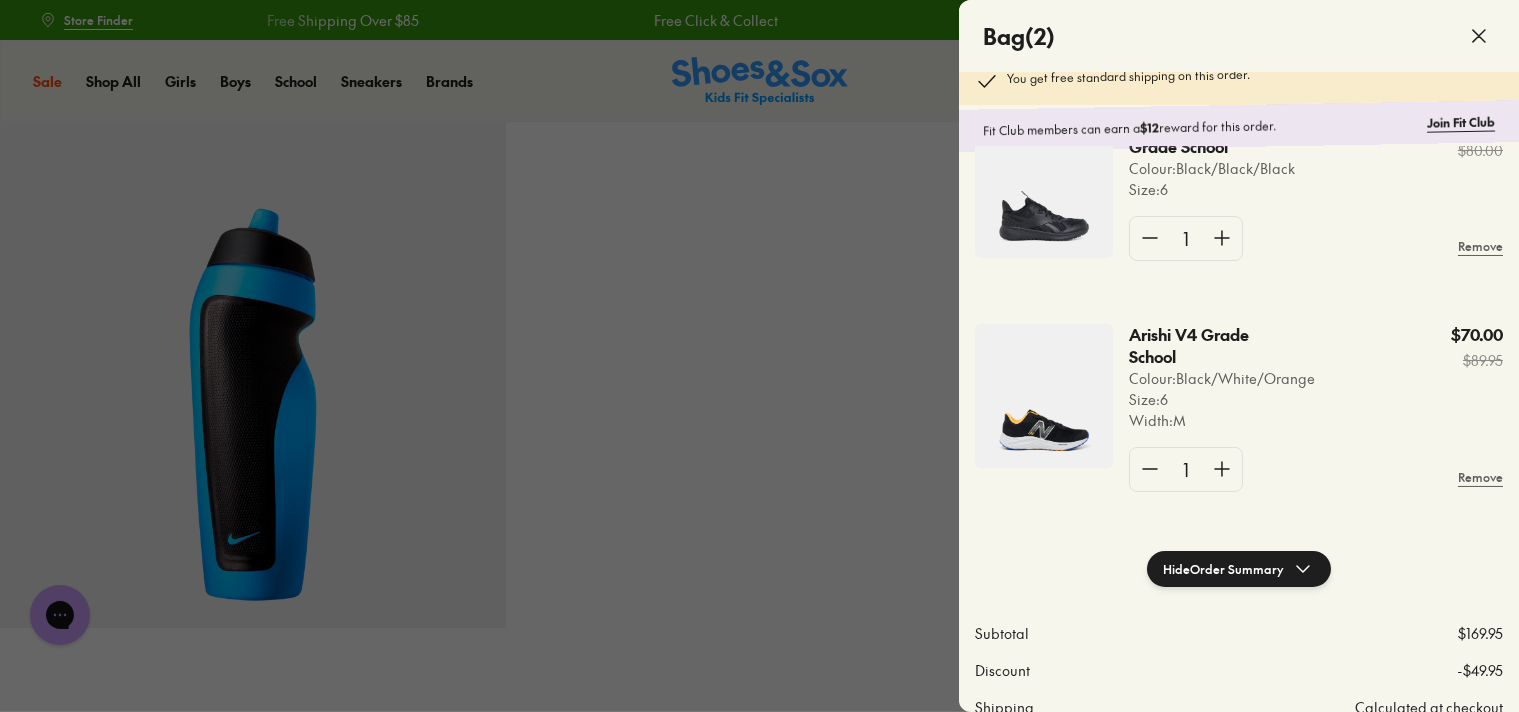 scroll, scrollTop: 0, scrollLeft: 0, axis: both 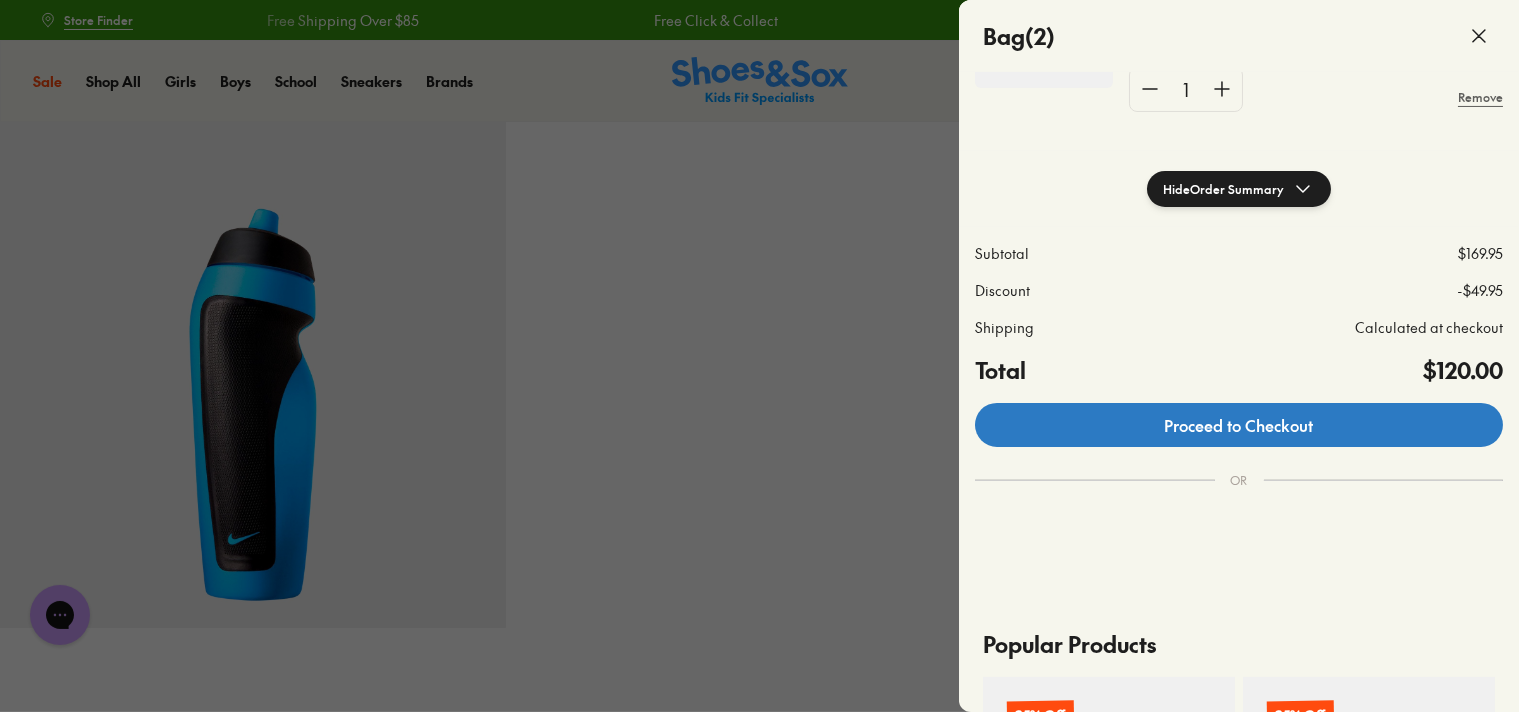 click on "Proceed to Checkout" 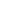 scroll, scrollTop: 0, scrollLeft: 0, axis: both 